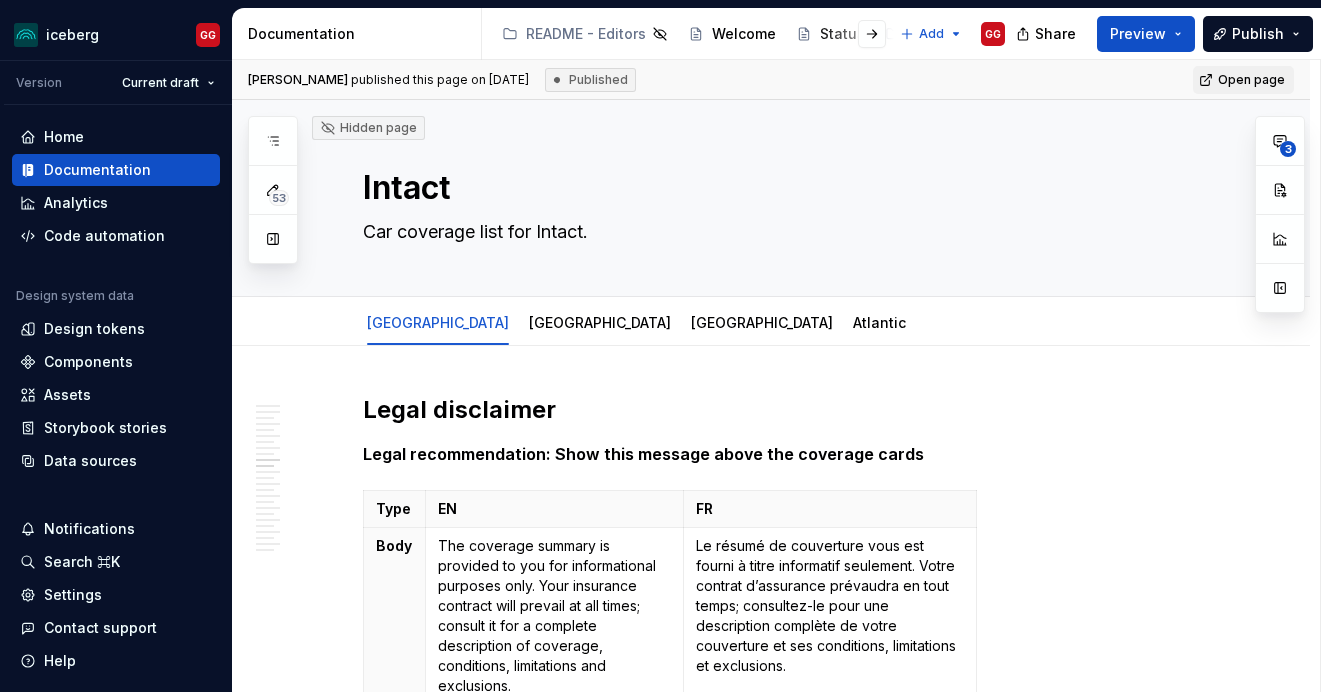 scroll, scrollTop: 0, scrollLeft: 0, axis: both 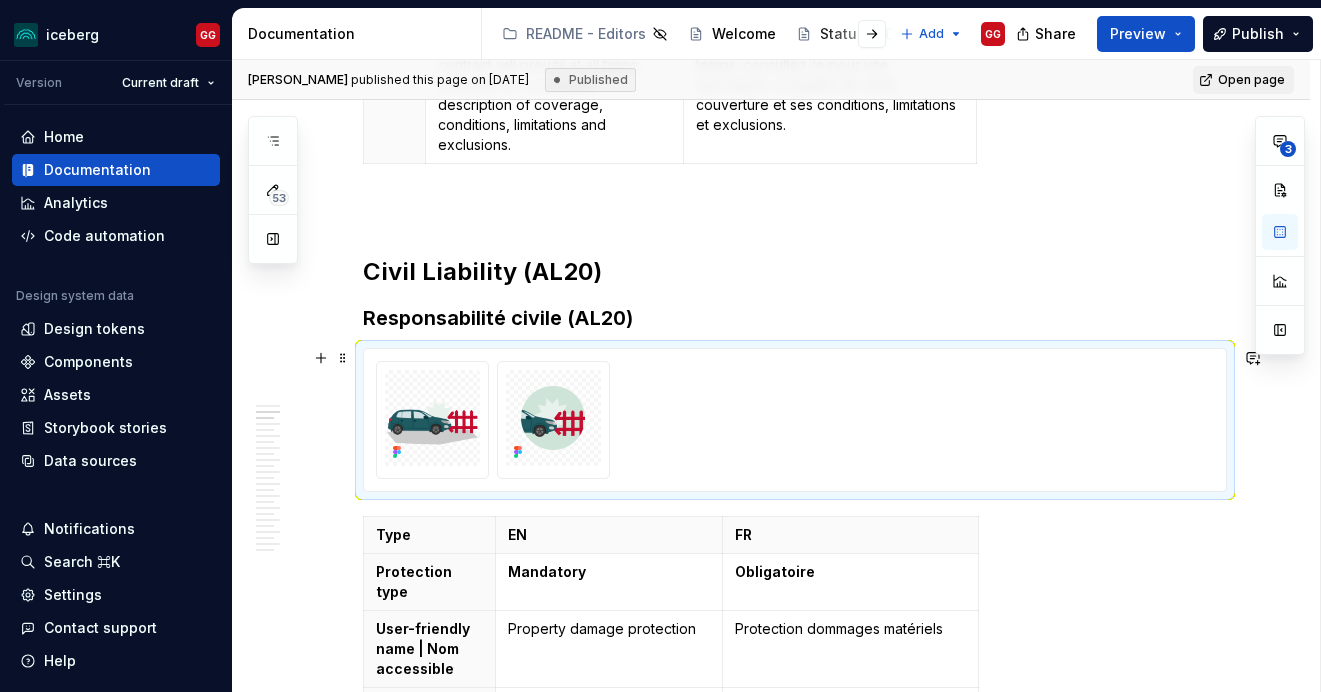 click at bounding box center [795, 420] 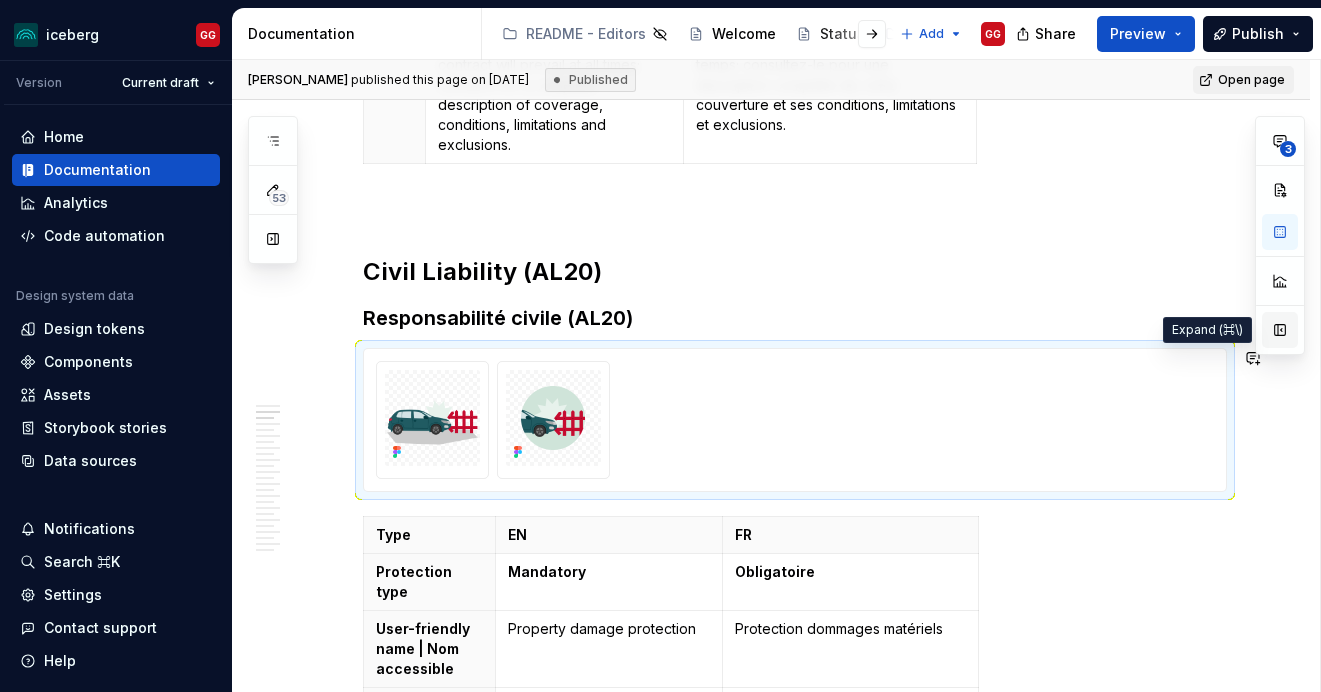 click at bounding box center (1280, 330) 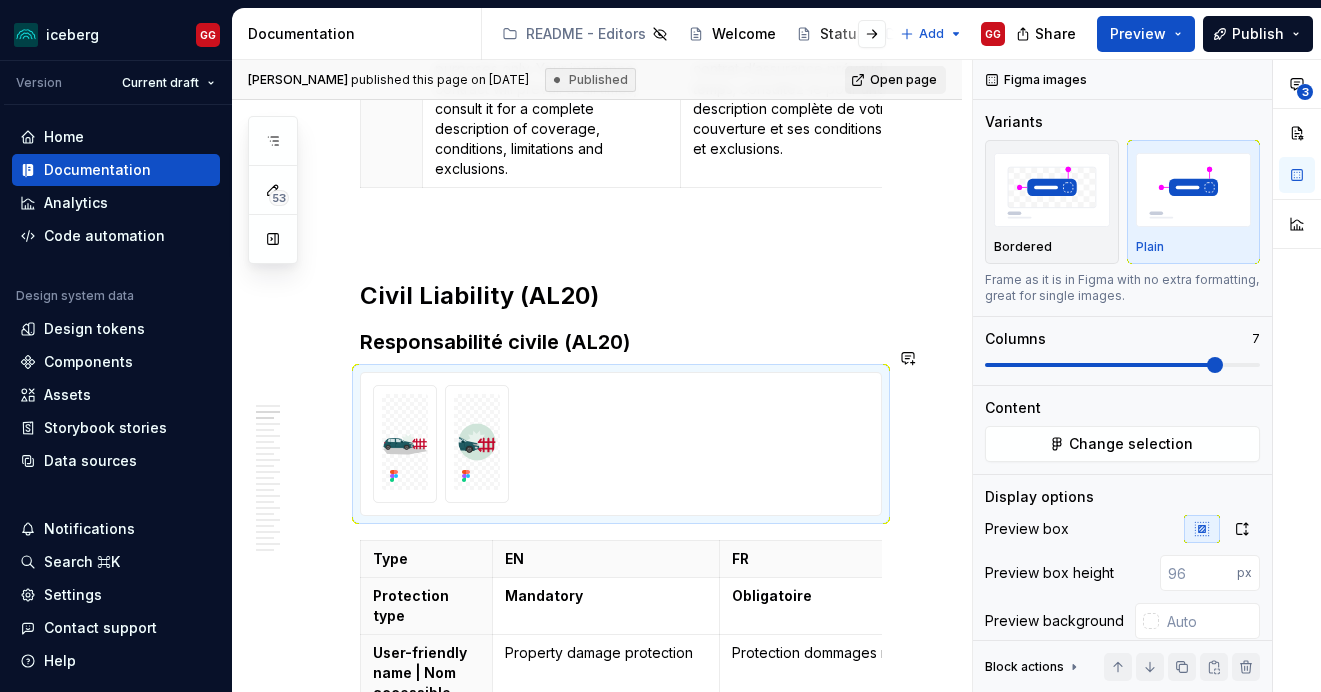 scroll, scrollTop: 565, scrollLeft: 0, axis: vertical 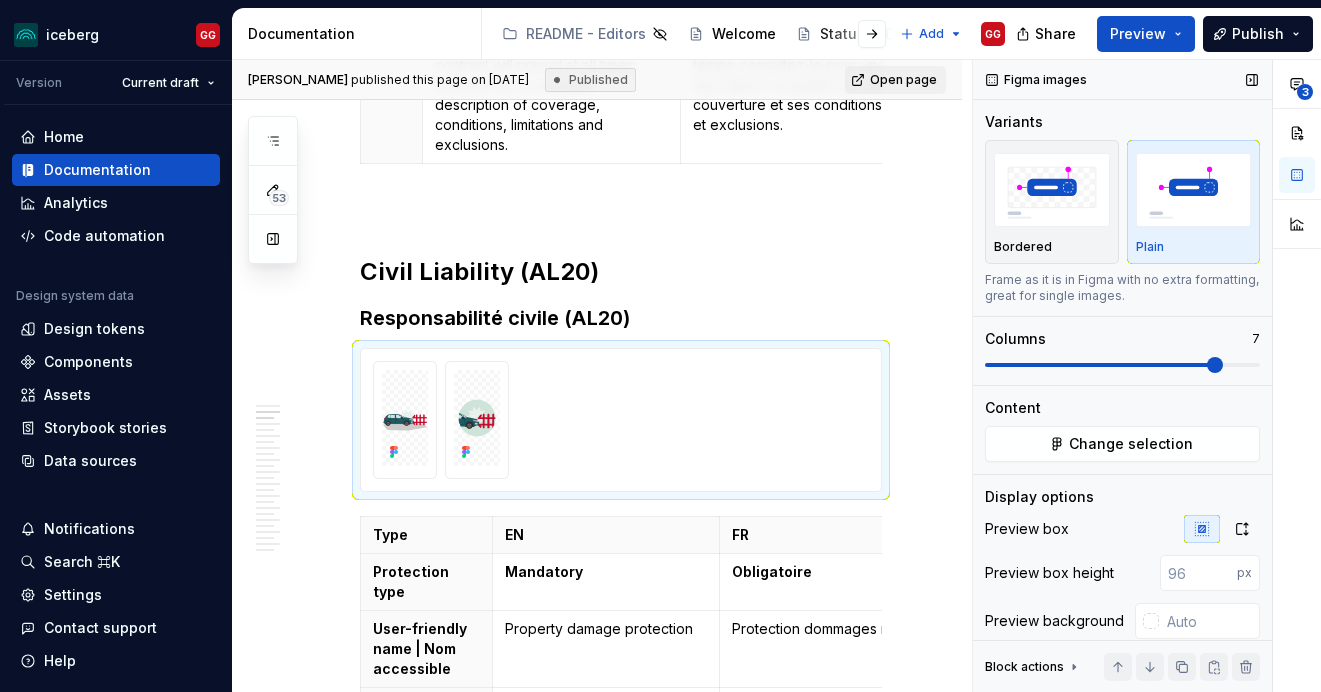 click on "Columns" at bounding box center (1118, 339) 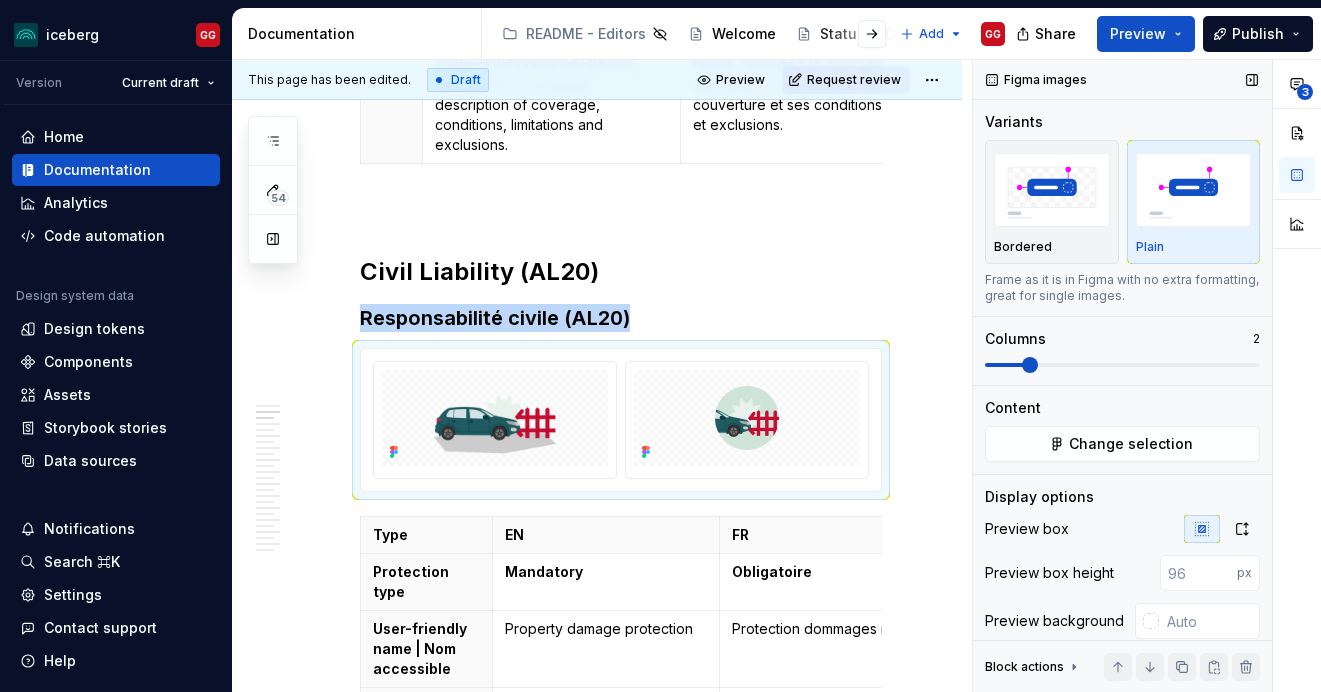 click at bounding box center [1030, 365] 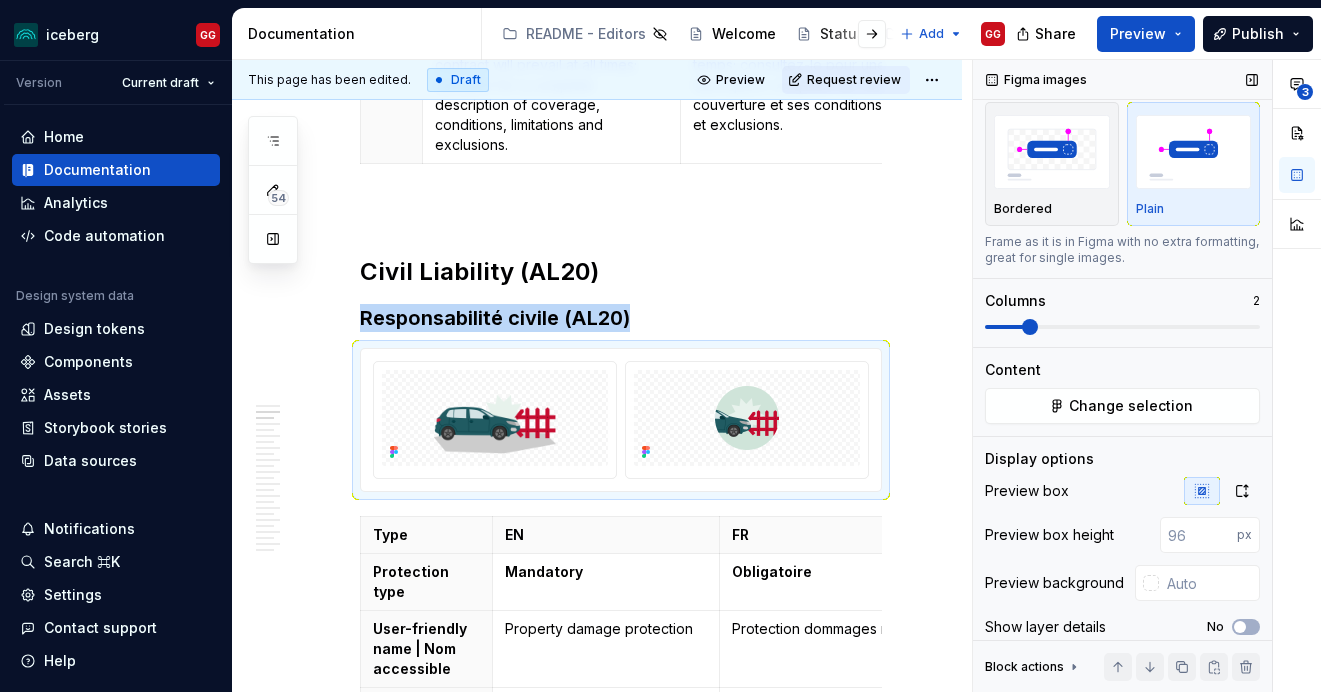 scroll, scrollTop: 68, scrollLeft: 0, axis: vertical 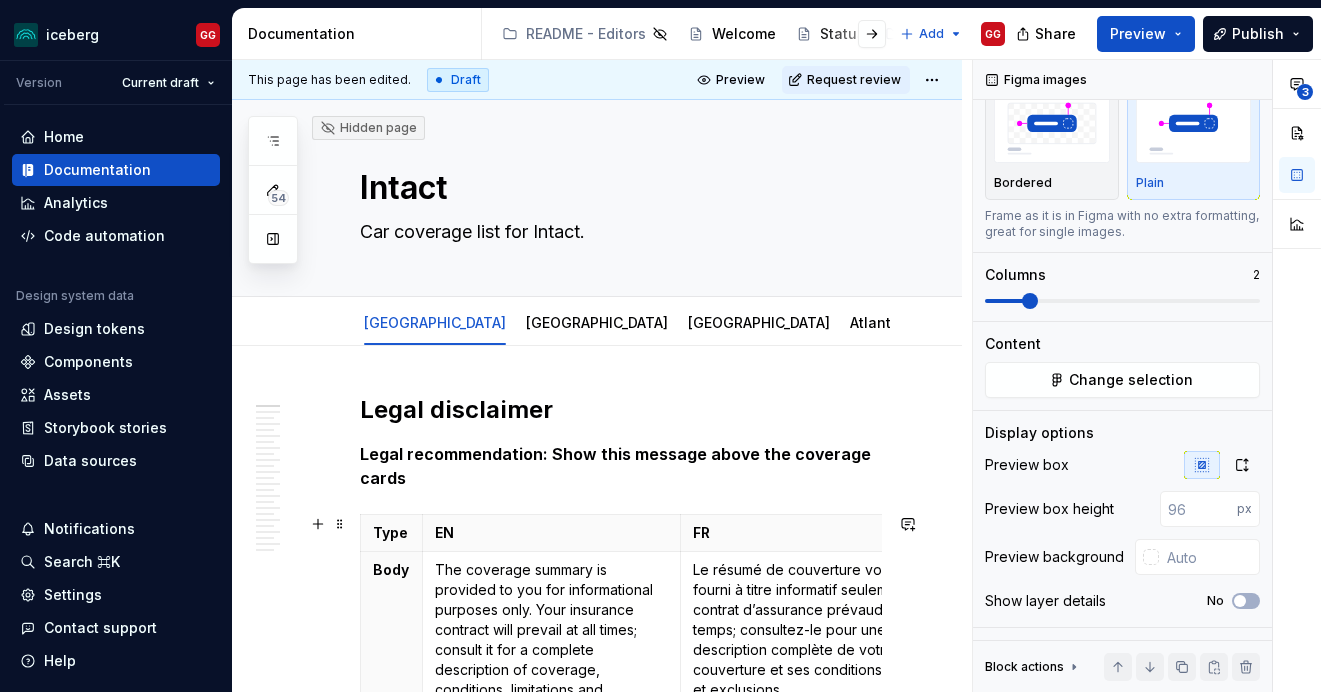 type on "*" 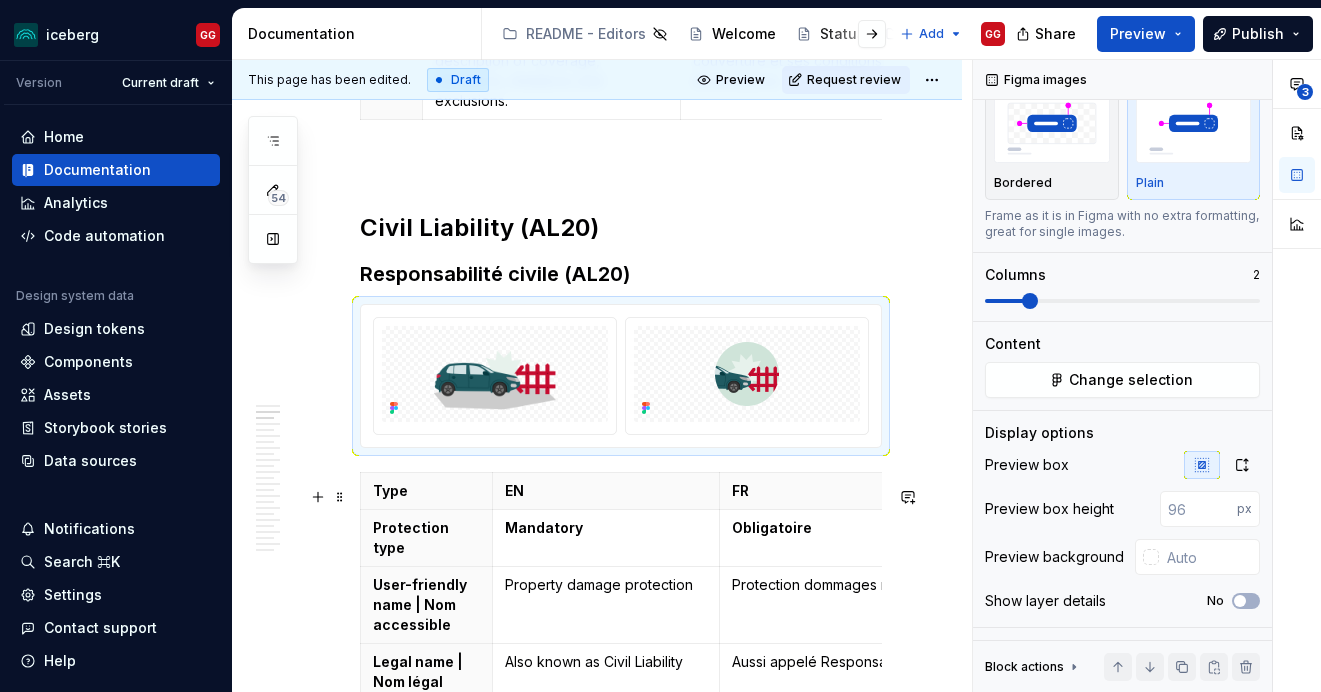 scroll, scrollTop: 612, scrollLeft: 0, axis: vertical 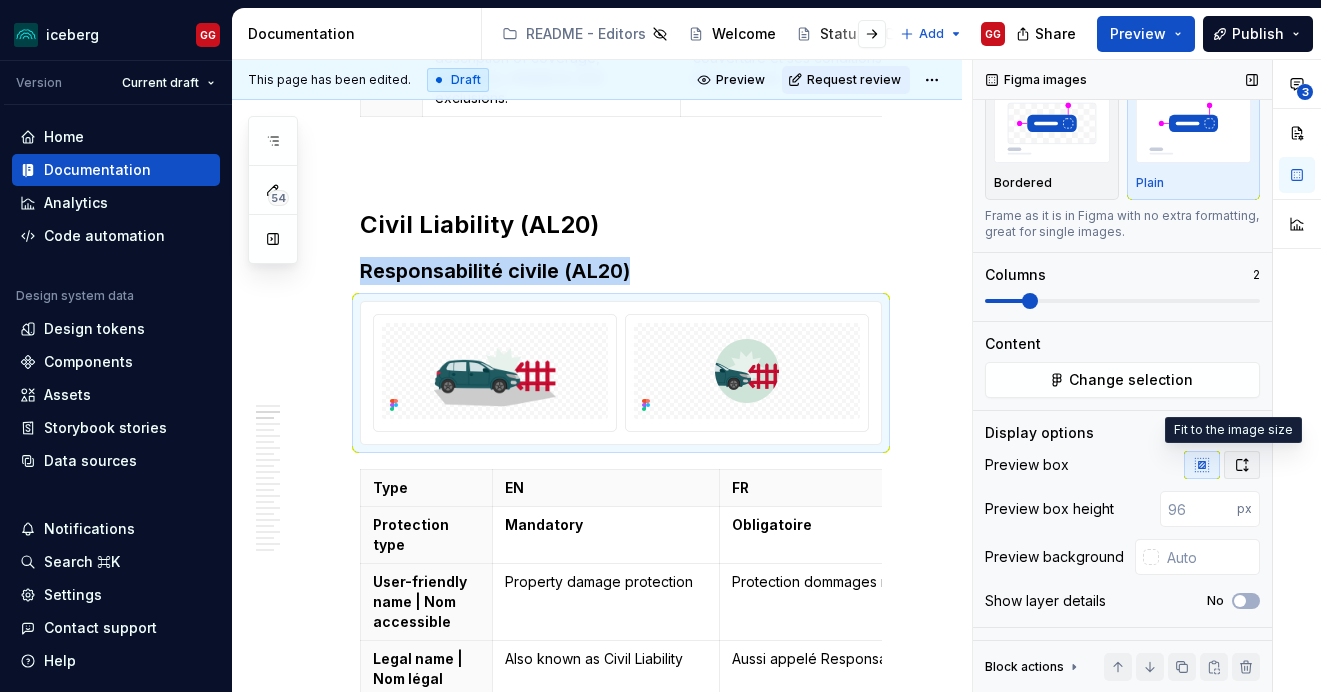 click 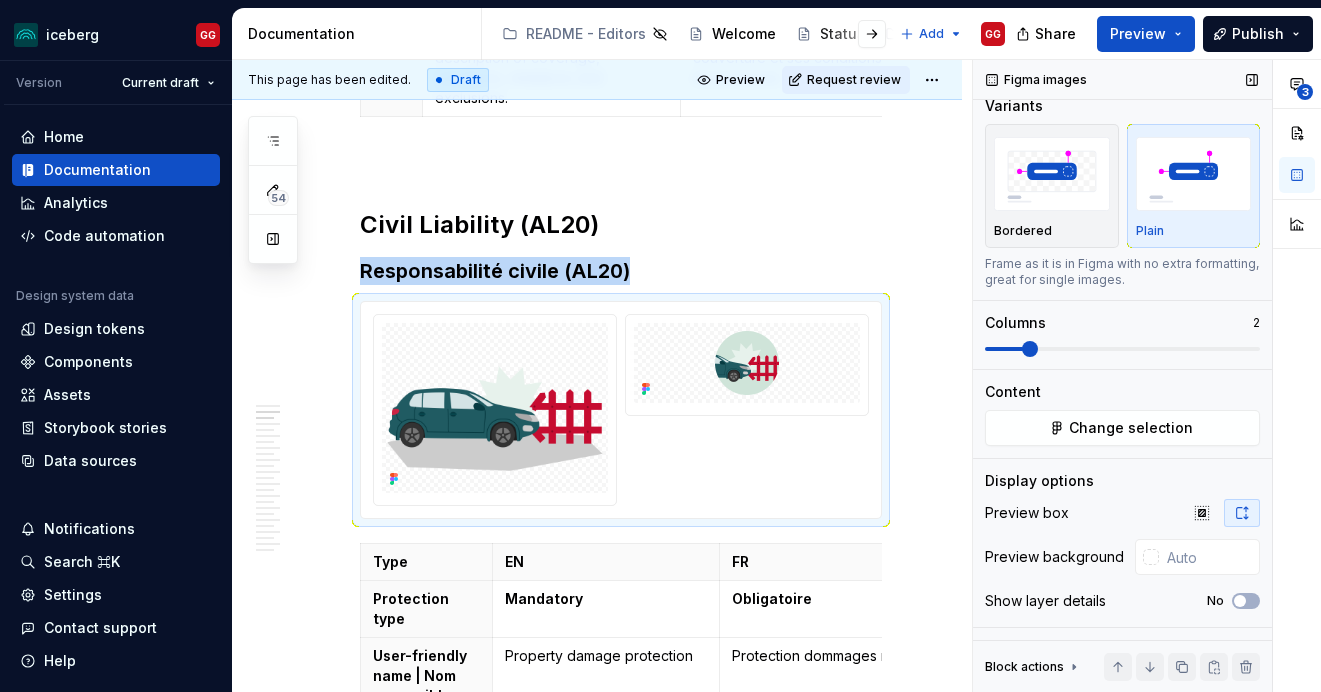 scroll, scrollTop: 20, scrollLeft: 0, axis: vertical 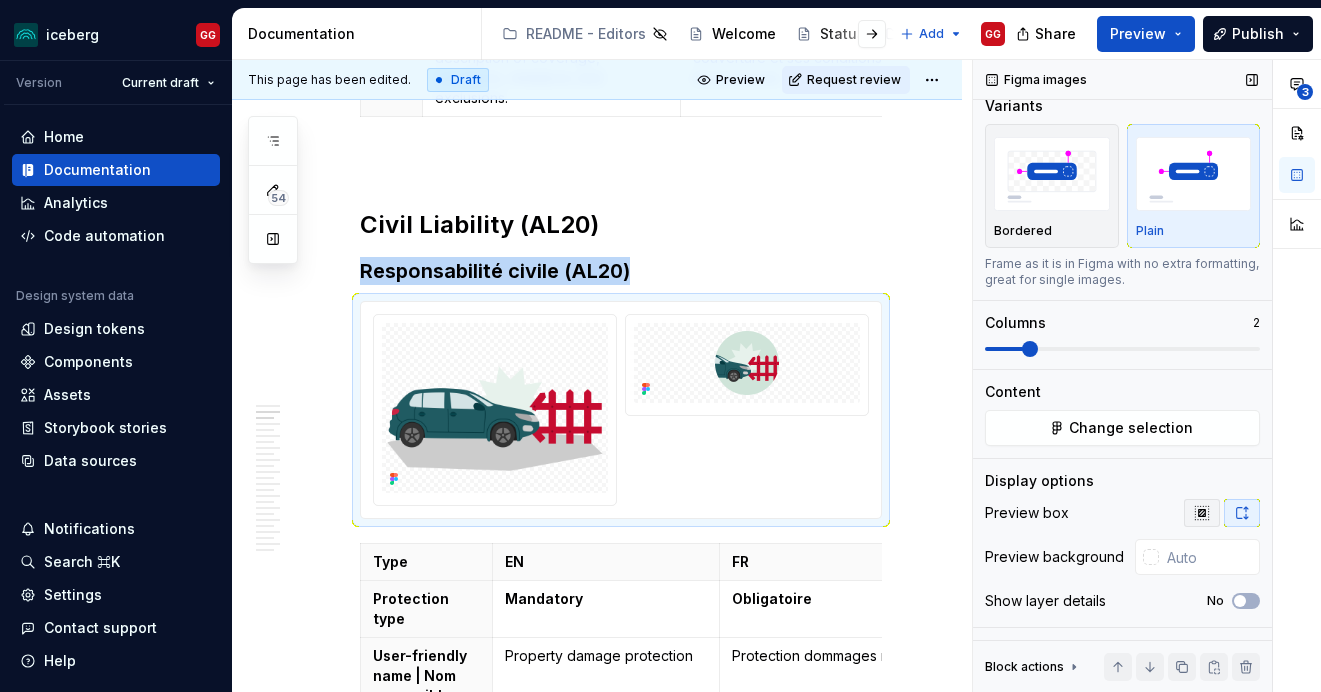 click at bounding box center (1202, 513) 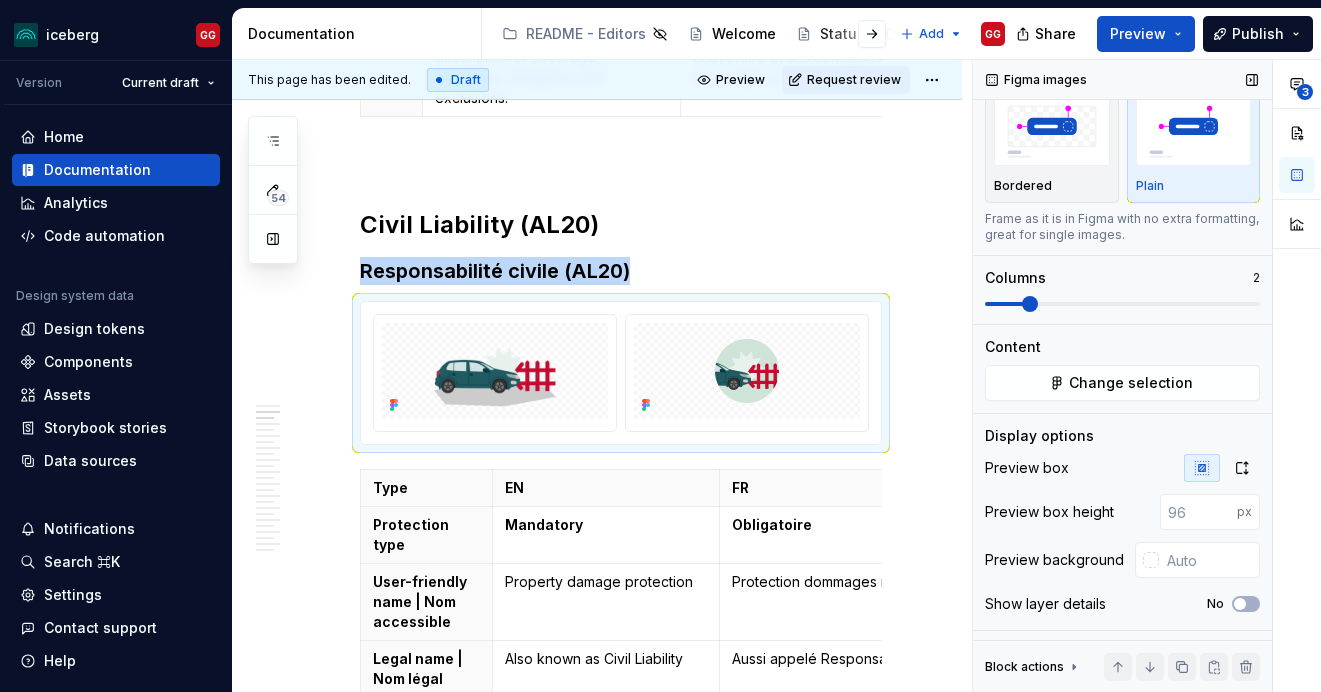 scroll, scrollTop: 68, scrollLeft: 0, axis: vertical 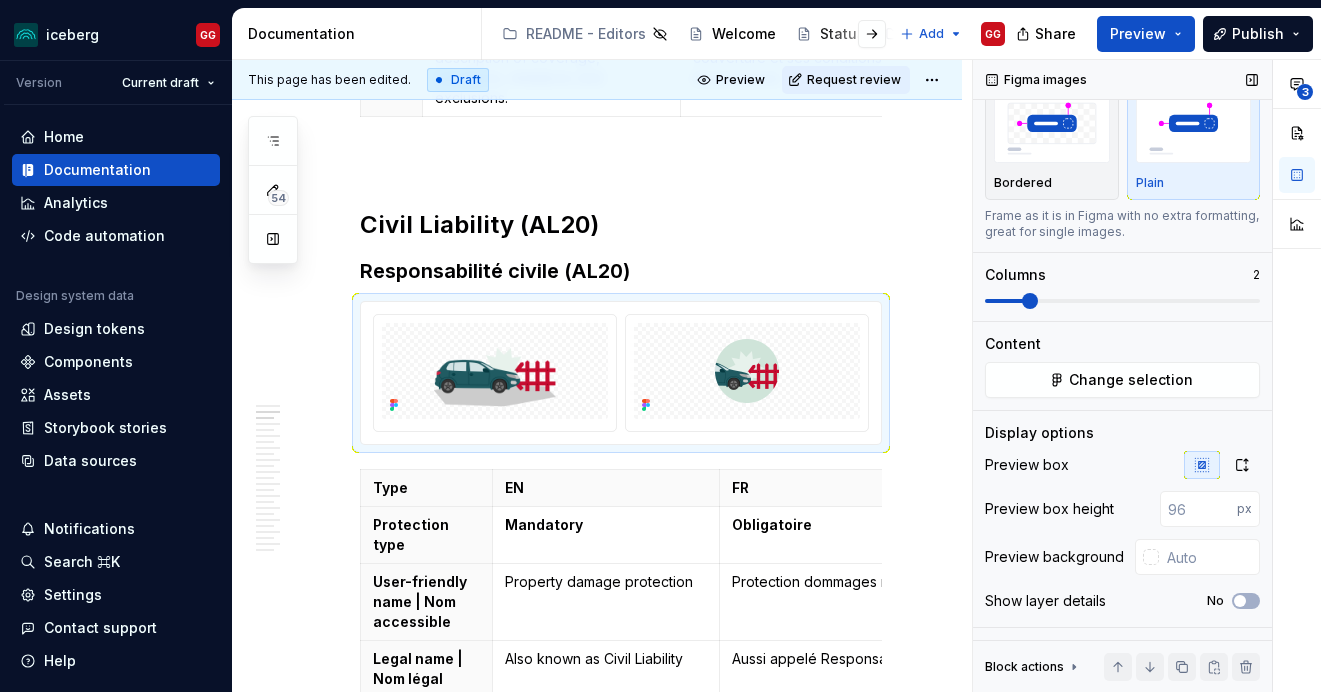 click 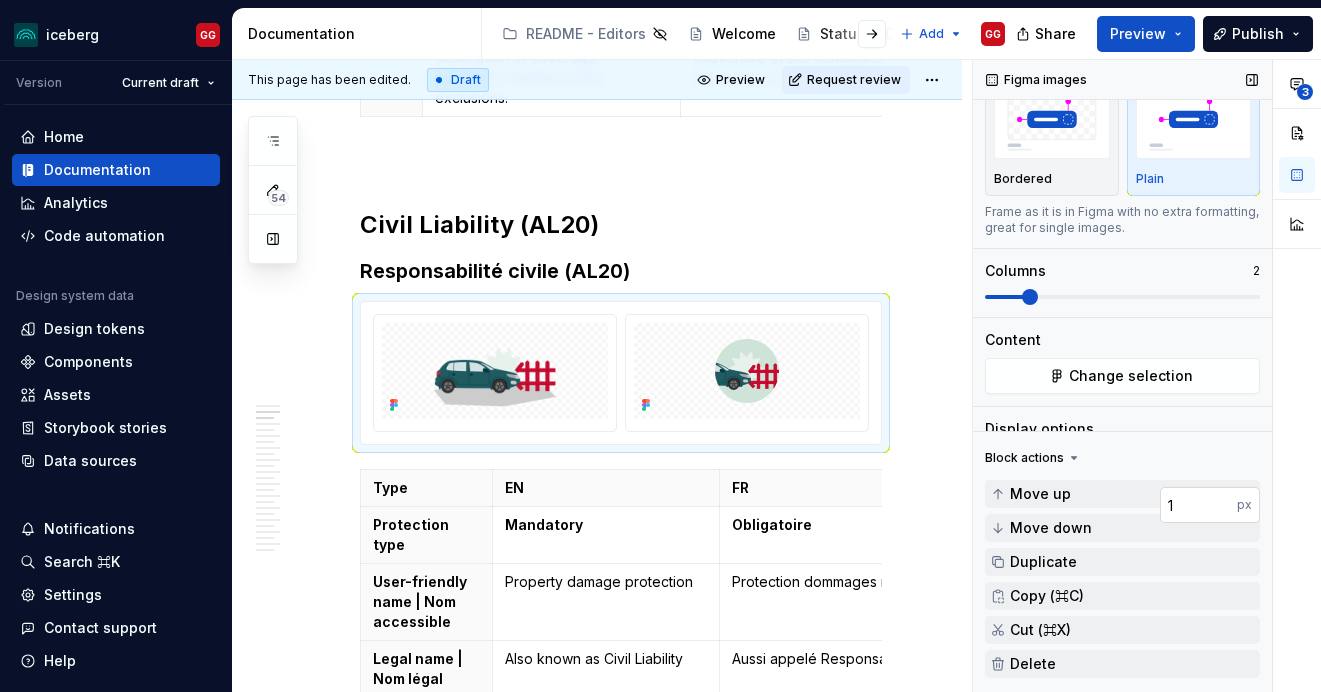 click on "1" at bounding box center [1198, 505] 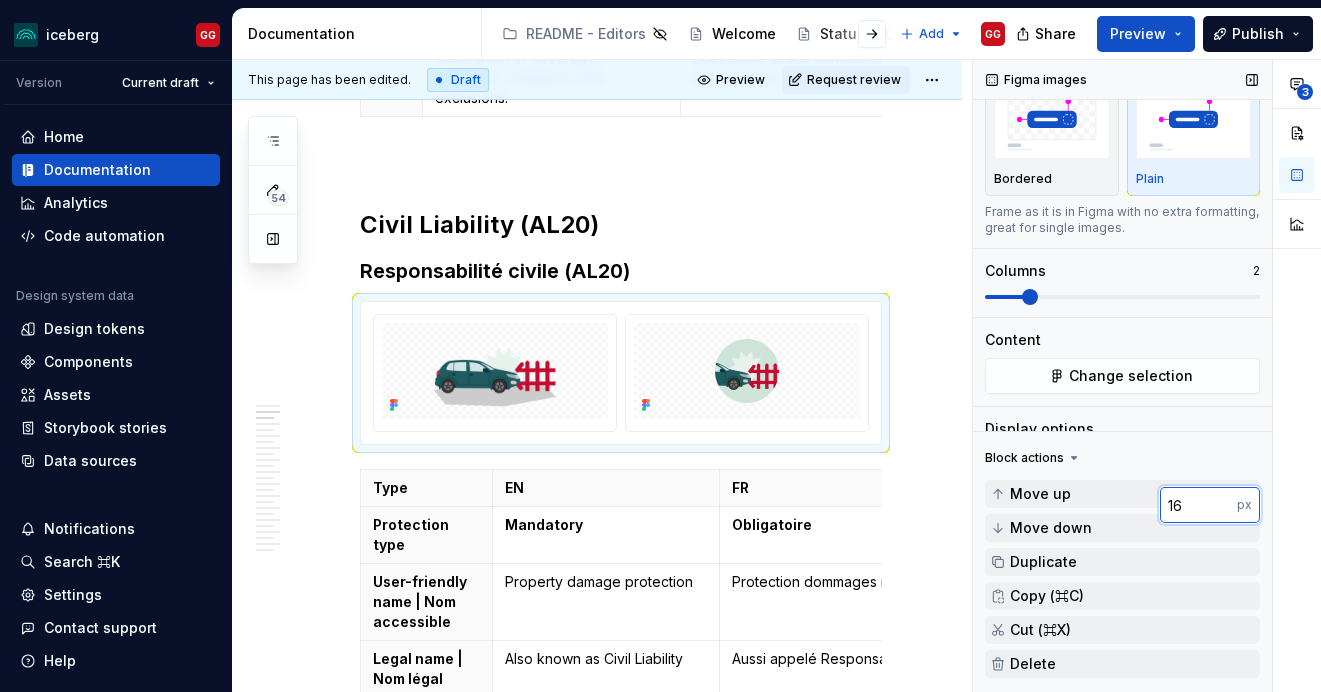 click on "16" at bounding box center (1198, 505) 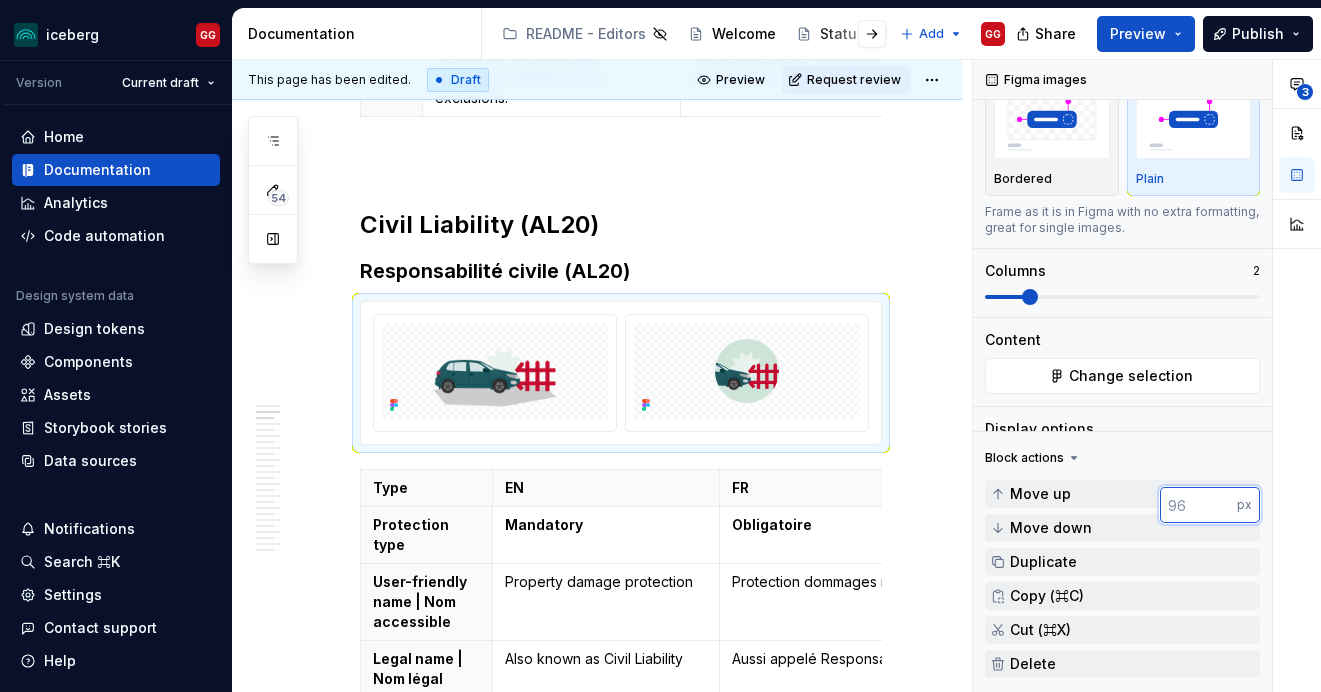 type 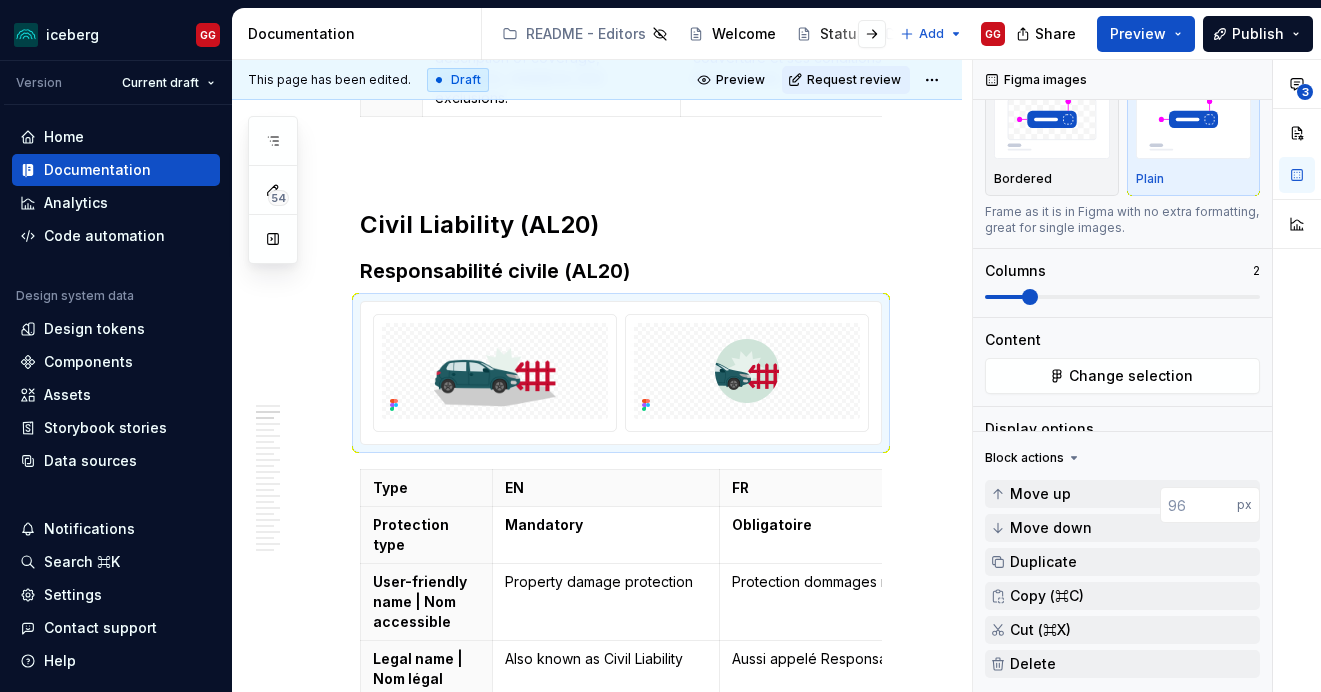 click on "Block actions" at bounding box center [1122, 458] 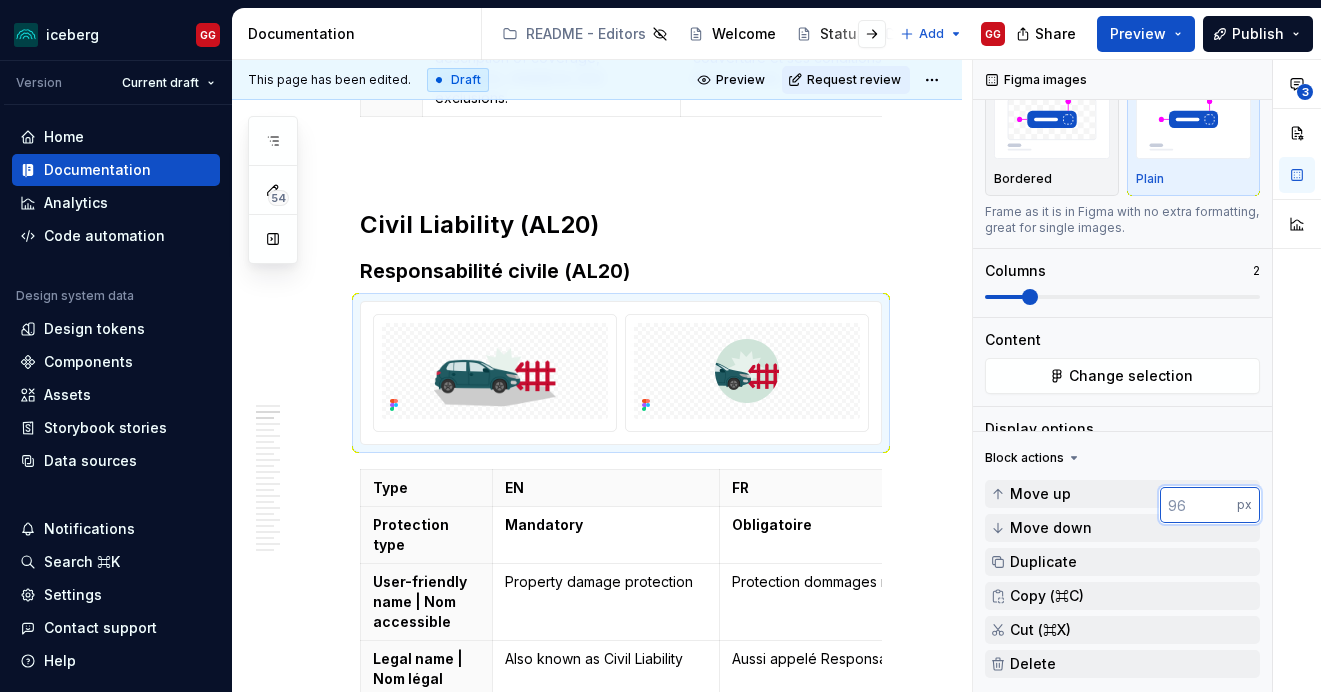 click at bounding box center [1198, 505] 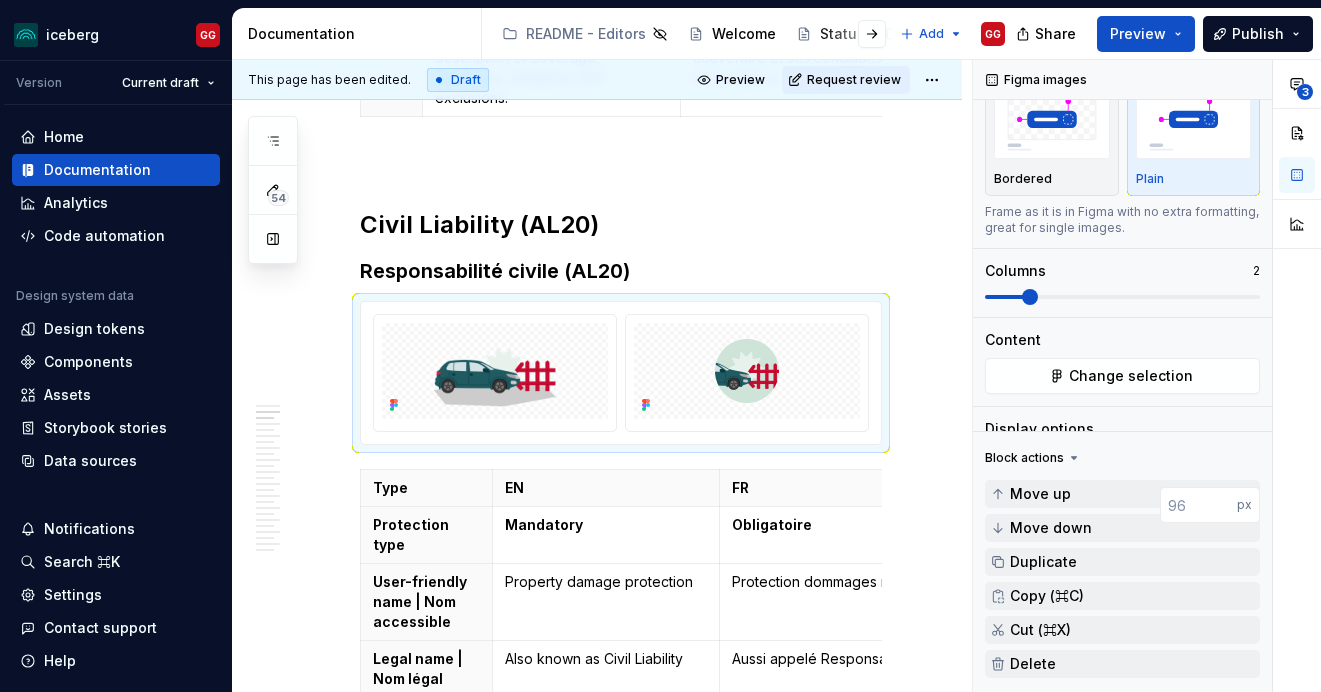 click on "Block actions Move up Move down Duplicate Copy (⌘C) Cut (⌘X) Delete" at bounding box center [1122, 561] 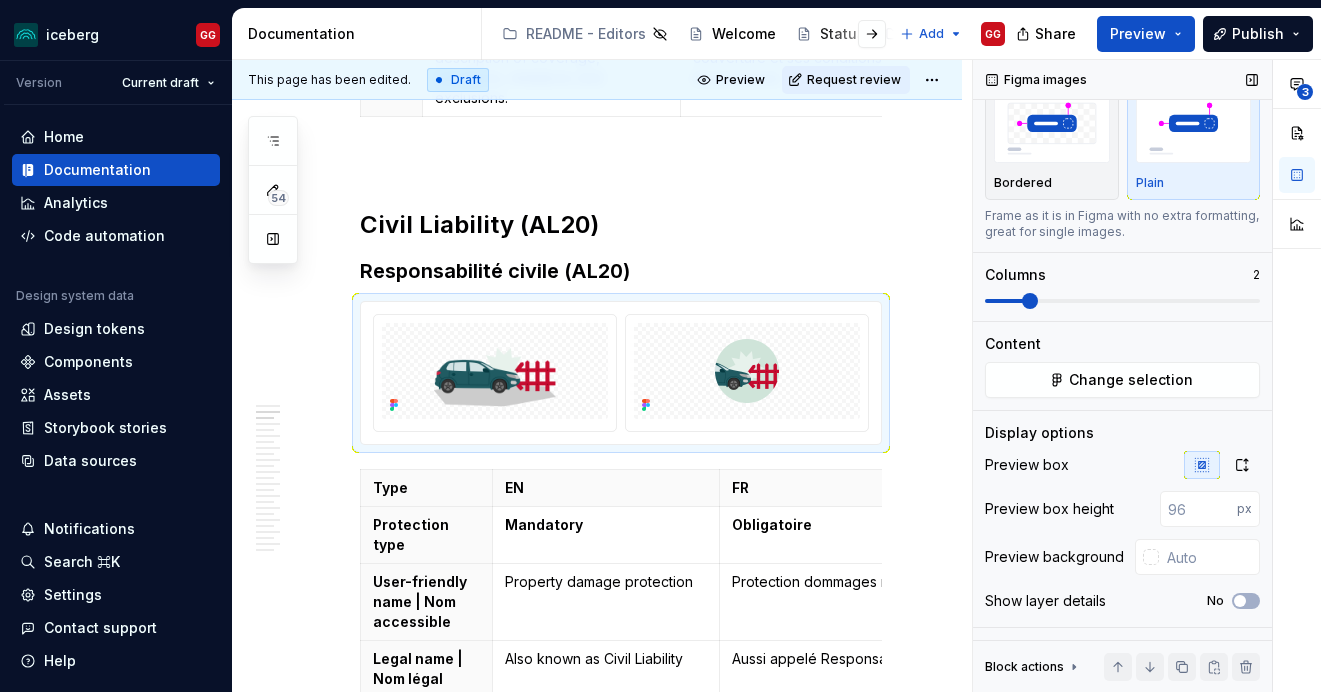 scroll, scrollTop: 0, scrollLeft: 0, axis: both 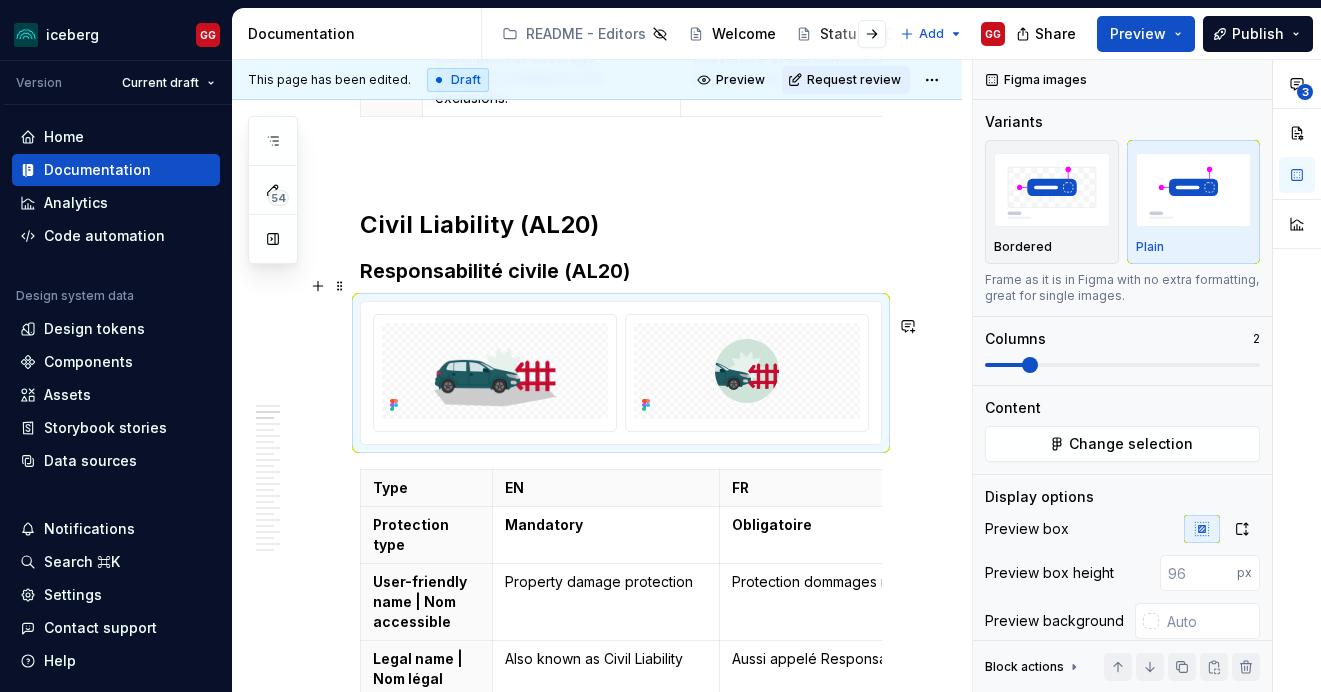click on "Responsabilité civile (AL20)" at bounding box center [621, 271] 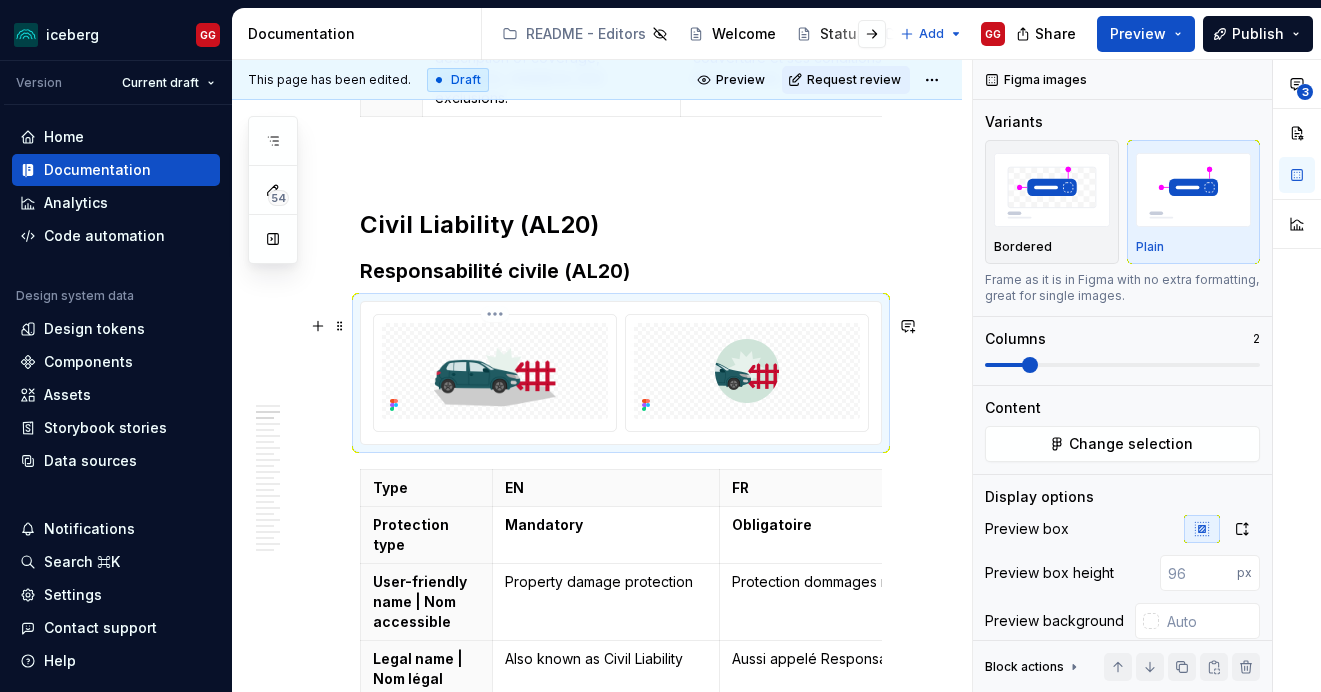 click at bounding box center [495, 371] 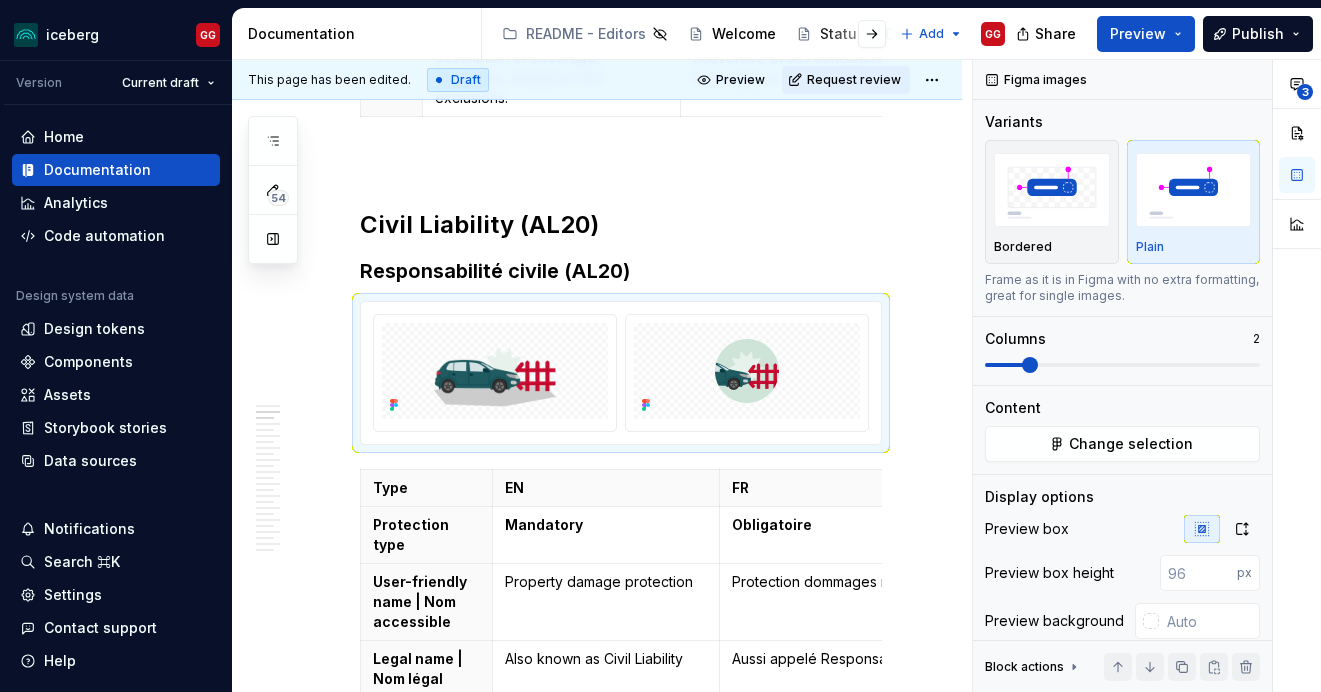 scroll, scrollTop: 68, scrollLeft: 0, axis: vertical 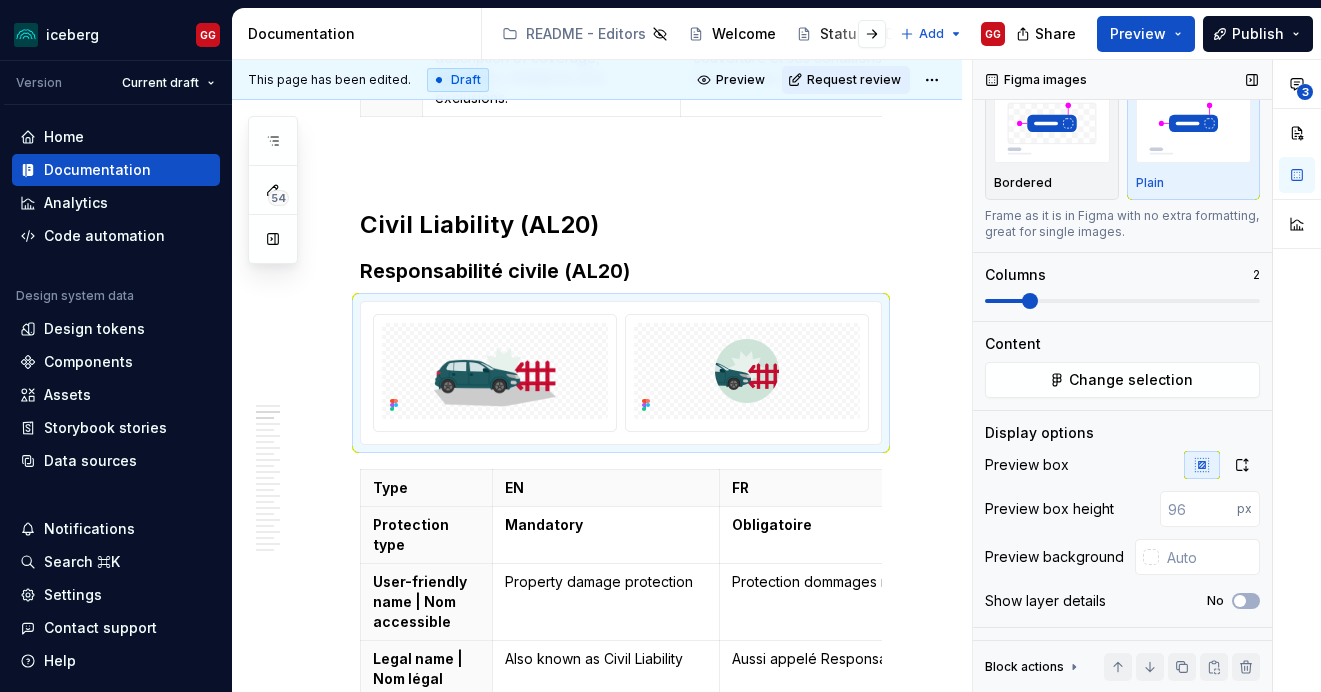 click 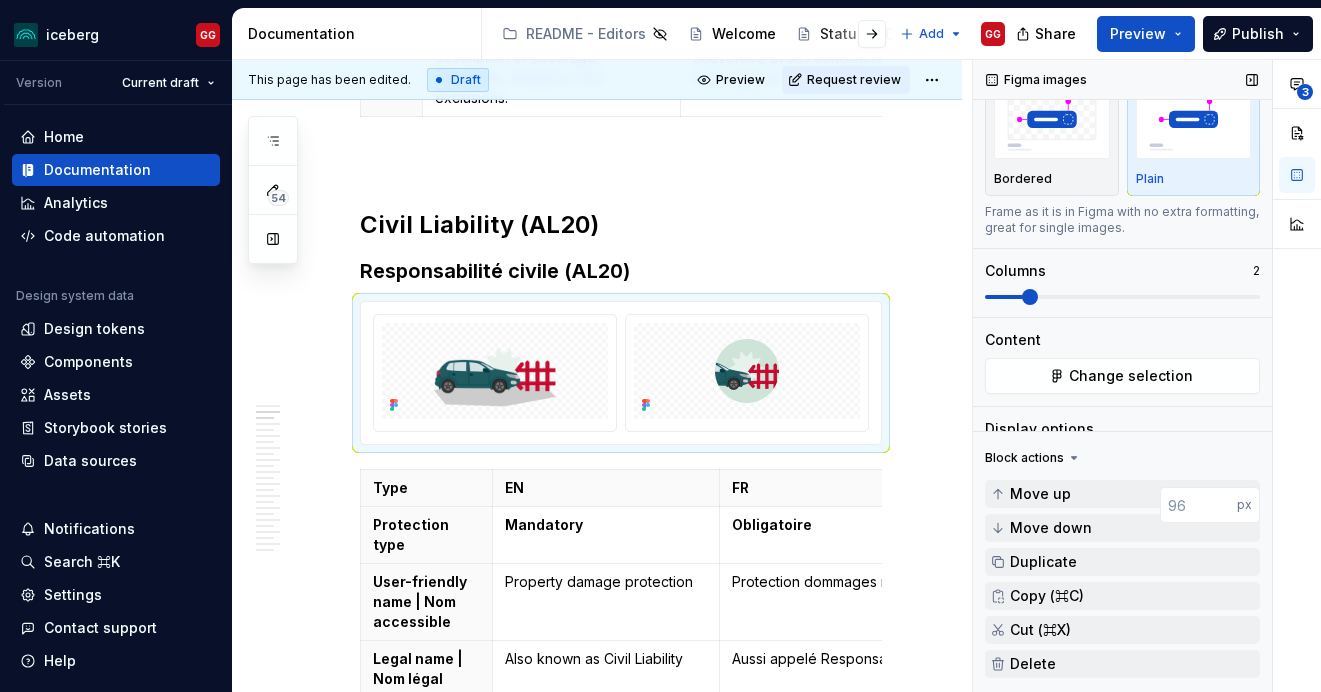 click 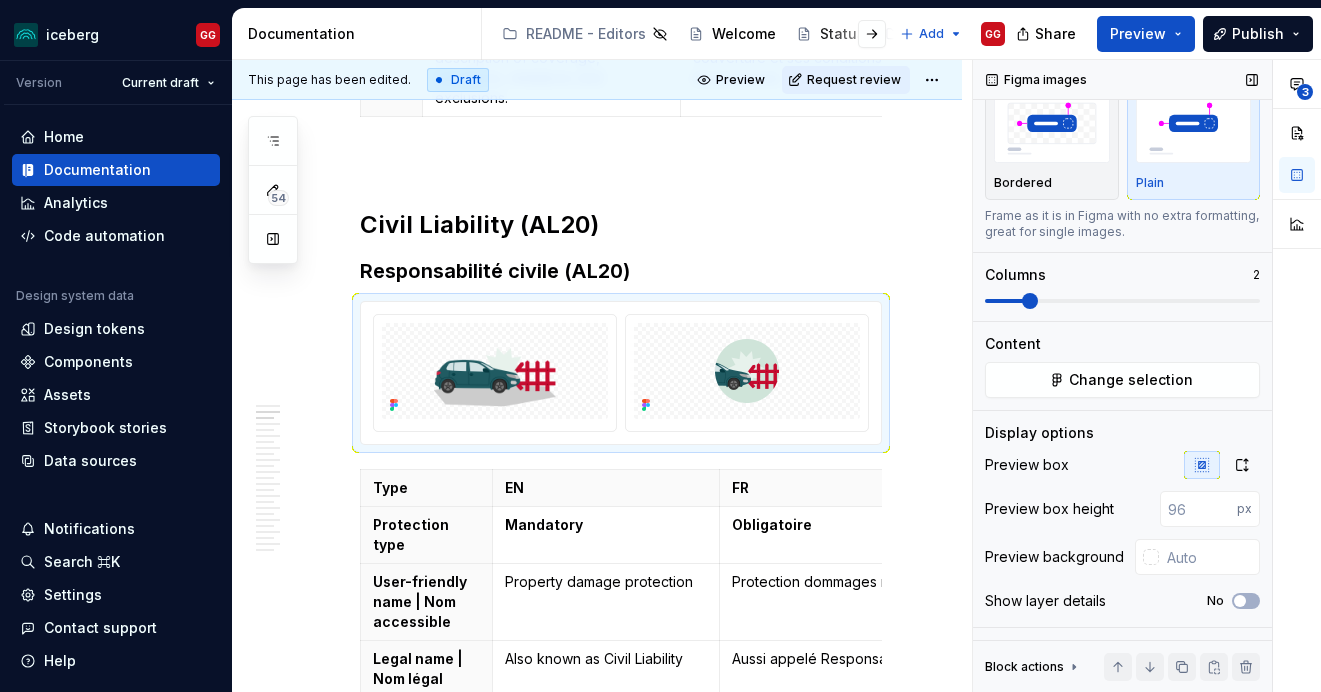 scroll, scrollTop: 0, scrollLeft: 0, axis: both 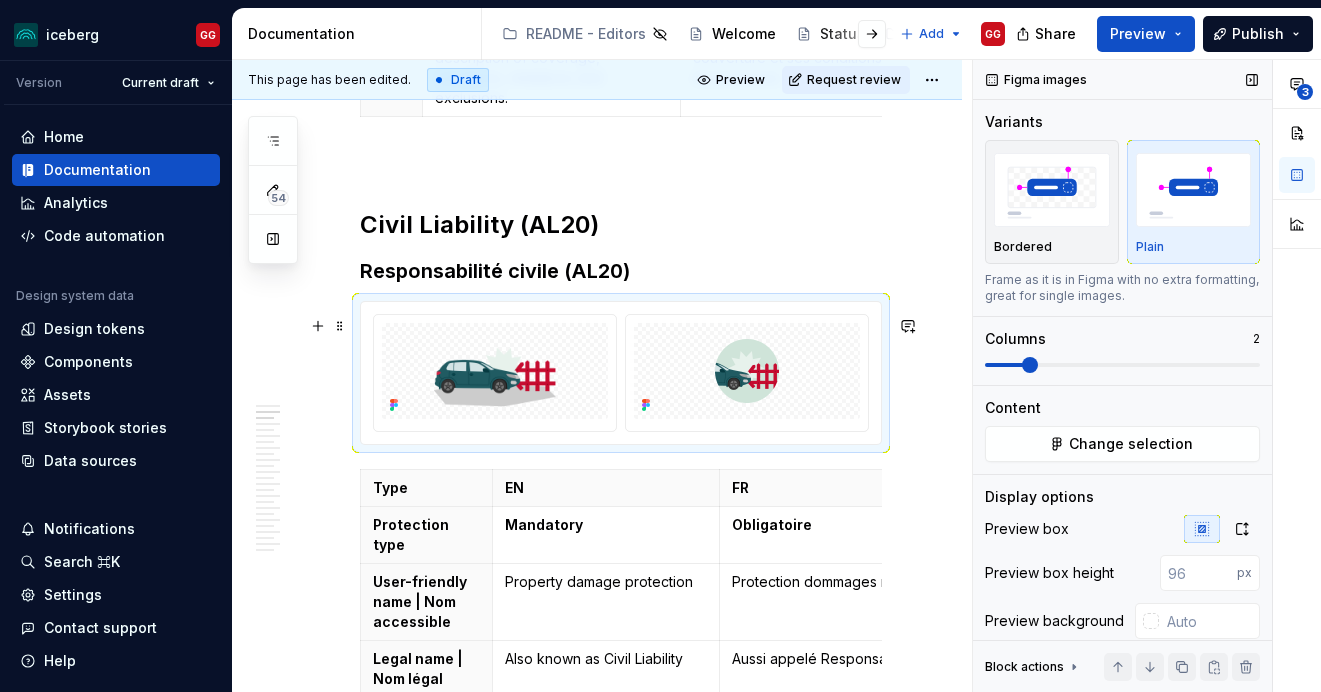 click at bounding box center (621, 373) 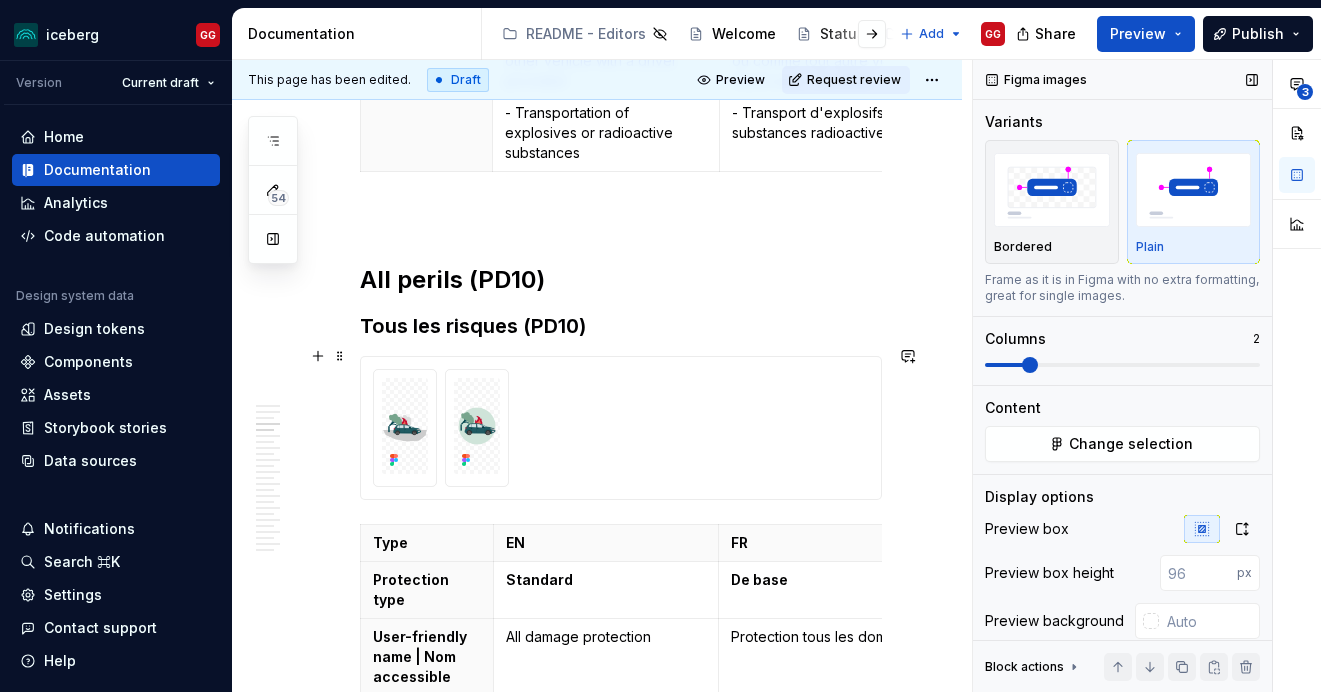 scroll, scrollTop: 1958, scrollLeft: 0, axis: vertical 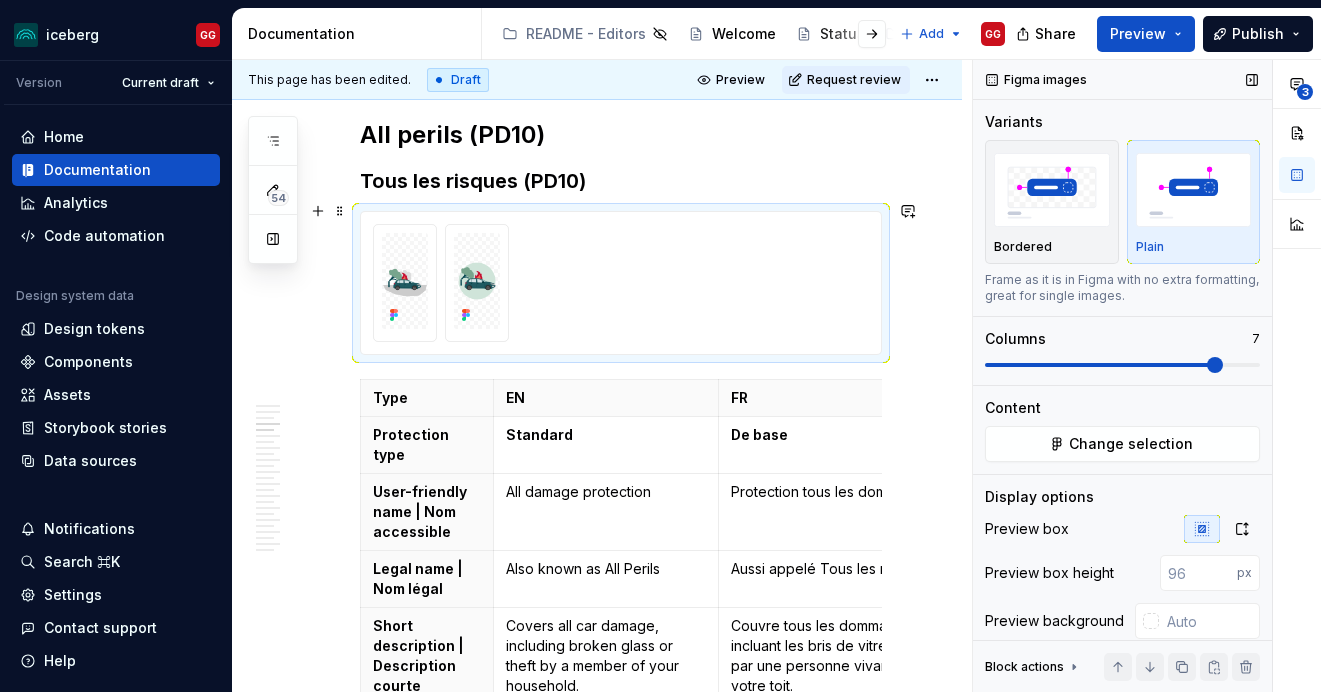 click at bounding box center [621, 283] 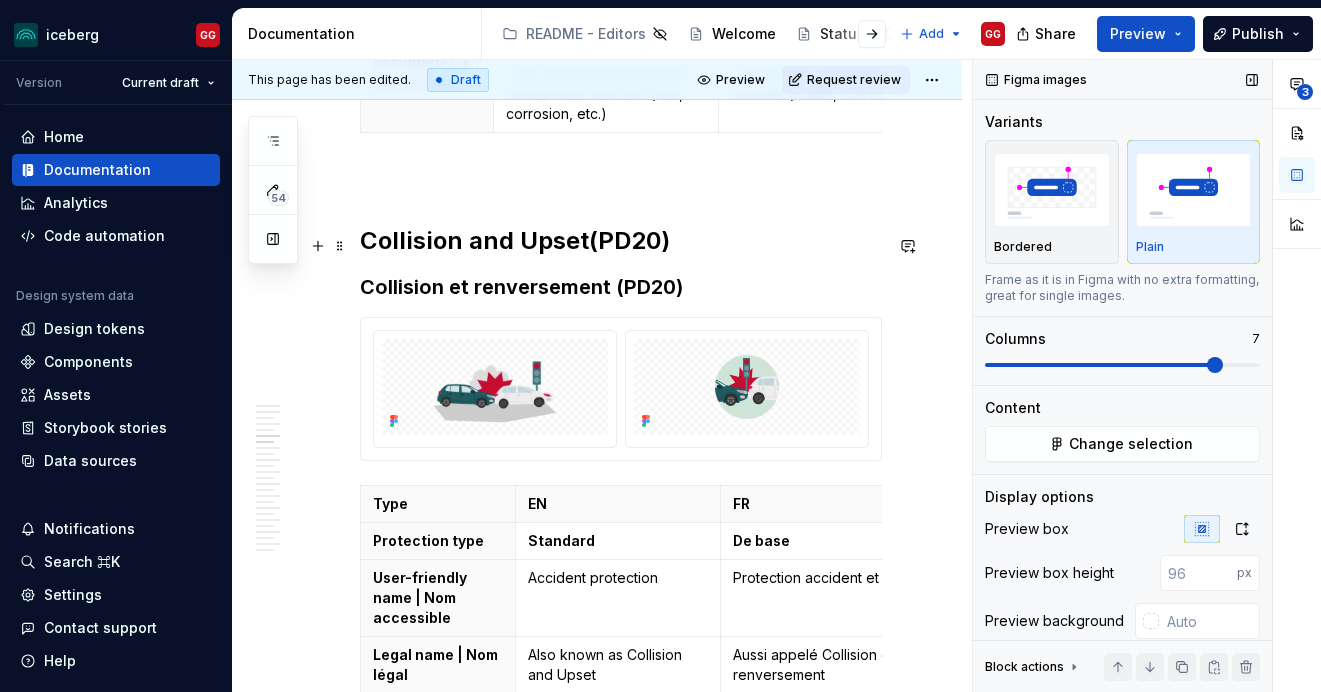 scroll, scrollTop: 3015, scrollLeft: 0, axis: vertical 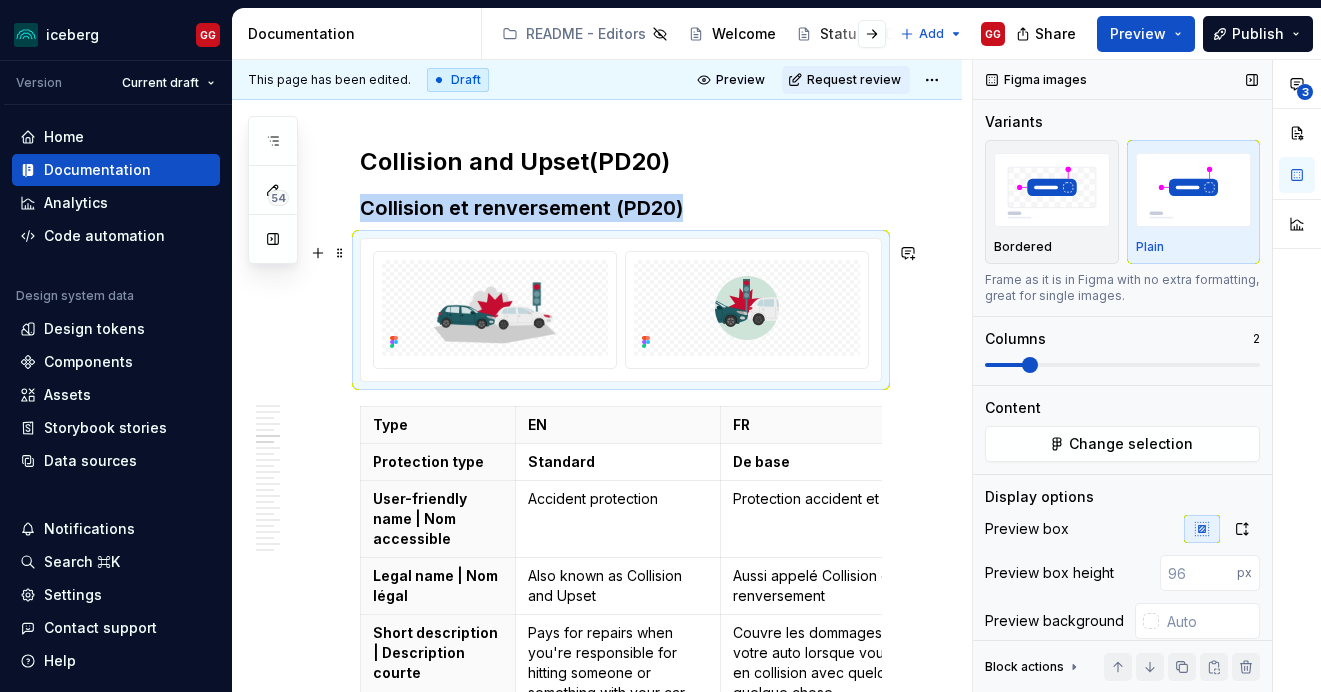 click at bounding box center (621, 310) 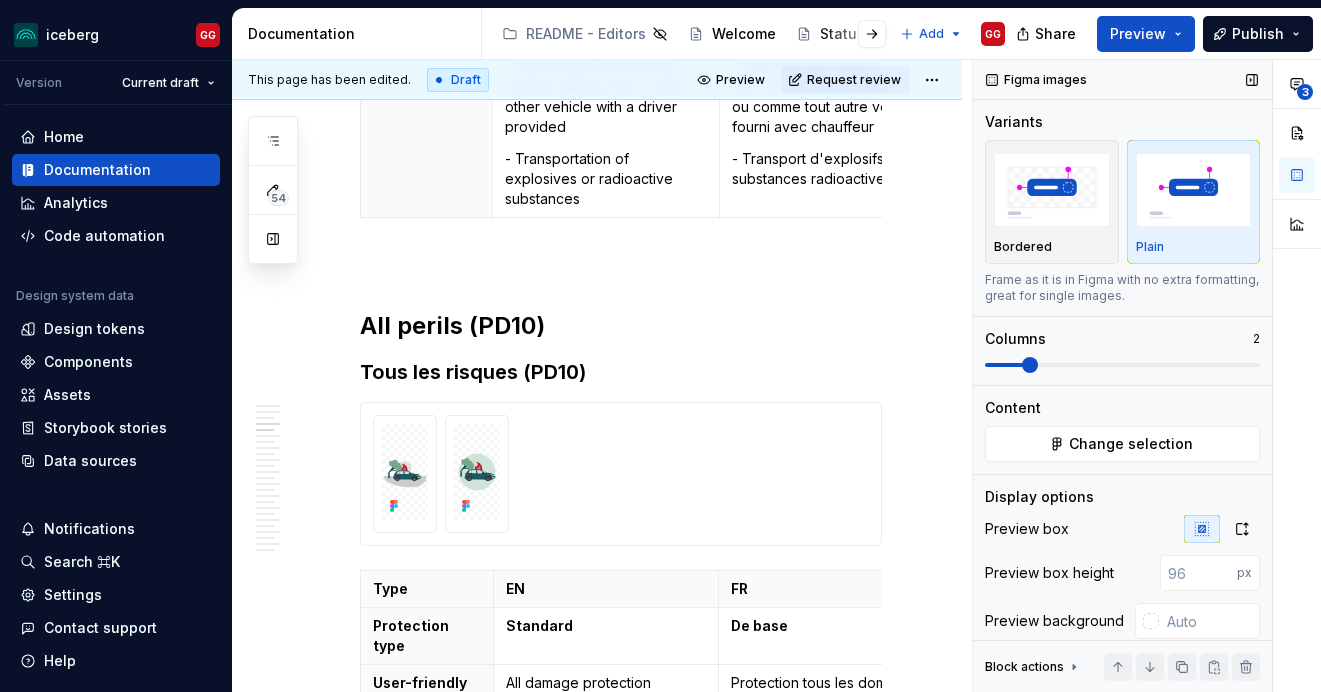scroll, scrollTop: 1770, scrollLeft: 0, axis: vertical 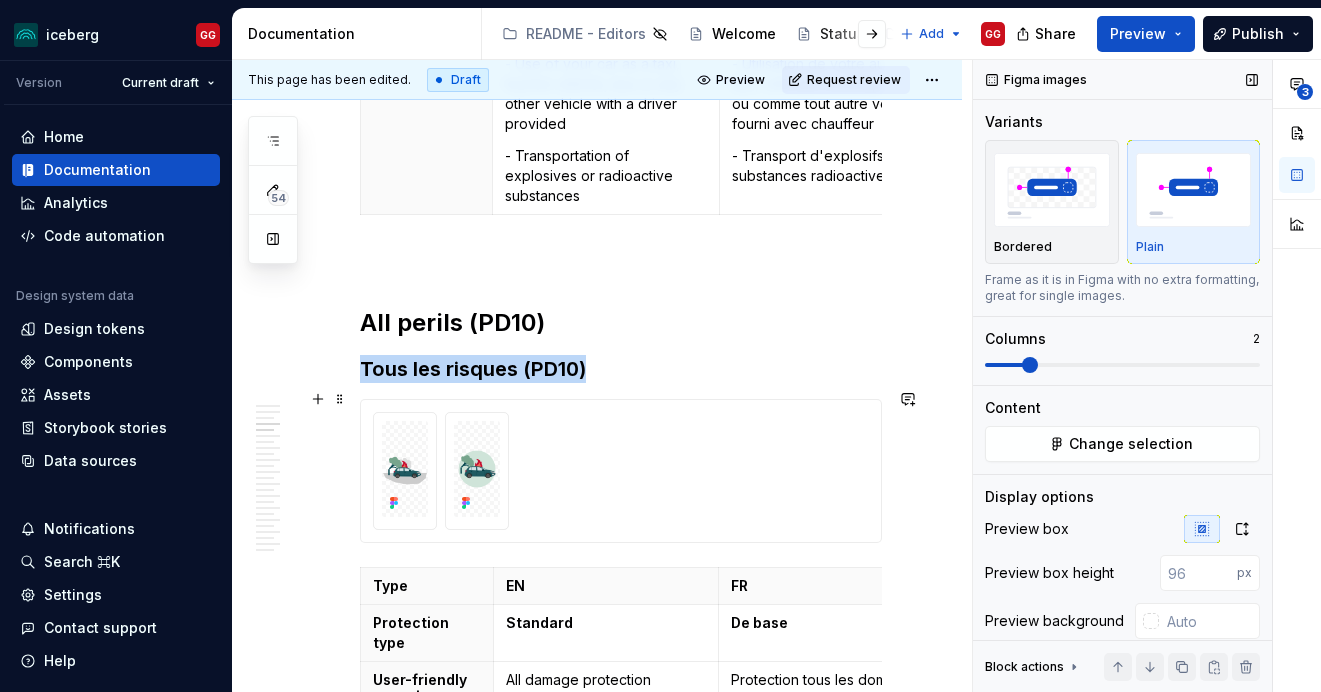 click at bounding box center [621, 471] 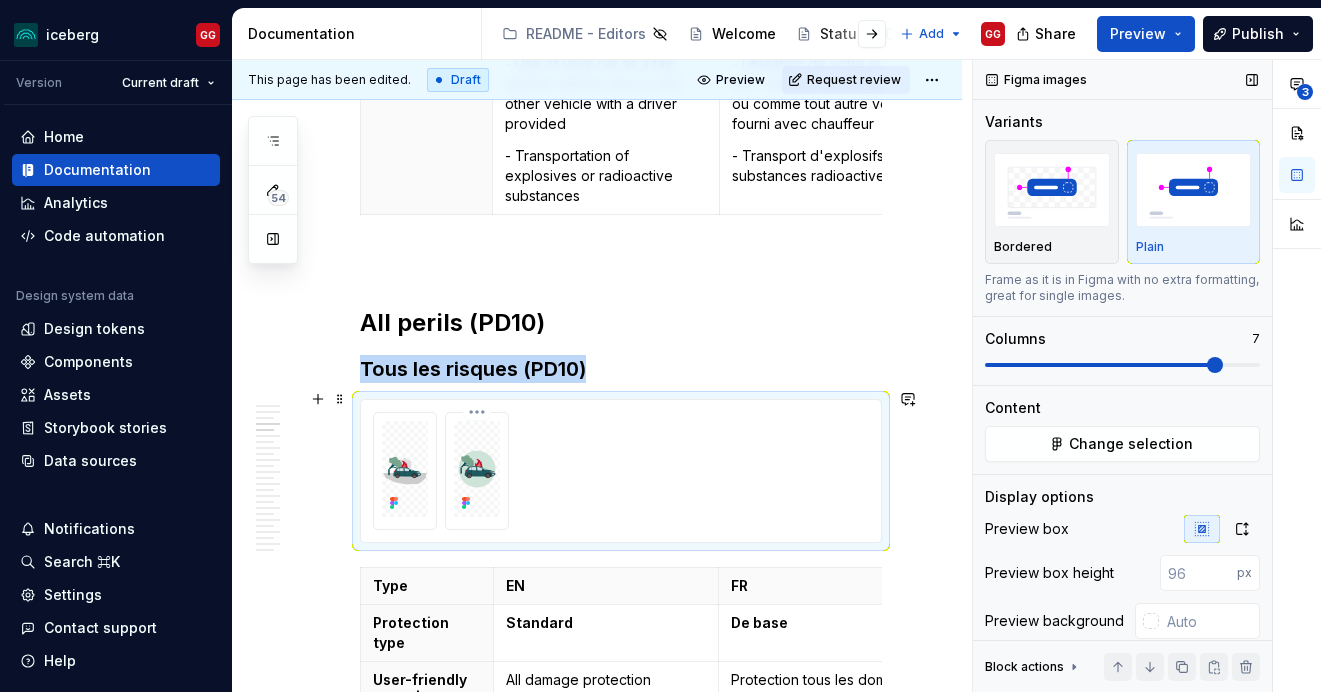 click at bounding box center [477, 469] 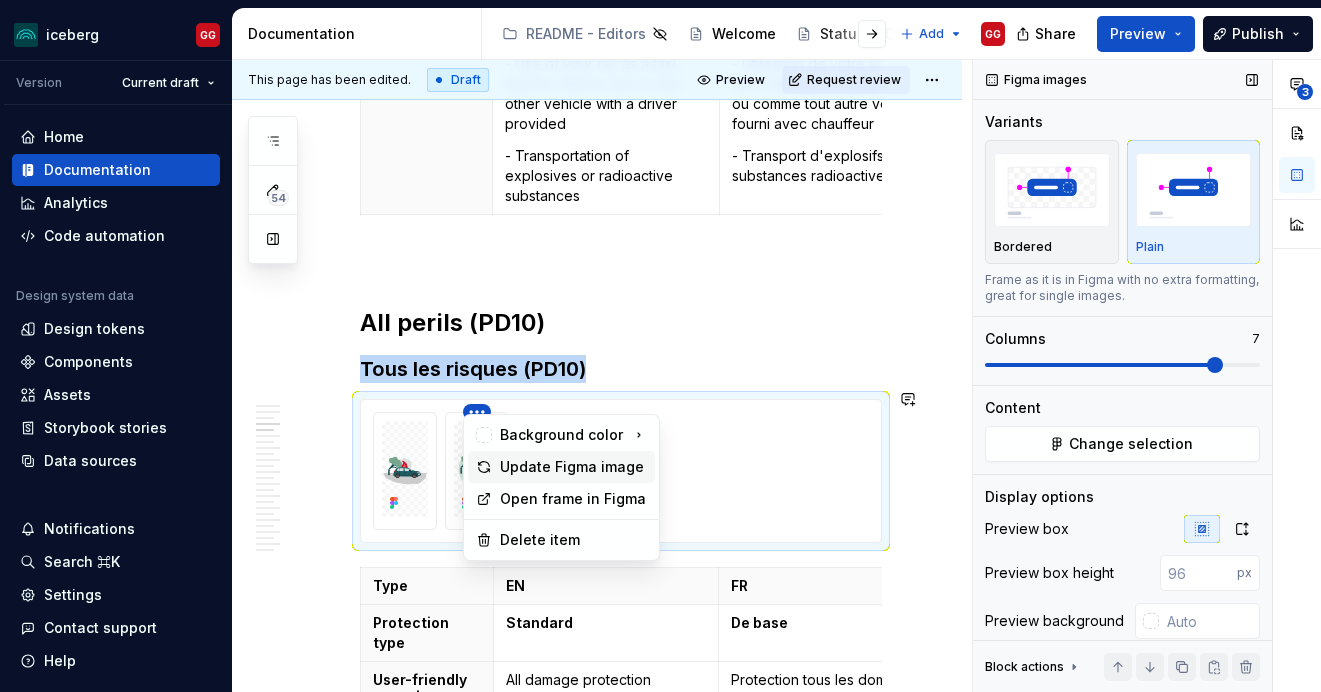 click on "Update Figma image" at bounding box center (573, 467) 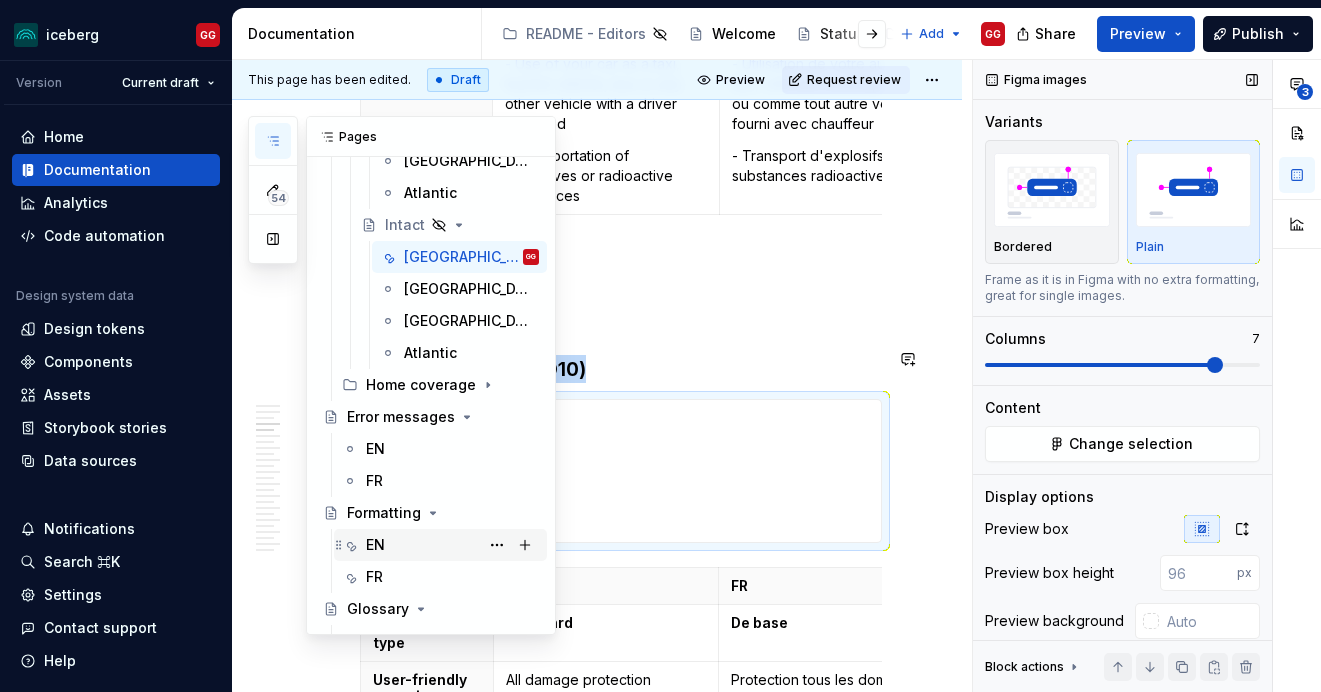 scroll, scrollTop: 519, scrollLeft: 0, axis: vertical 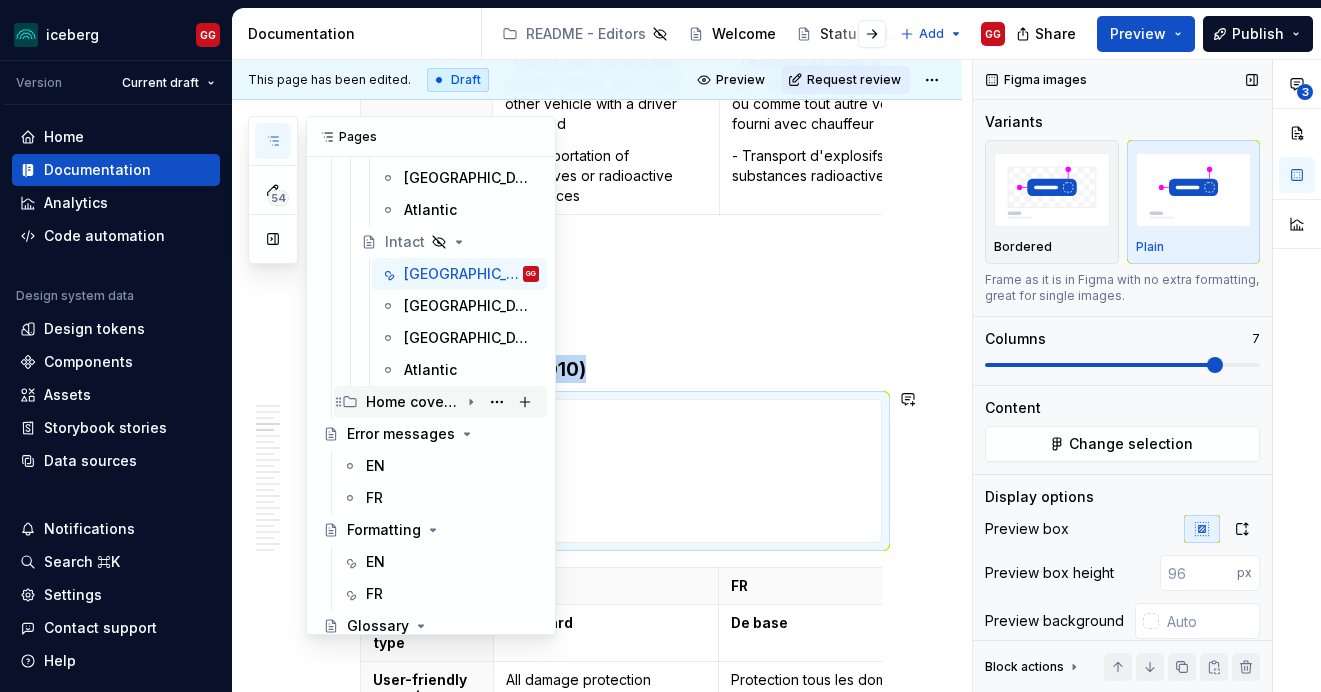 click 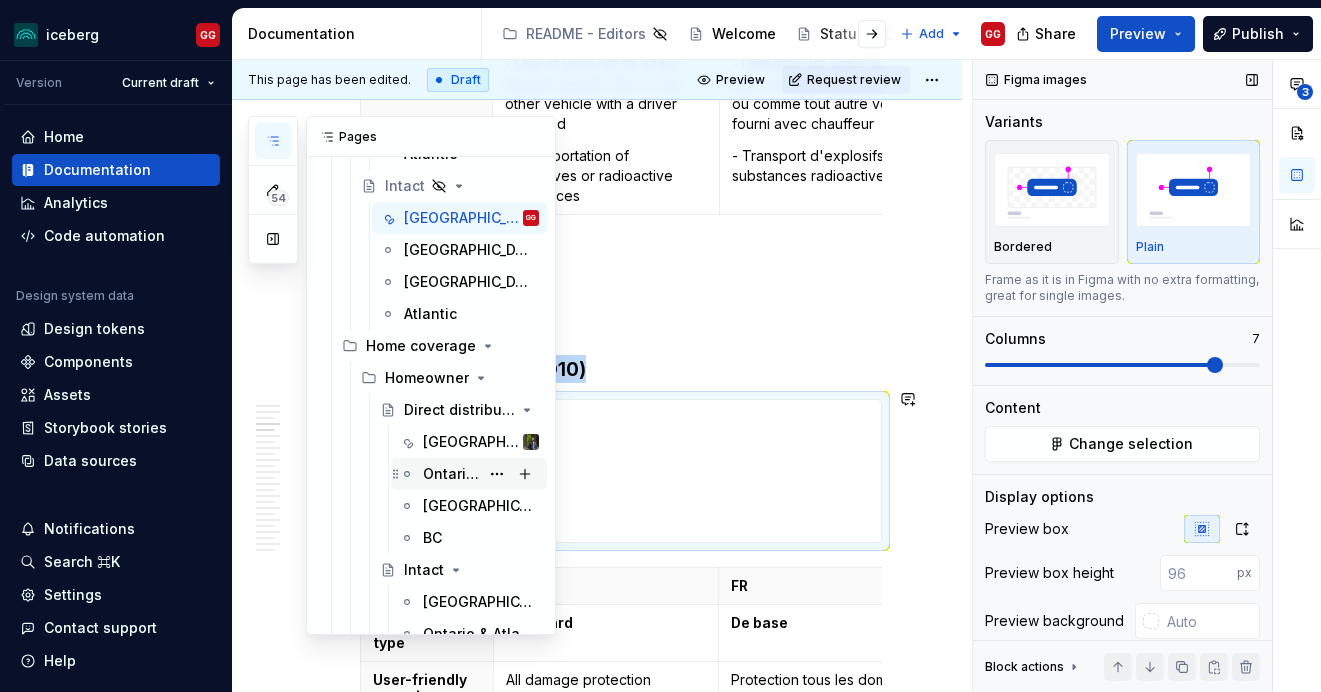 scroll, scrollTop: 556, scrollLeft: 0, axis: vertical 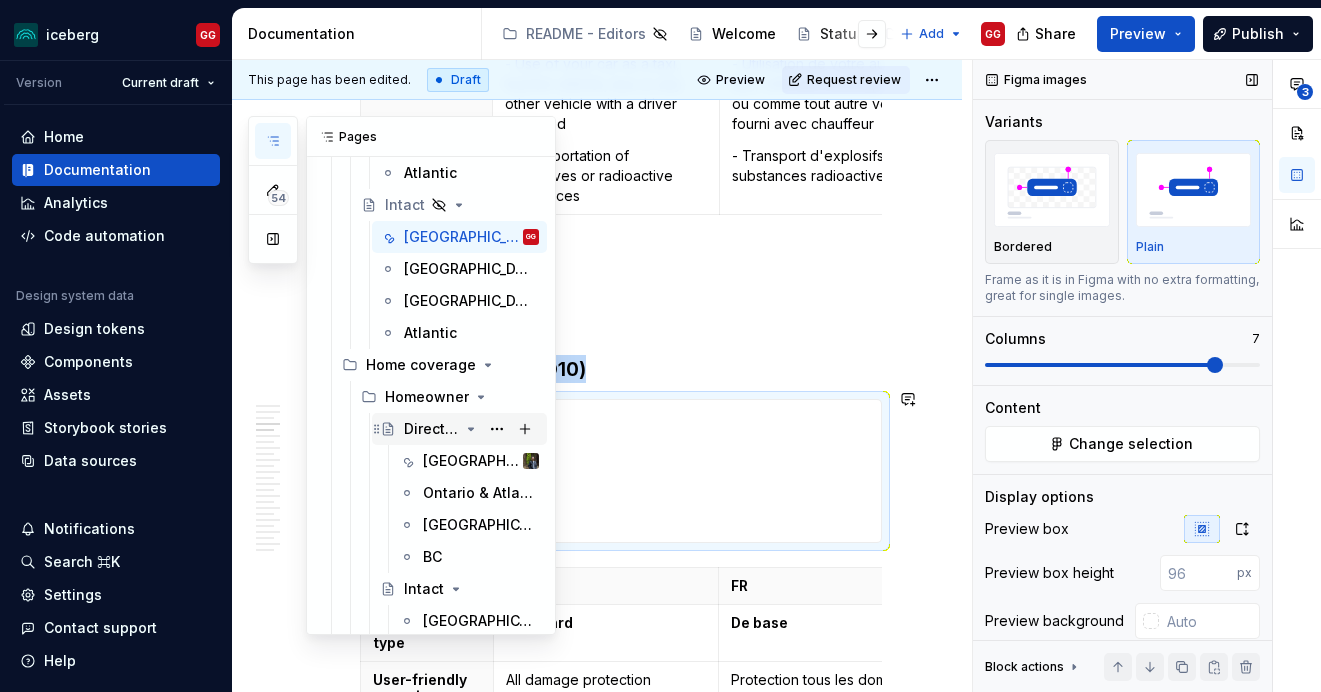click on "Direct distribution" at bounding box center [431, 429] 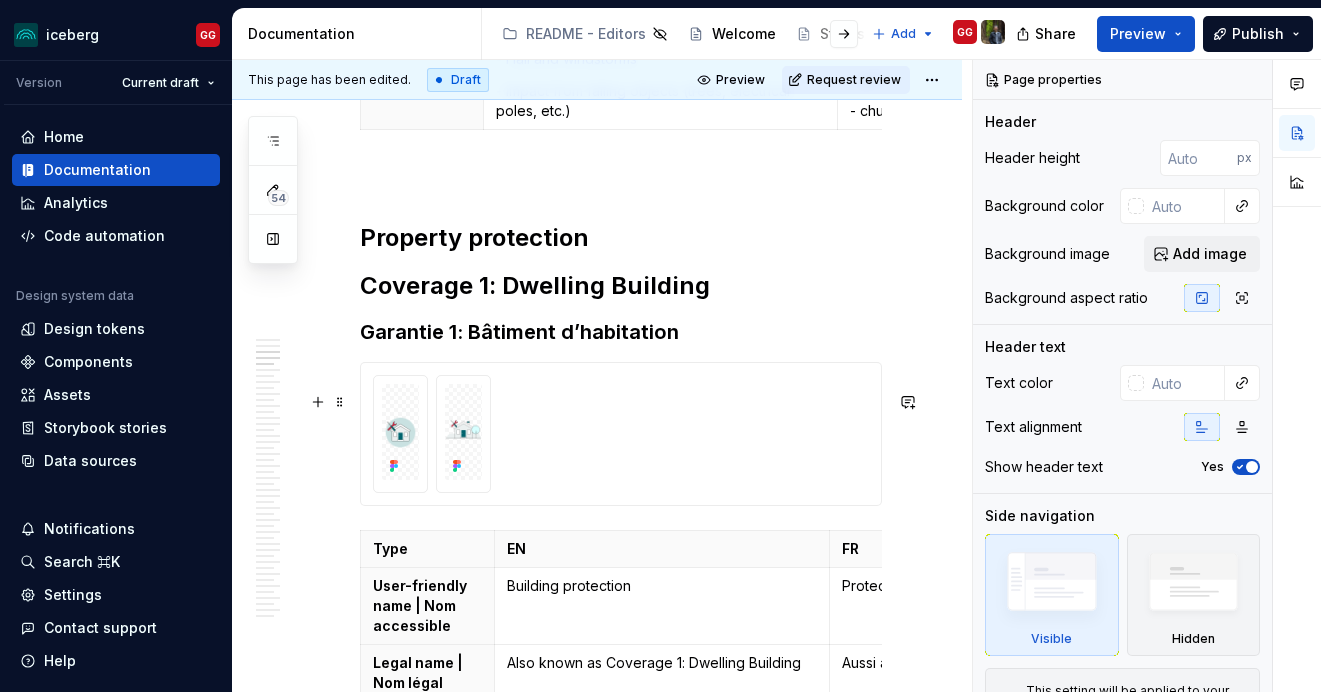 scroll, scrollTop: 1192, scrollLeft: 0, axis: vertical 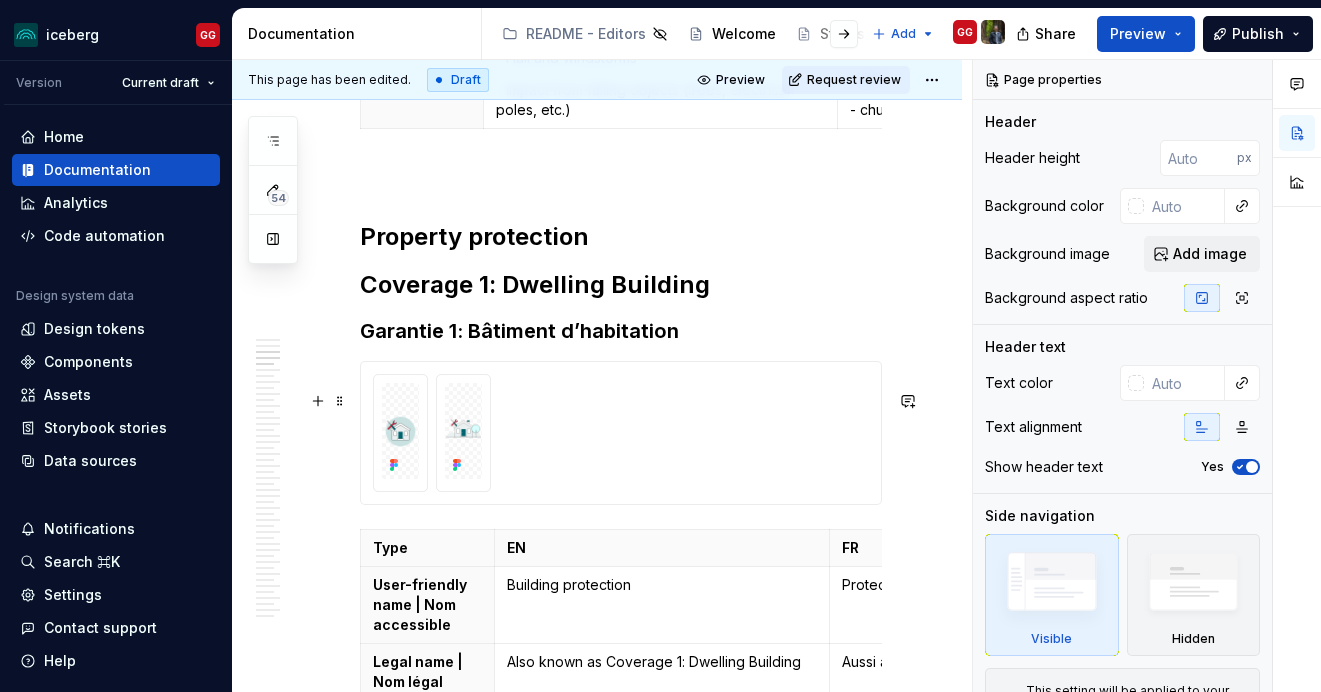 click at bounding box center [621, 433] 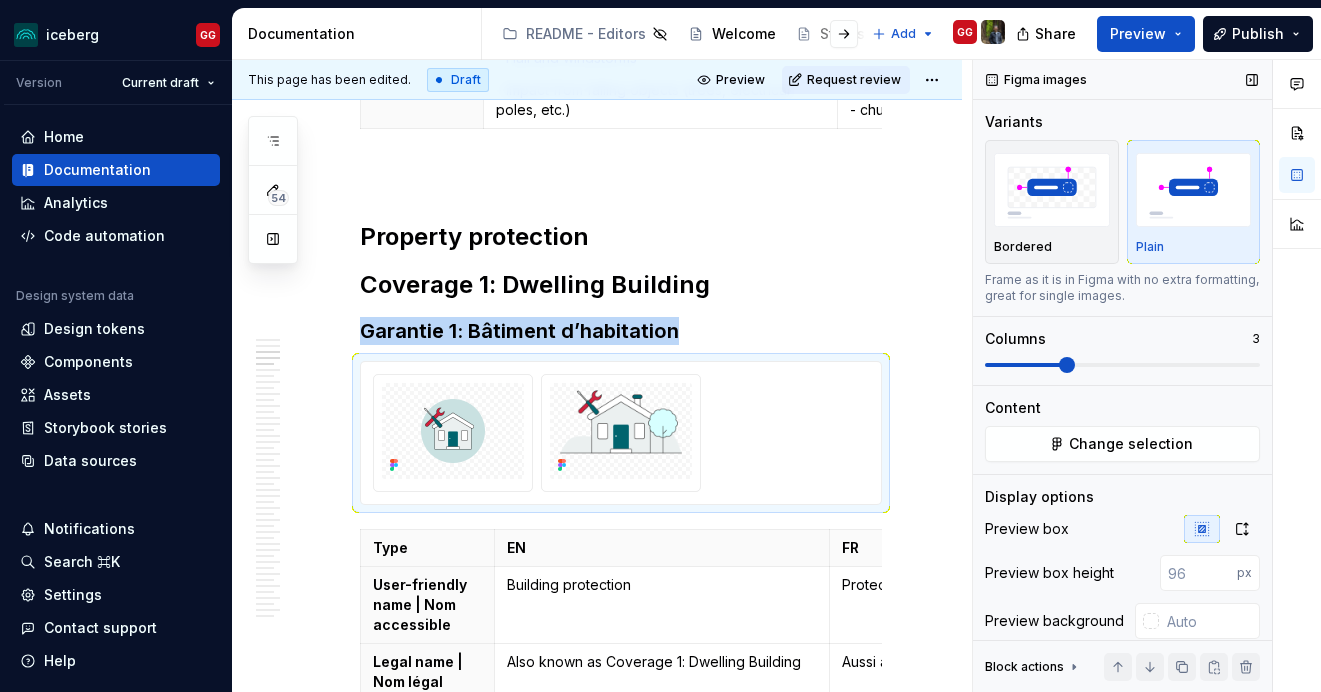 click at bounding box center [1024, 365] 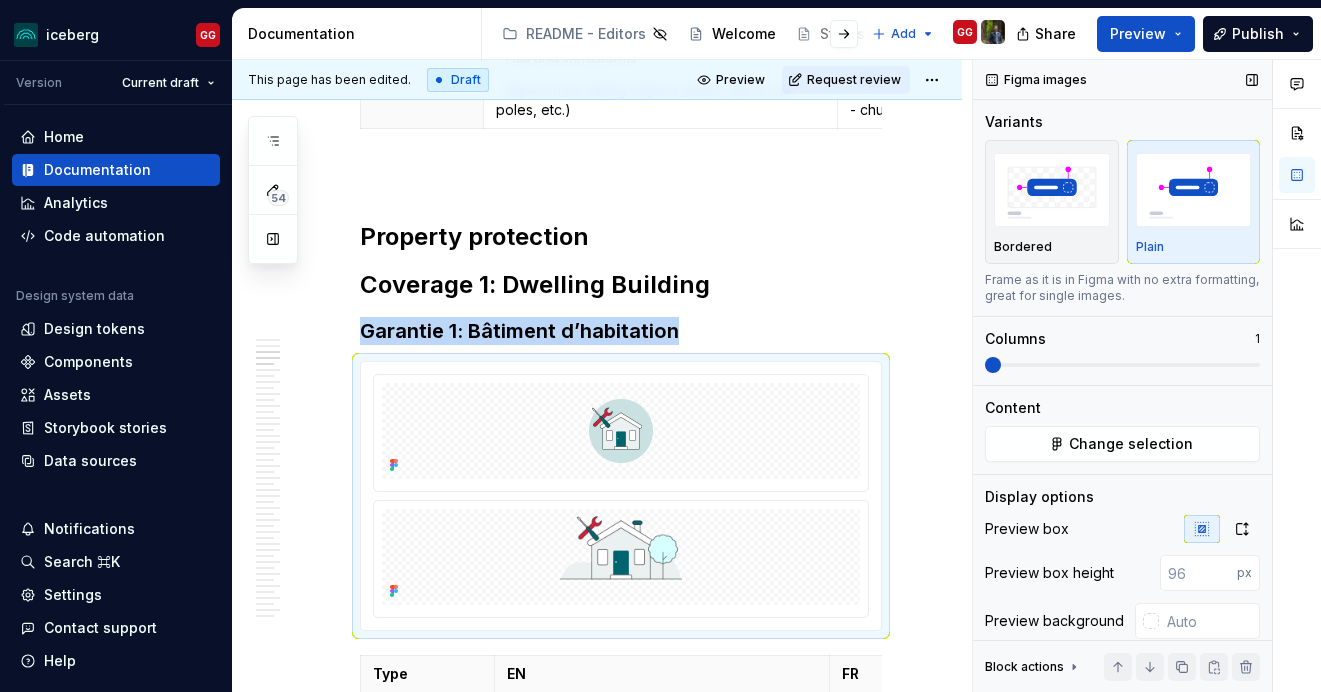 click at bounding box center (985, 365) 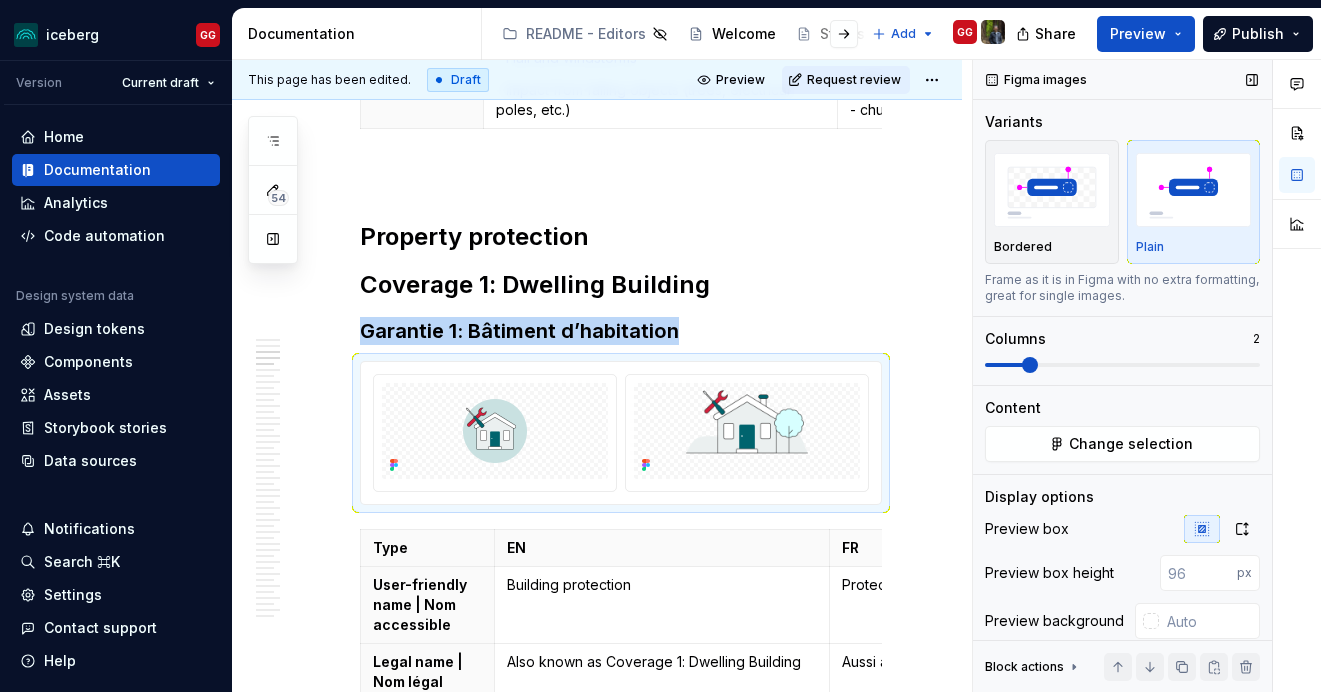 click at bounding box center (1030, 365) 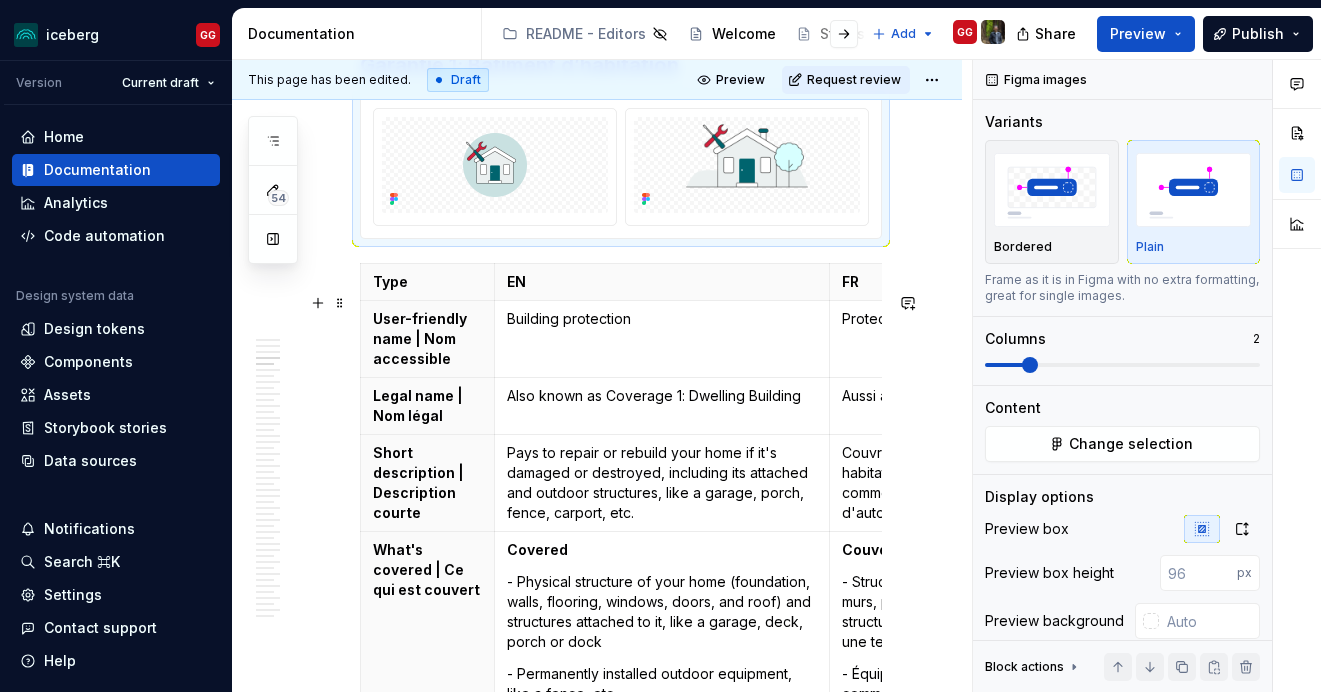 scroll, scrollTop: 1460, scrollLeft: 0, axis: vertical 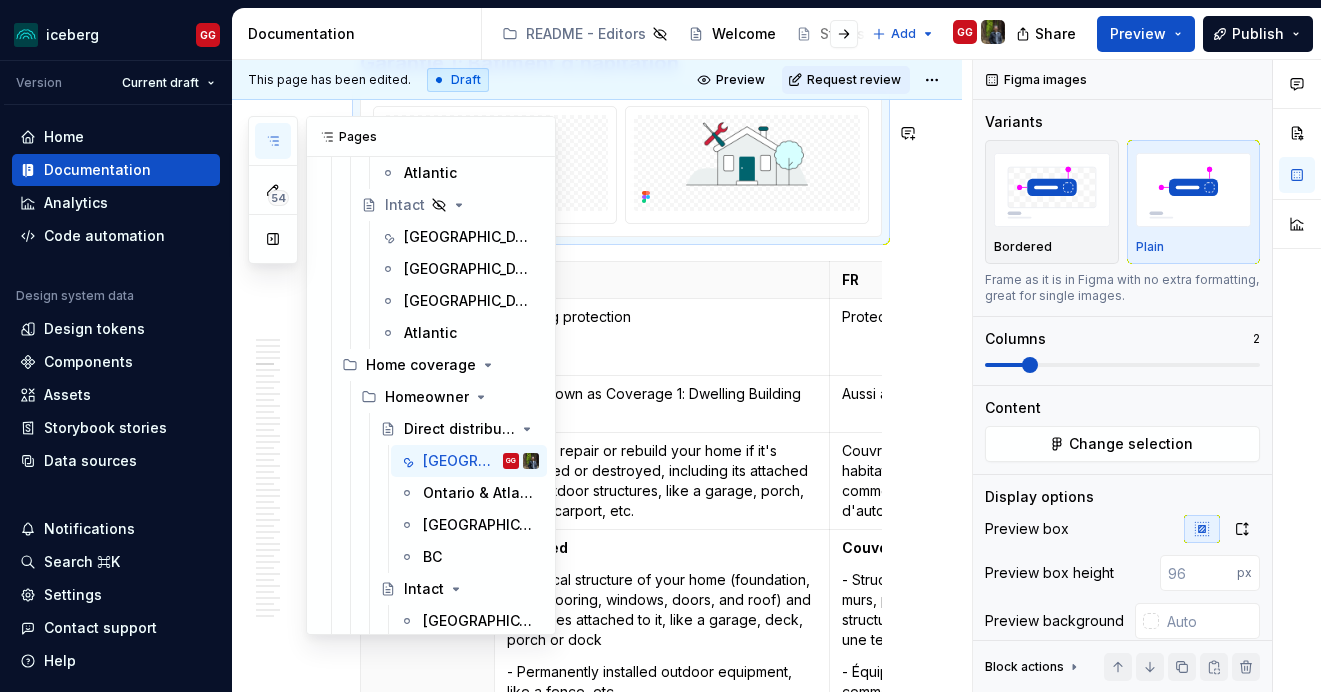 click 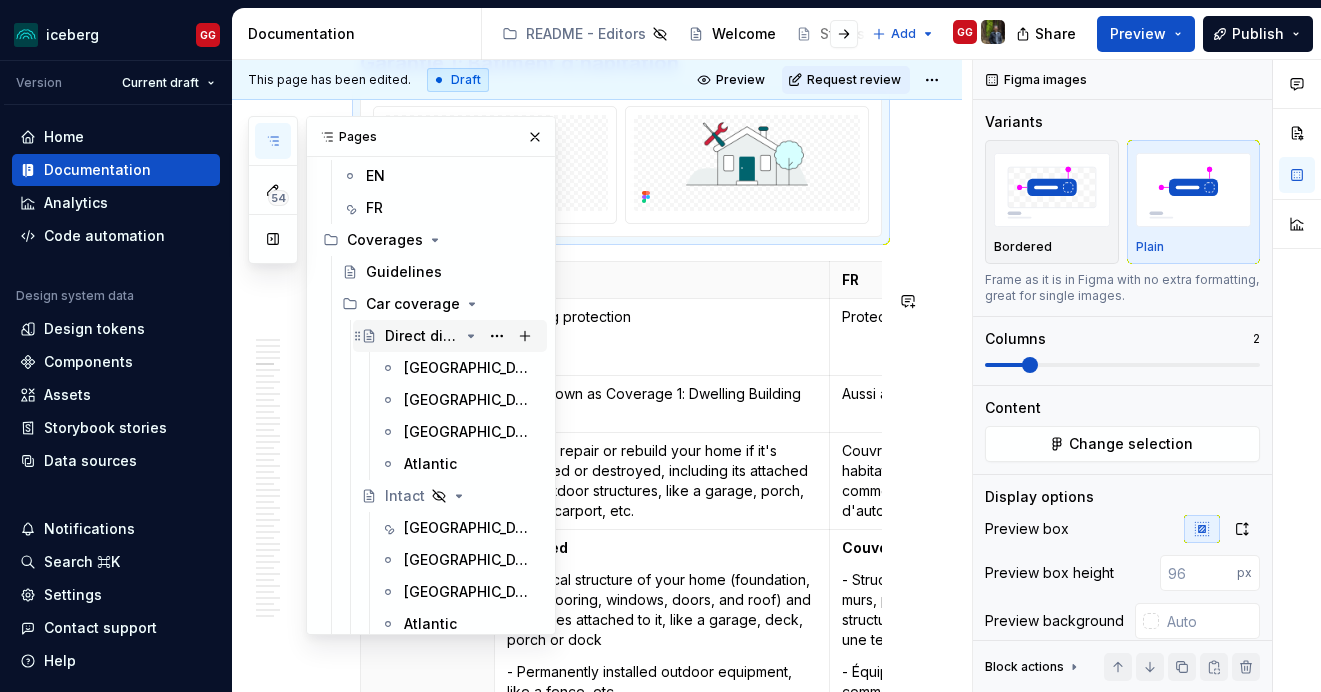 scroll, scrollTop: 269, scrollLeft: 0, axis: vertical 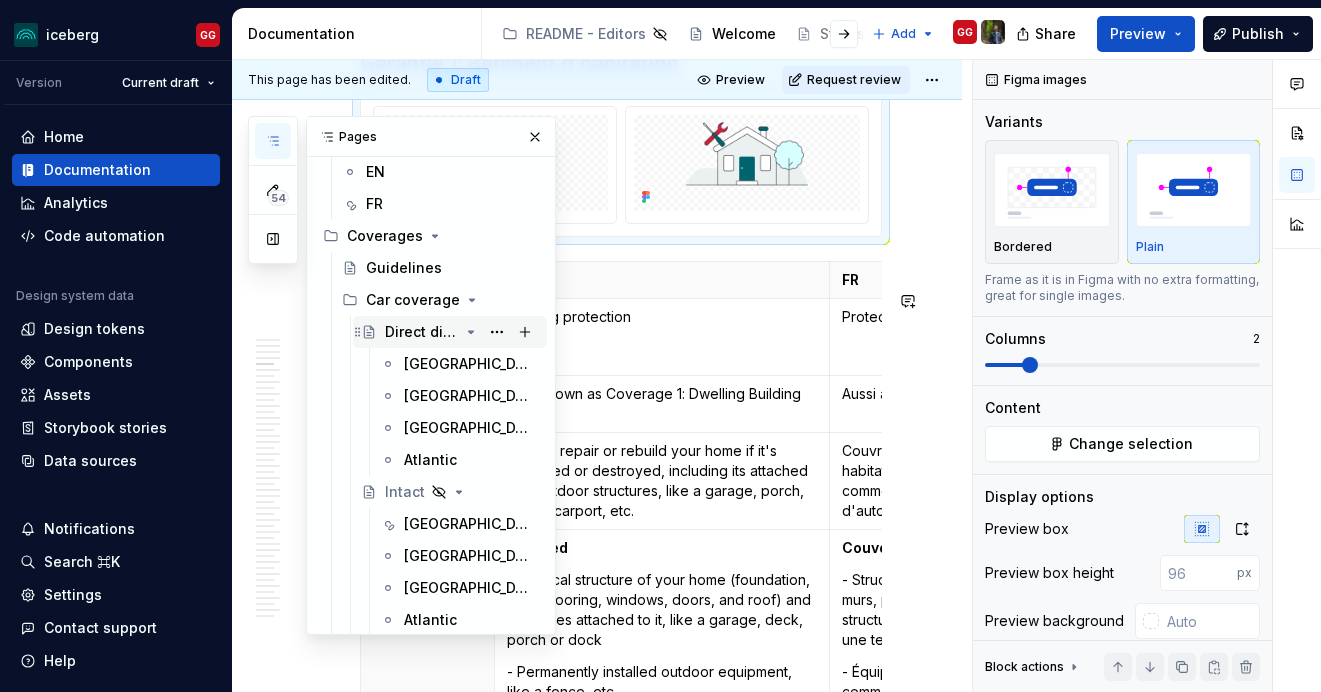 click on "Direct distribution" at bounding box center [422, 332] 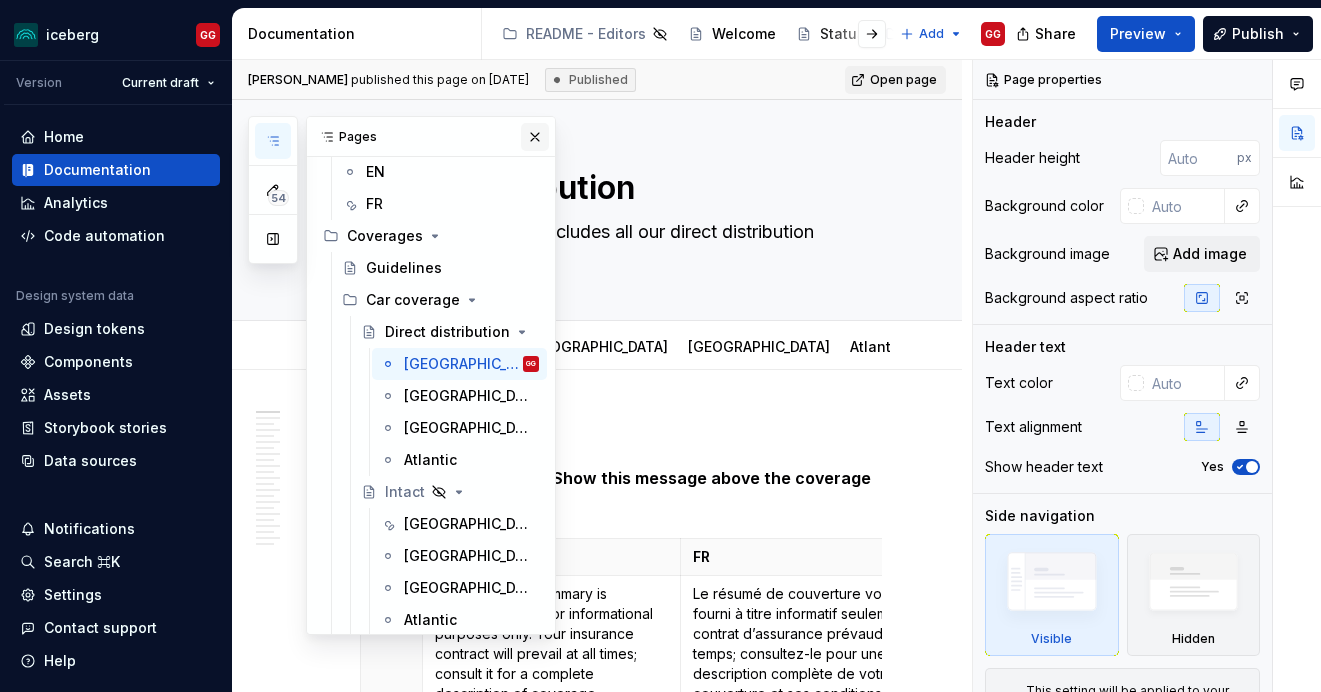 click at bounding box center (535, 137) 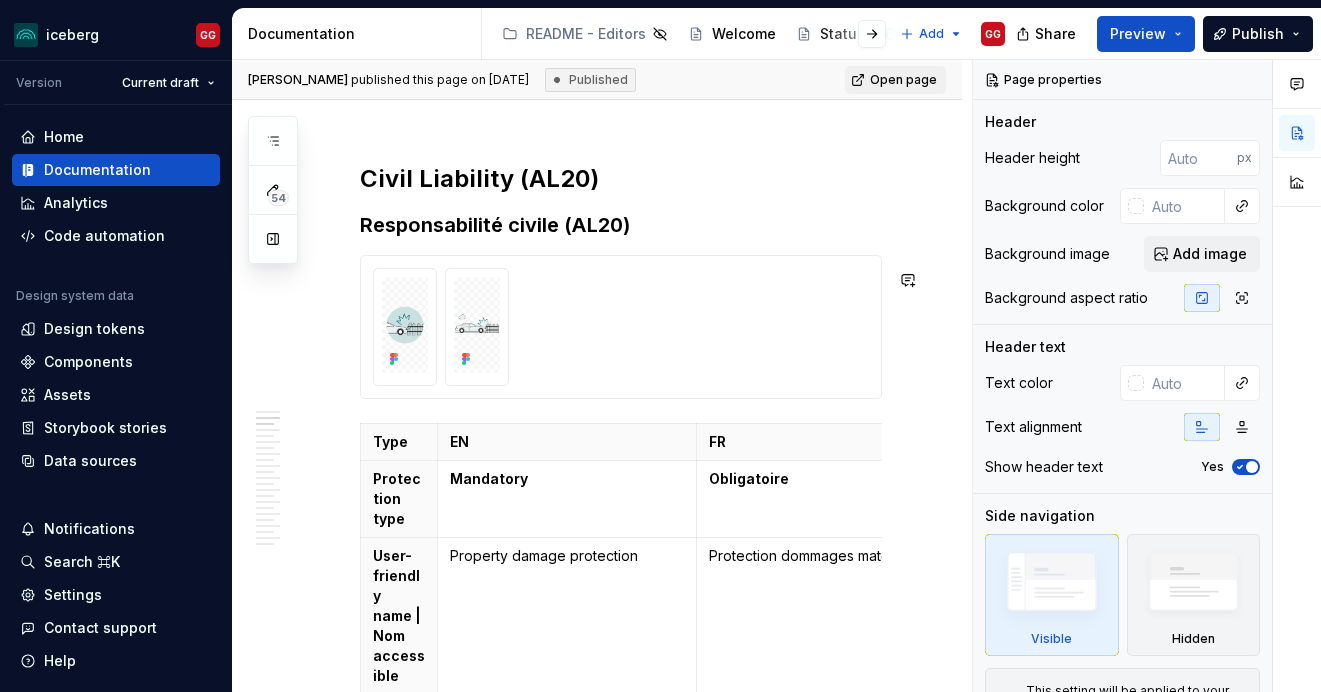 scroll, scrollTop: 751, scrollLeft: 0, axis: vertical 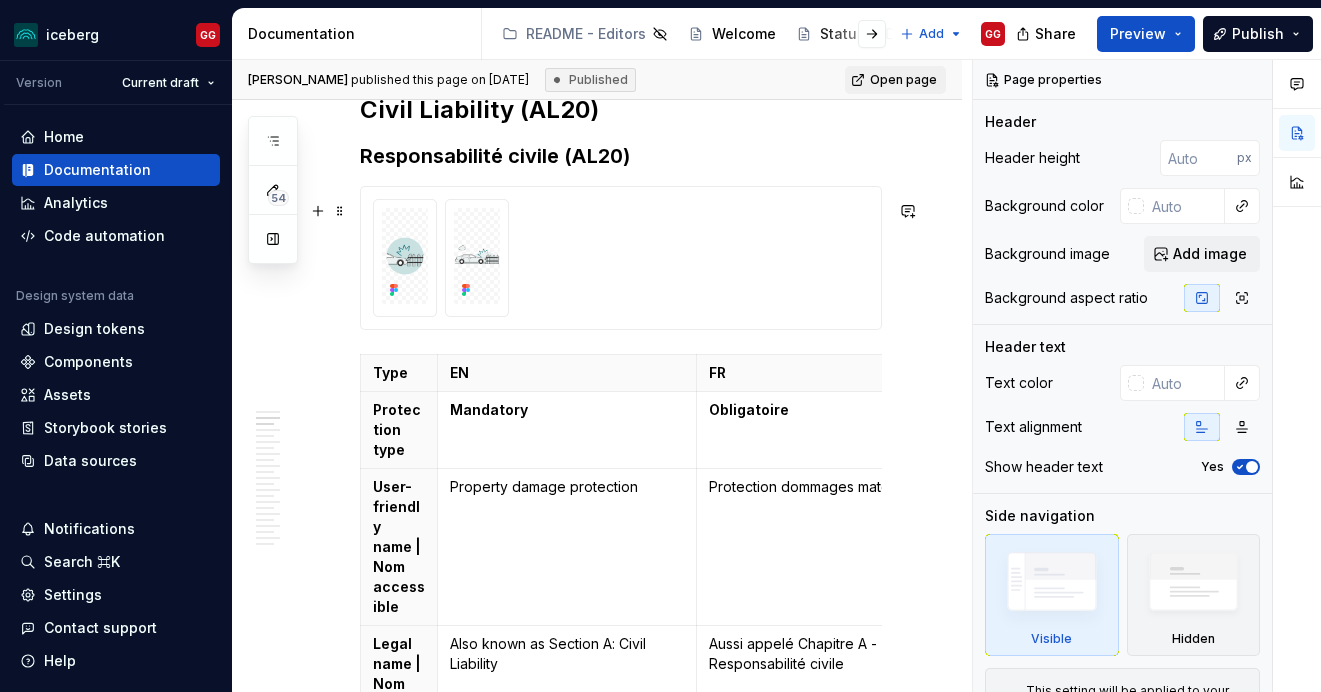 click at bounding box center (621, 258) 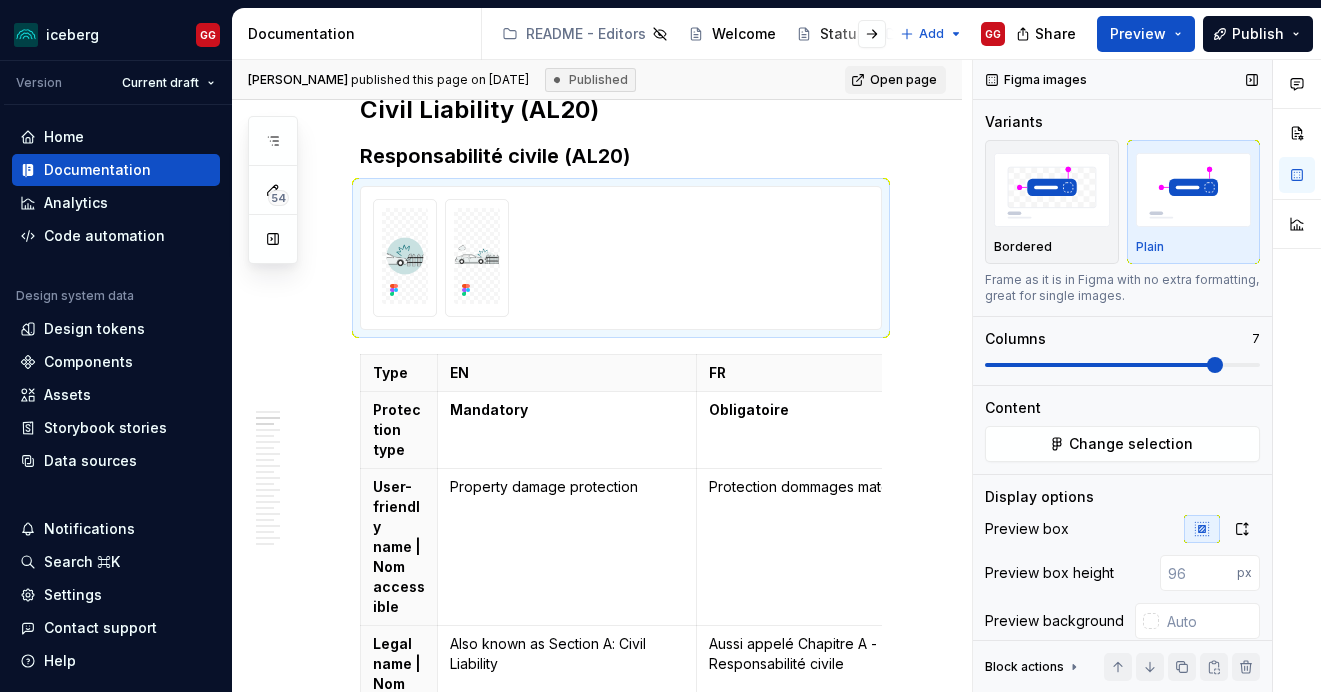 scroll, scrollTop: 68, scrollLeft: 0, axis: vertical 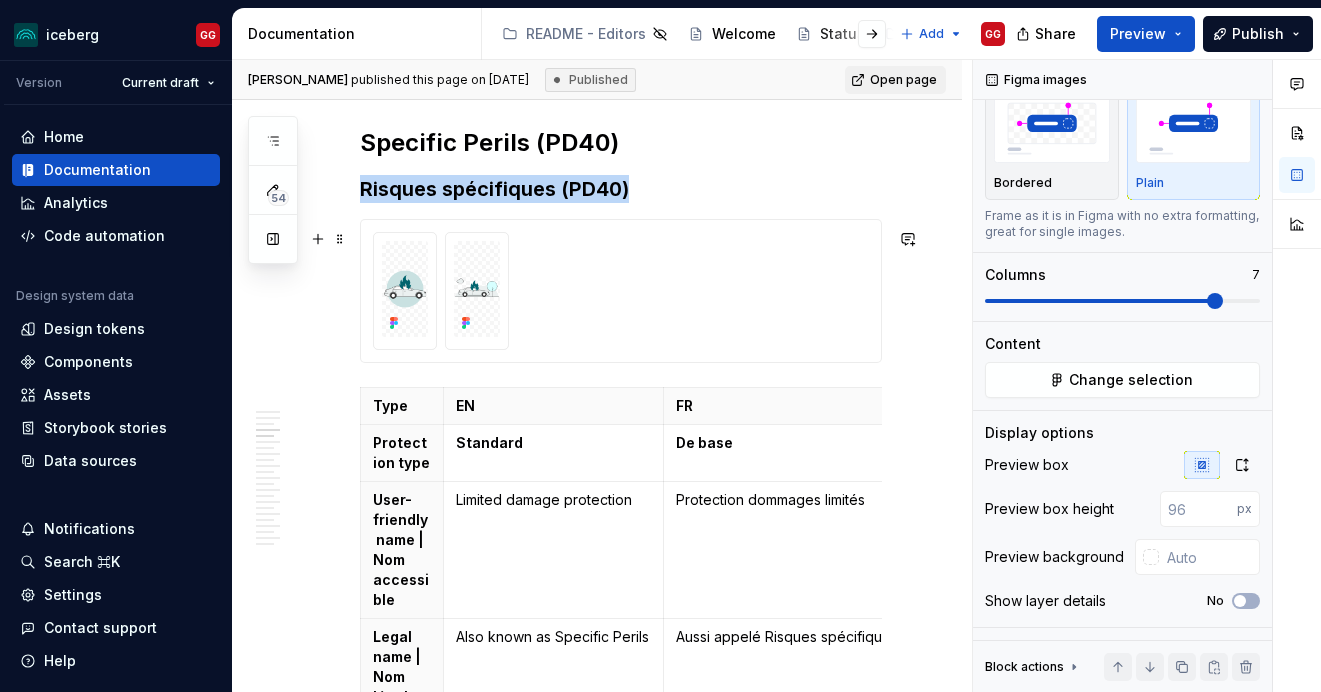 click at bounding box center [621, 291] 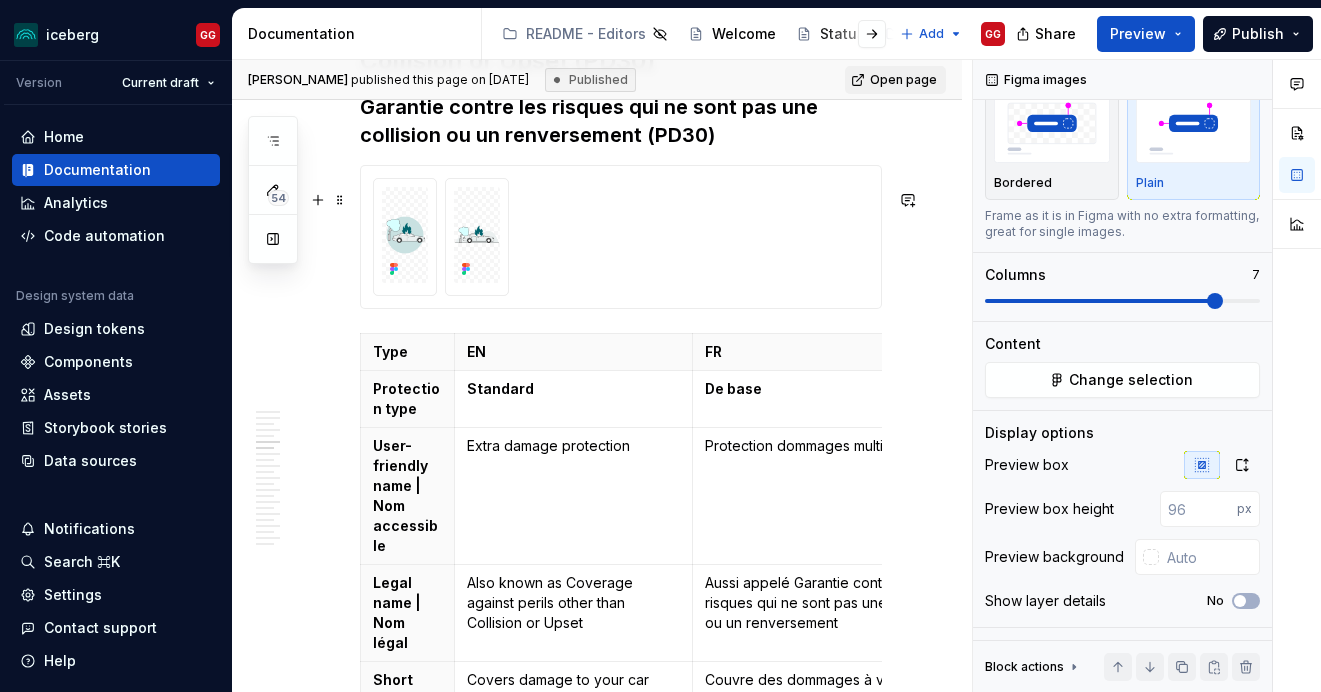 scroll, scrollTop: 3894, scrollLeft: 0, axis: vertical 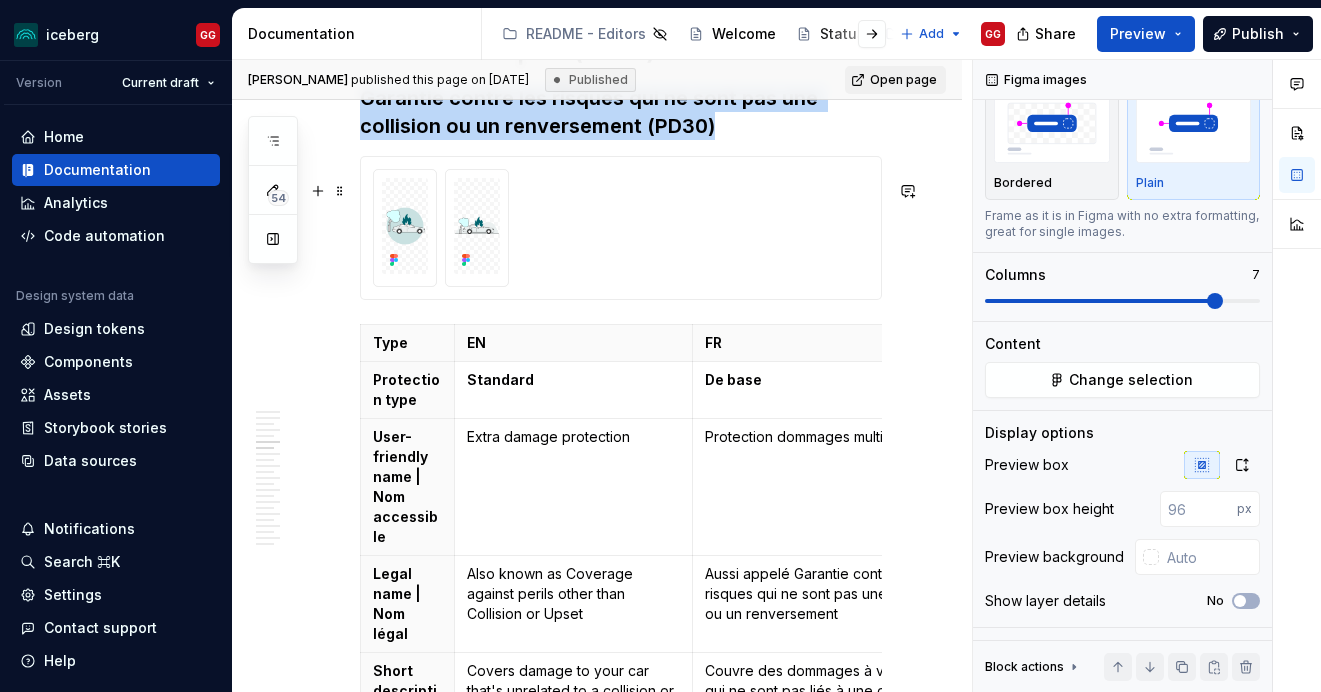 click at bounding box center [621, 228] 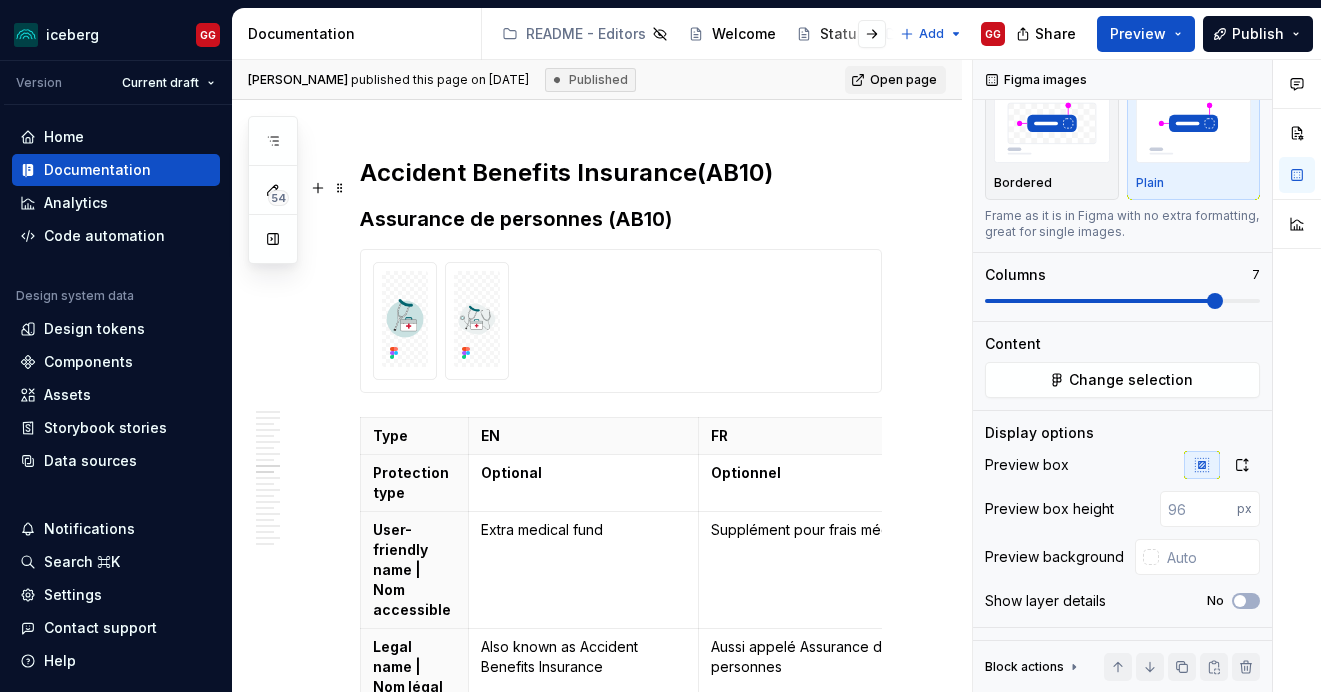 scroll, scrollTop: 6575, scrollLeft: 0, axis: vertical 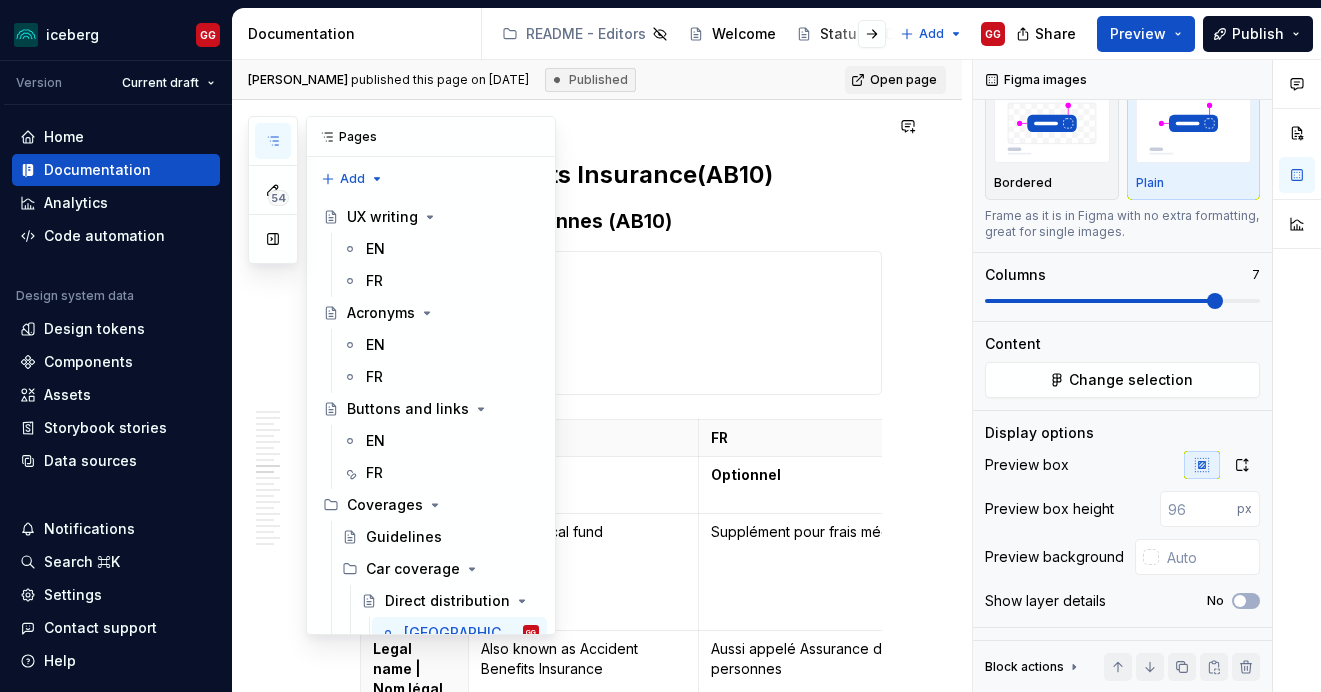 click 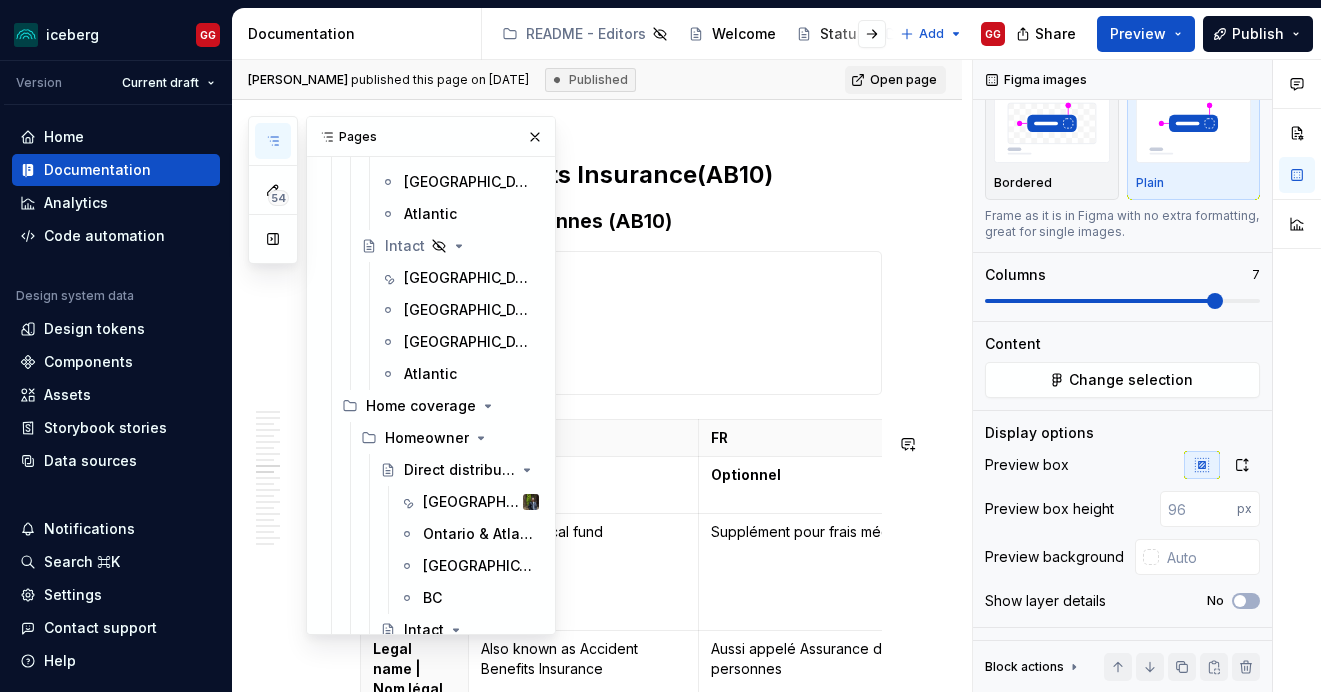 scroll, scrollTop: 533, scrollLeft: 0, axis: vertical 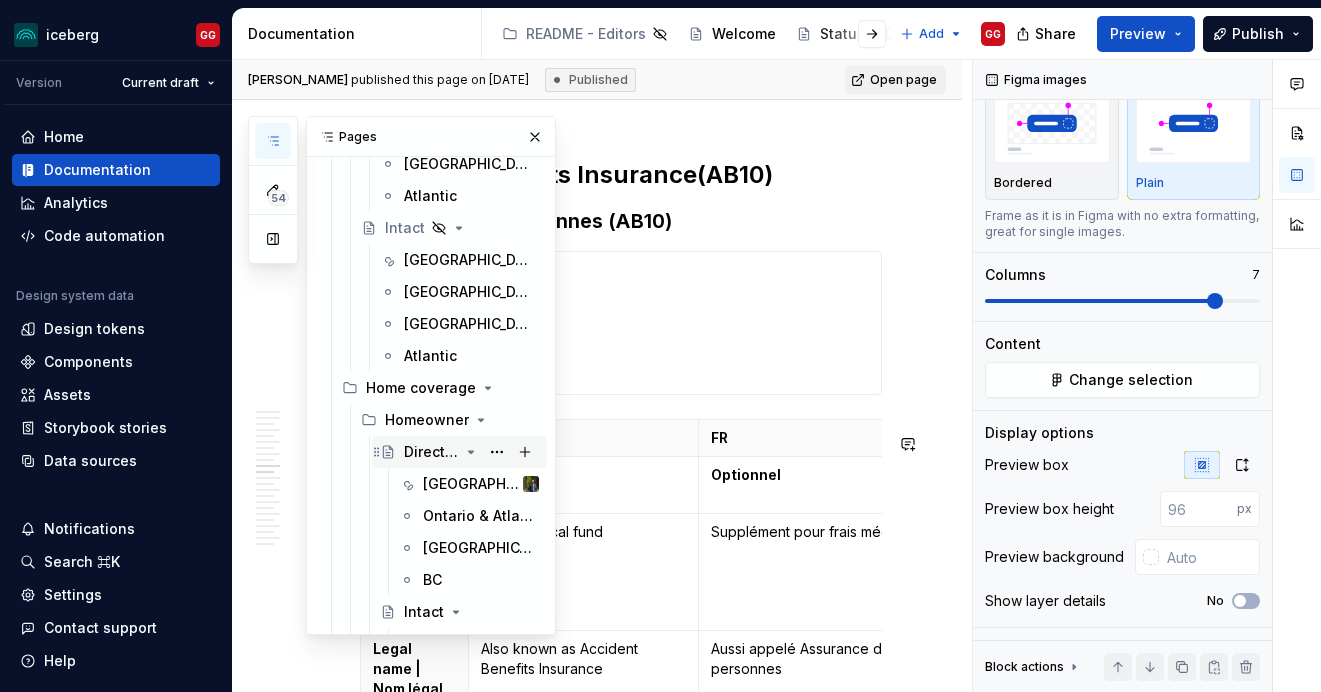 click on "Direct distribution" at bounding box center [431, 452] 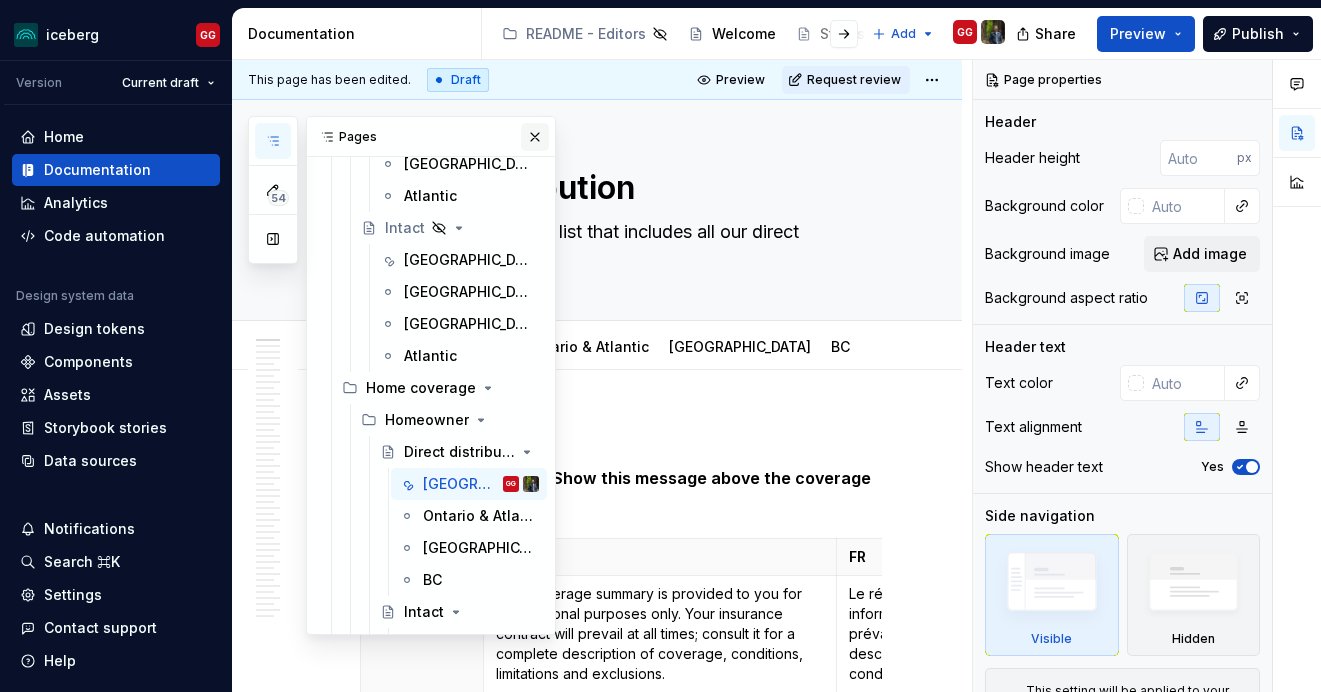 click at bounding box center [535, 137] 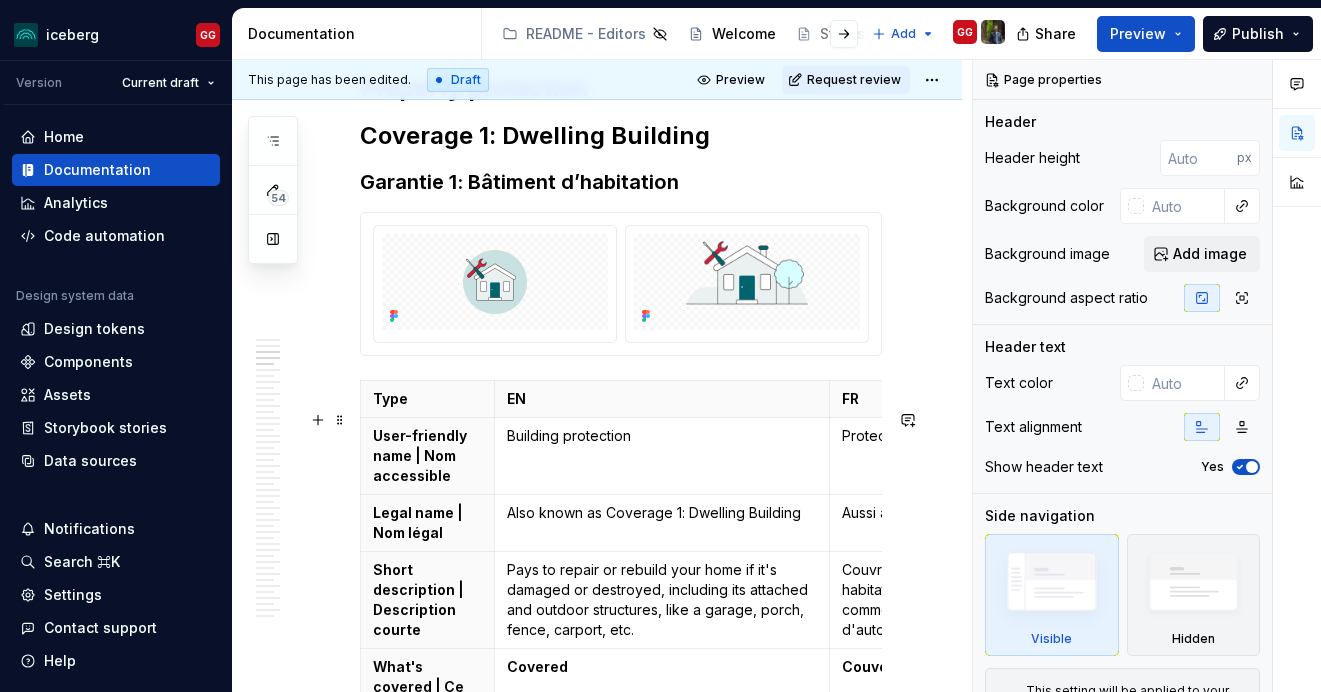scroll, scrollTop: 1343, scrollLeft: 0, axis: vertical 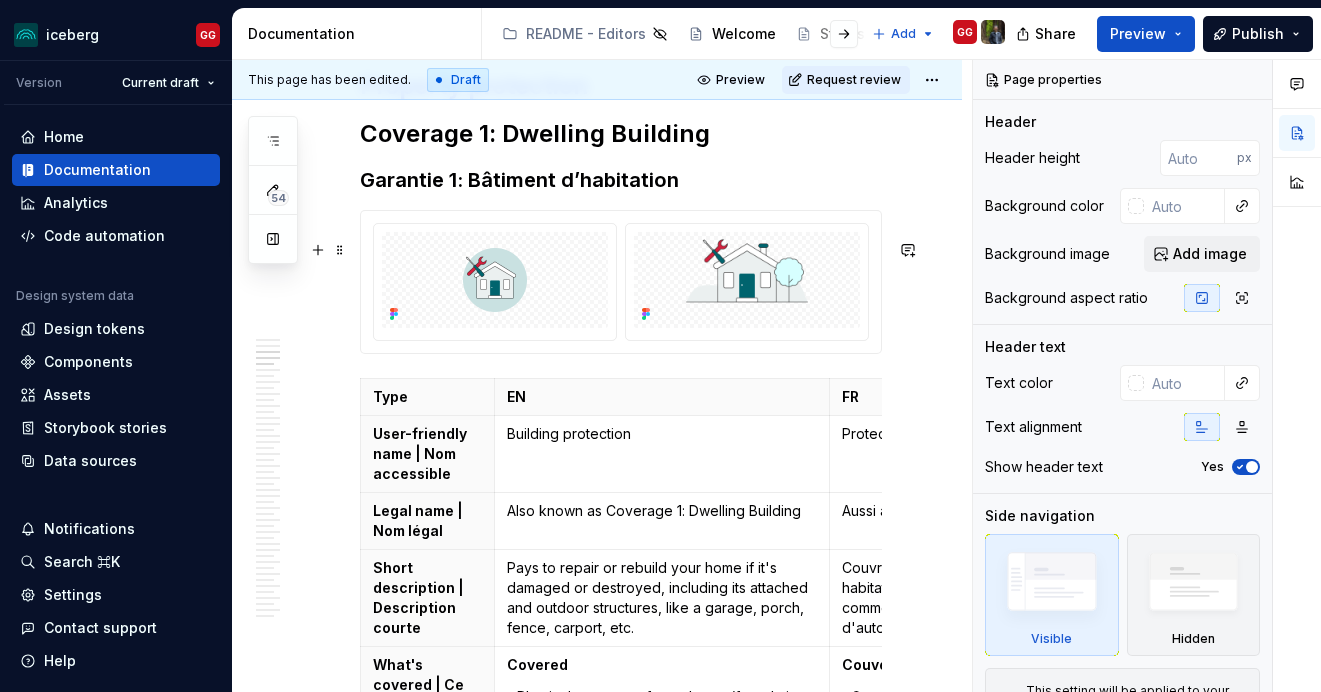 click at bounding box center [621, 282] 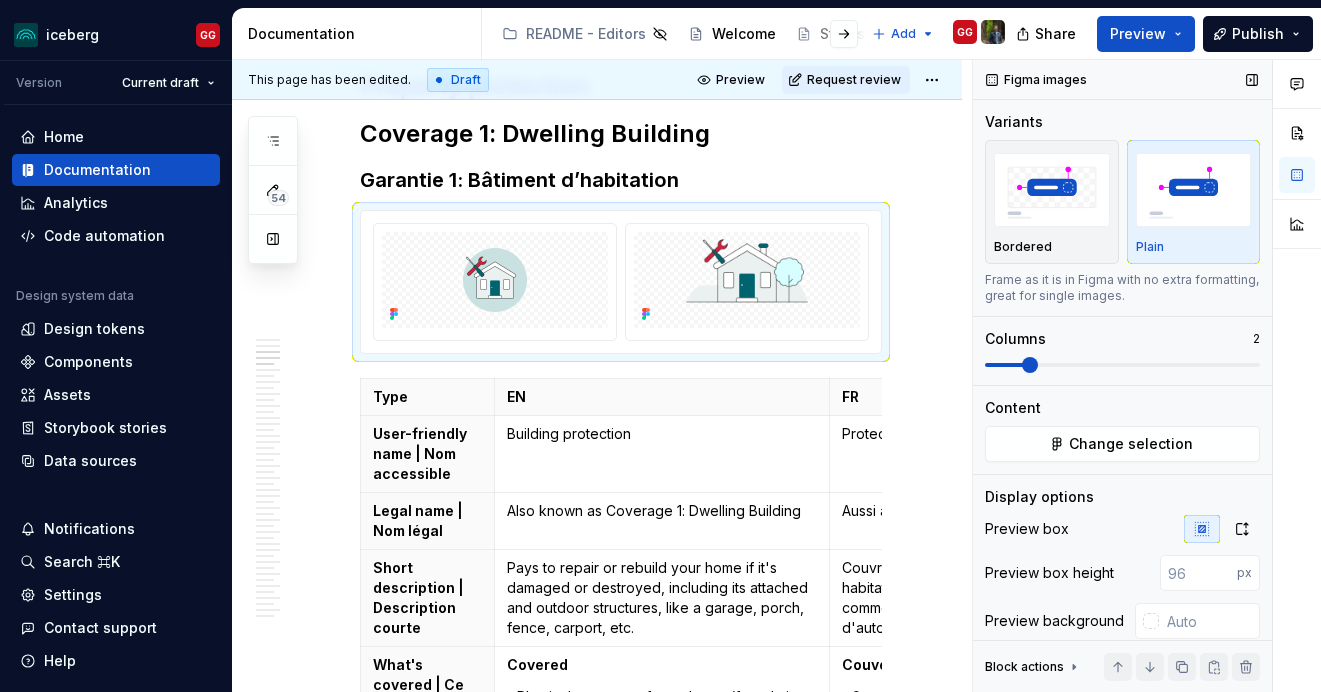 click on "Columns 2" at bounding box center (1122, 351) 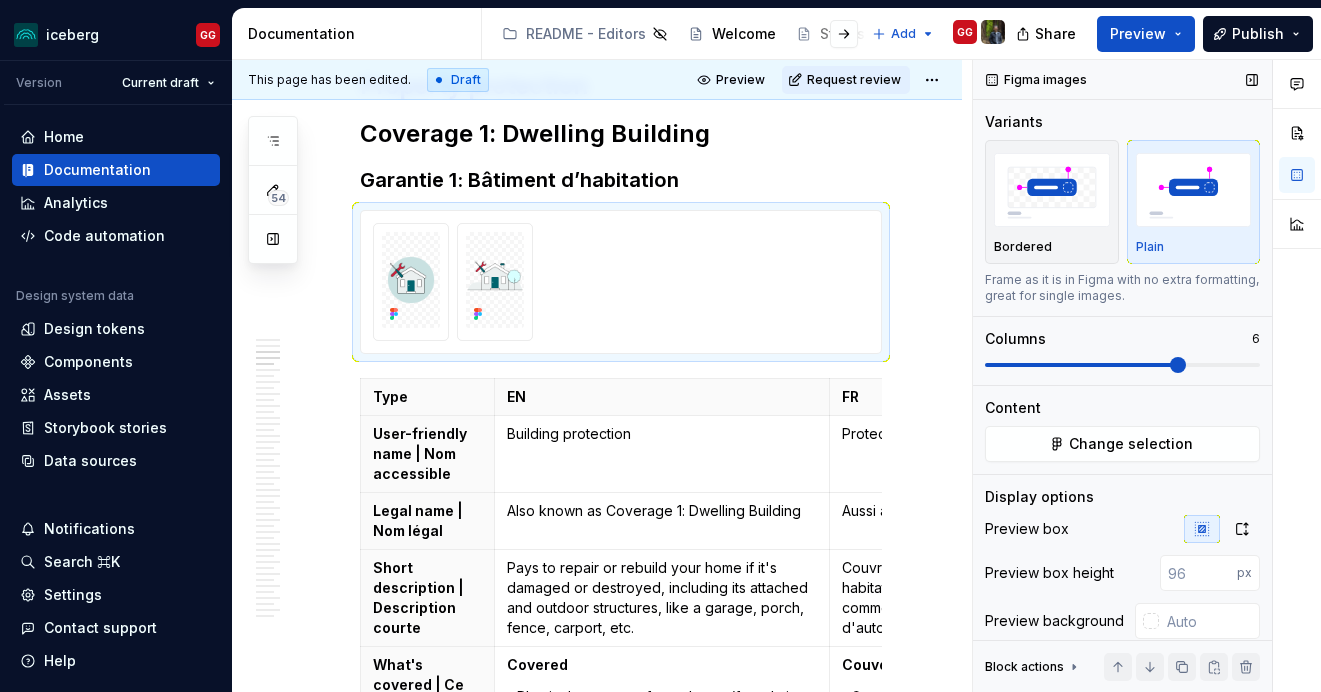 click at bounding box center [1122, 365] 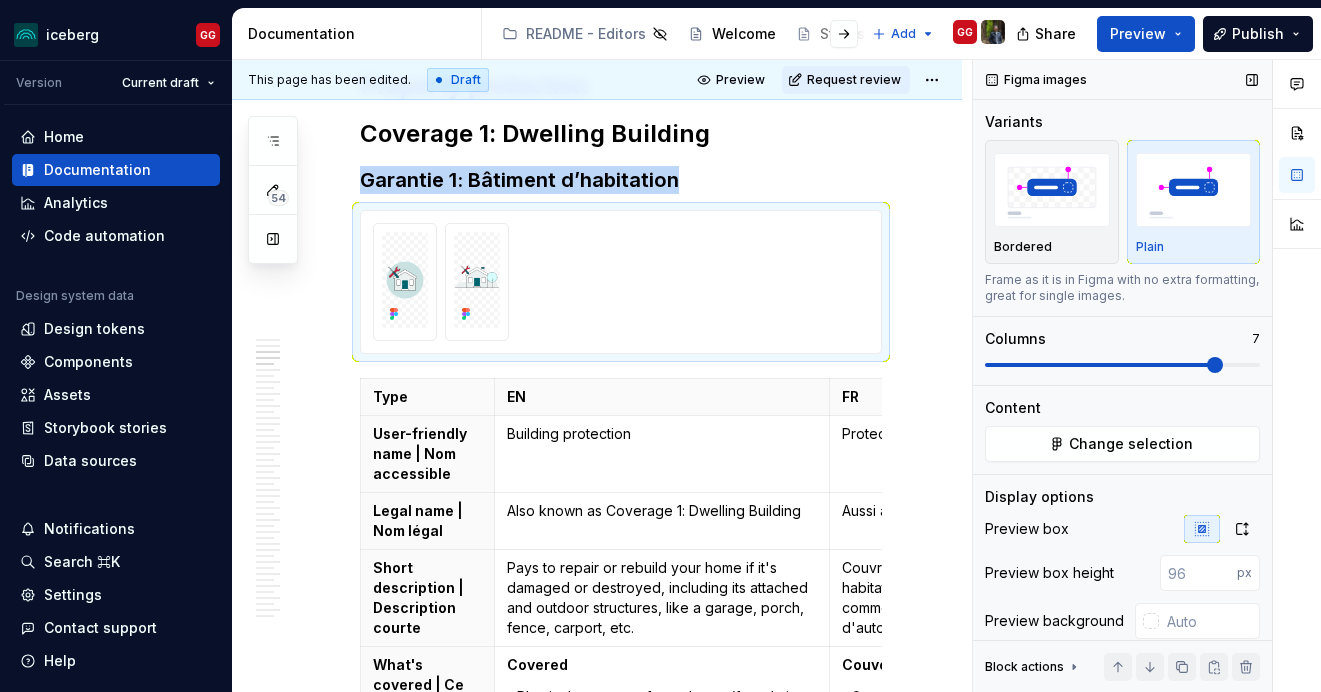 click at bounding box center (1122, 365) 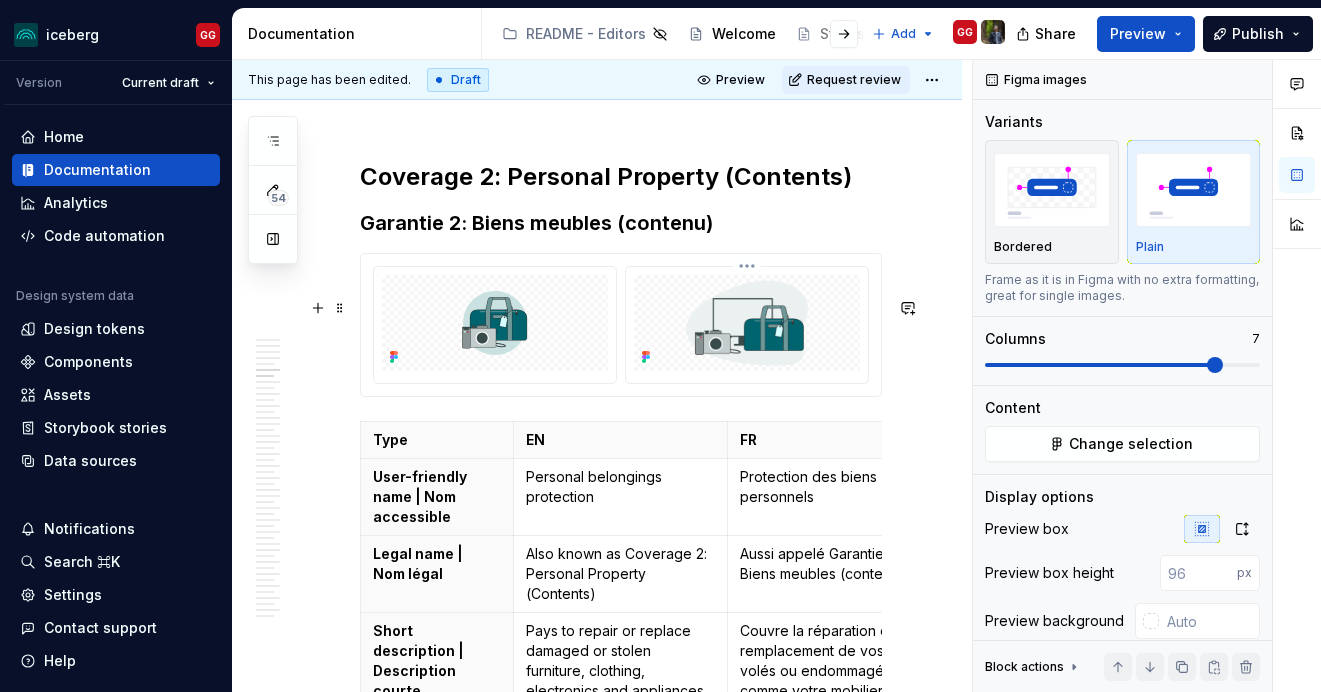 scroll, scrollTop: 2751, scrollLeft: 0, axis: vertical 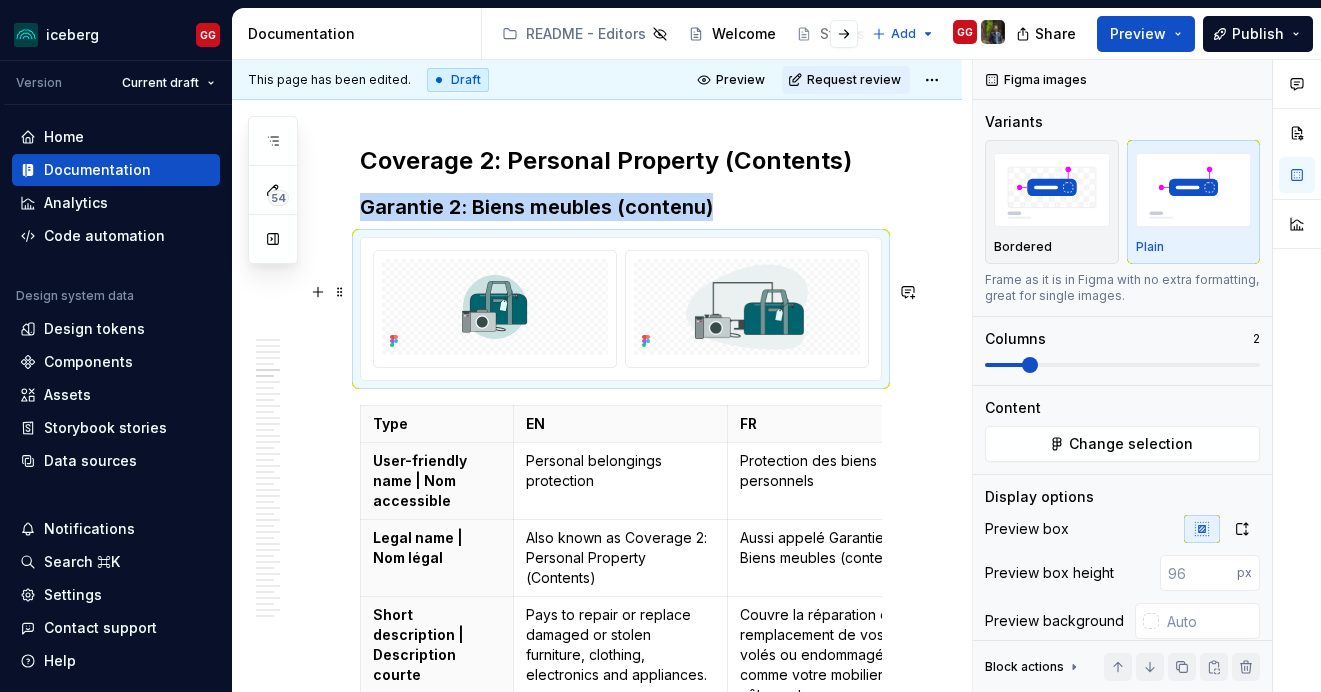 click at bounding box center [621, 309] 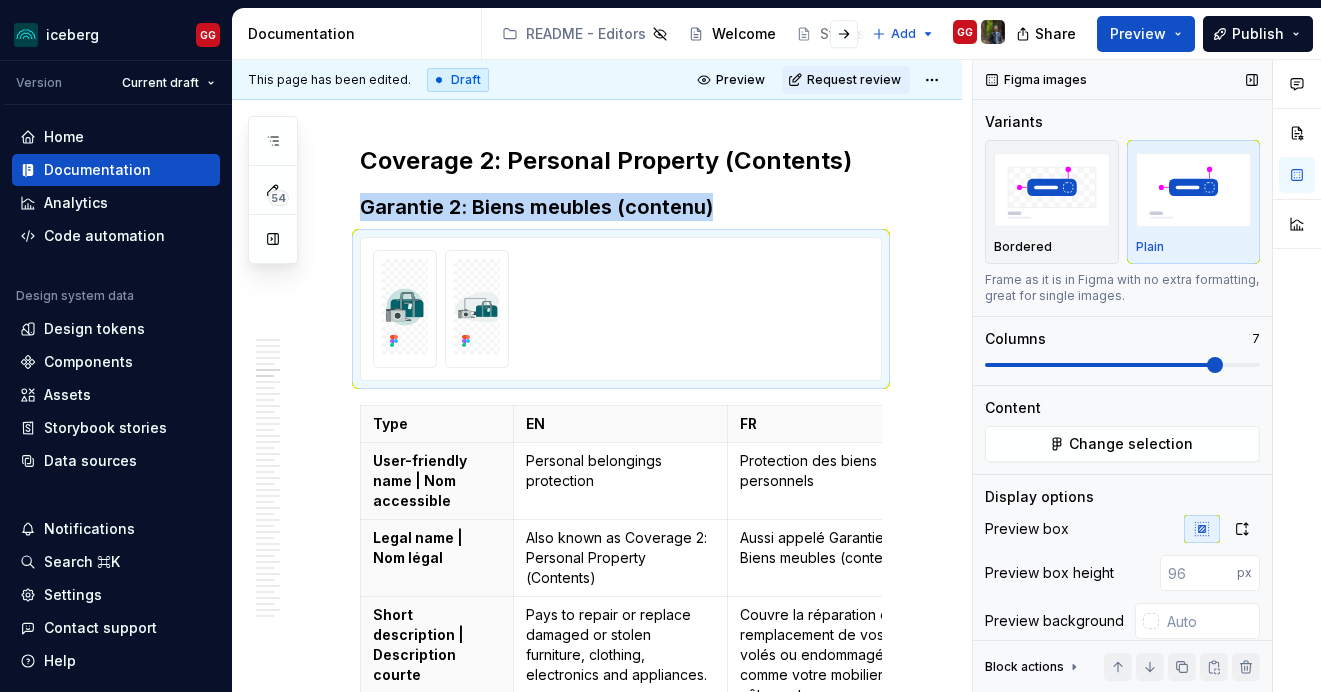 click at bounding box center [1122, 365] 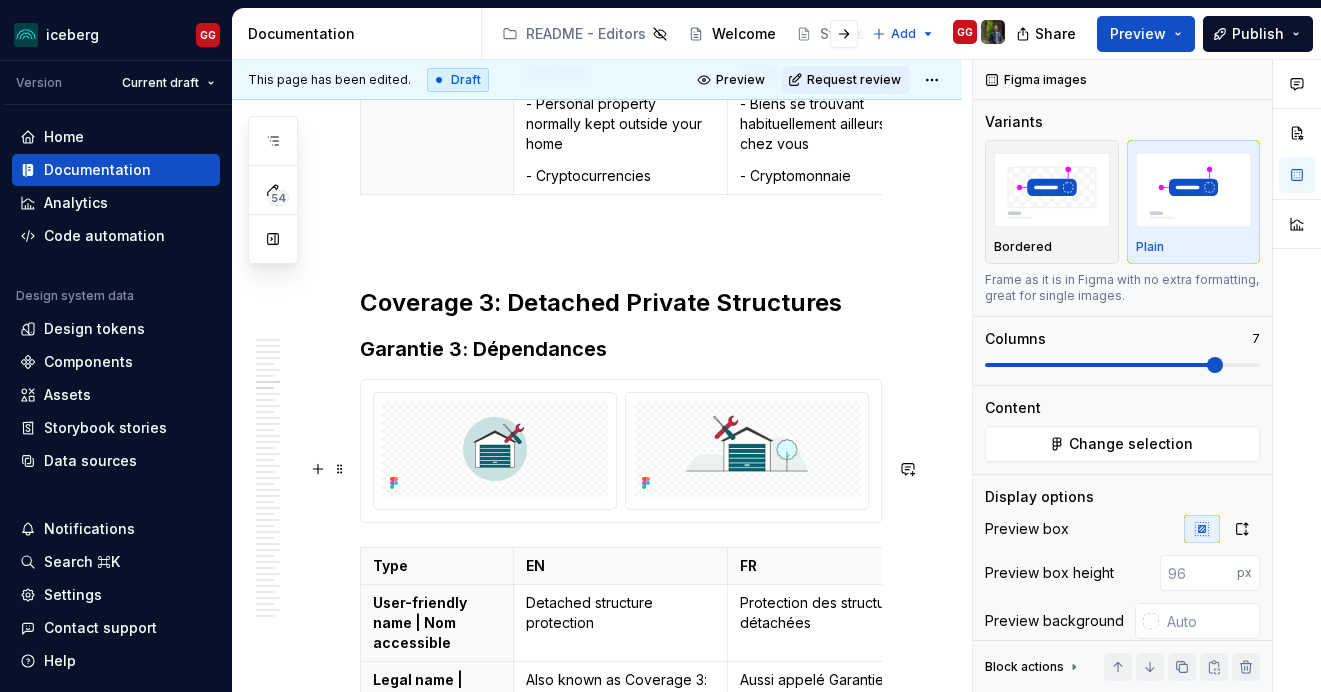 scroll, scrollTop: 4491, scrollLeft: 0, axis: vertical 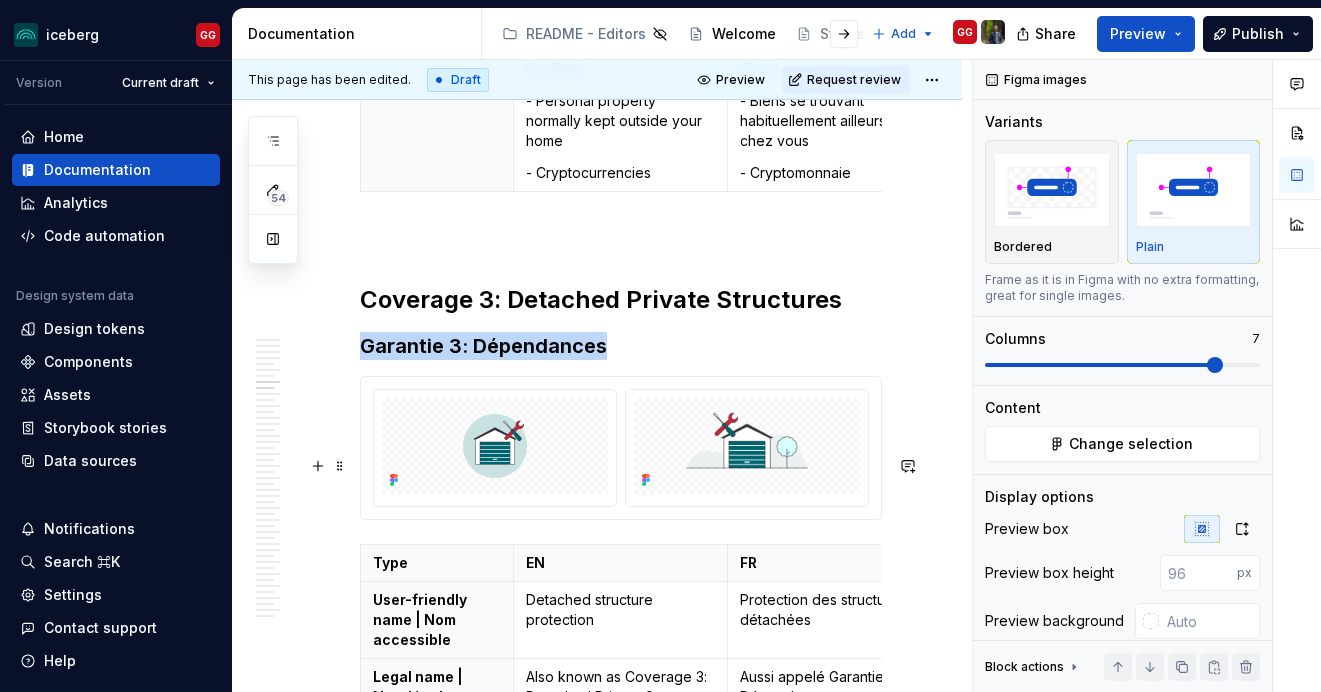 click at bounding box center (621, 448) 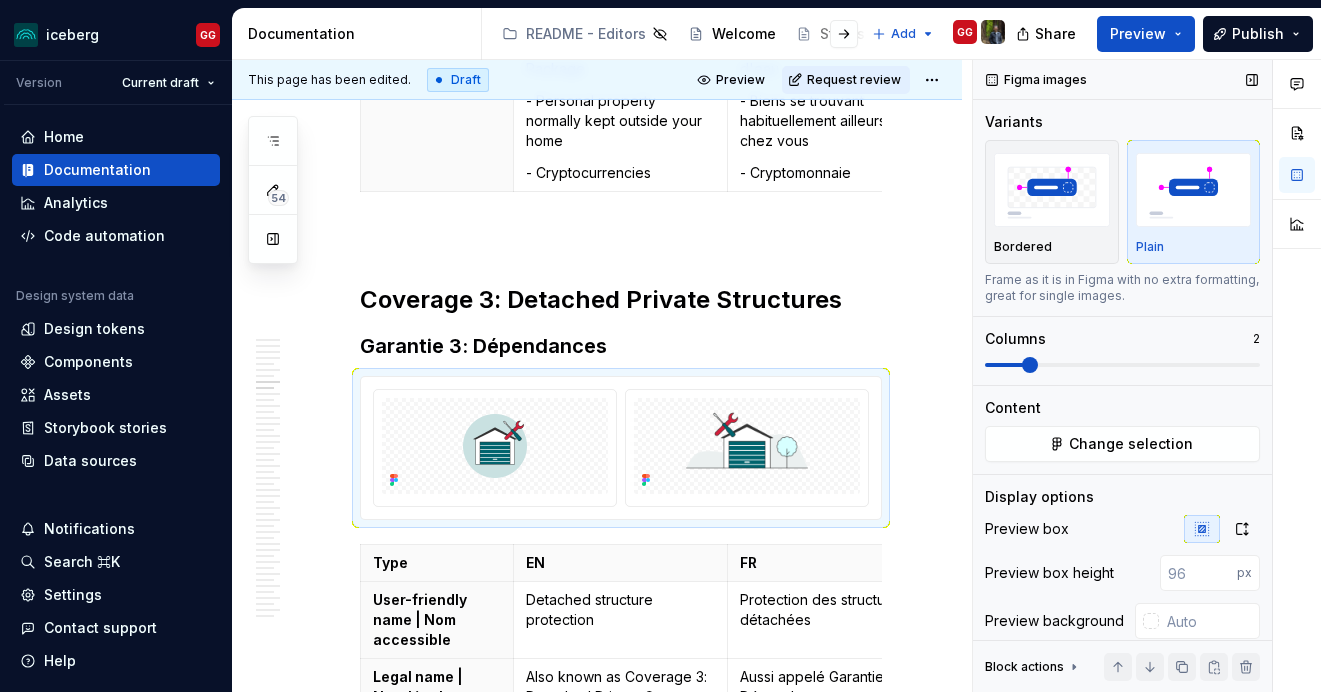 click at bounding box center (1122, 365) 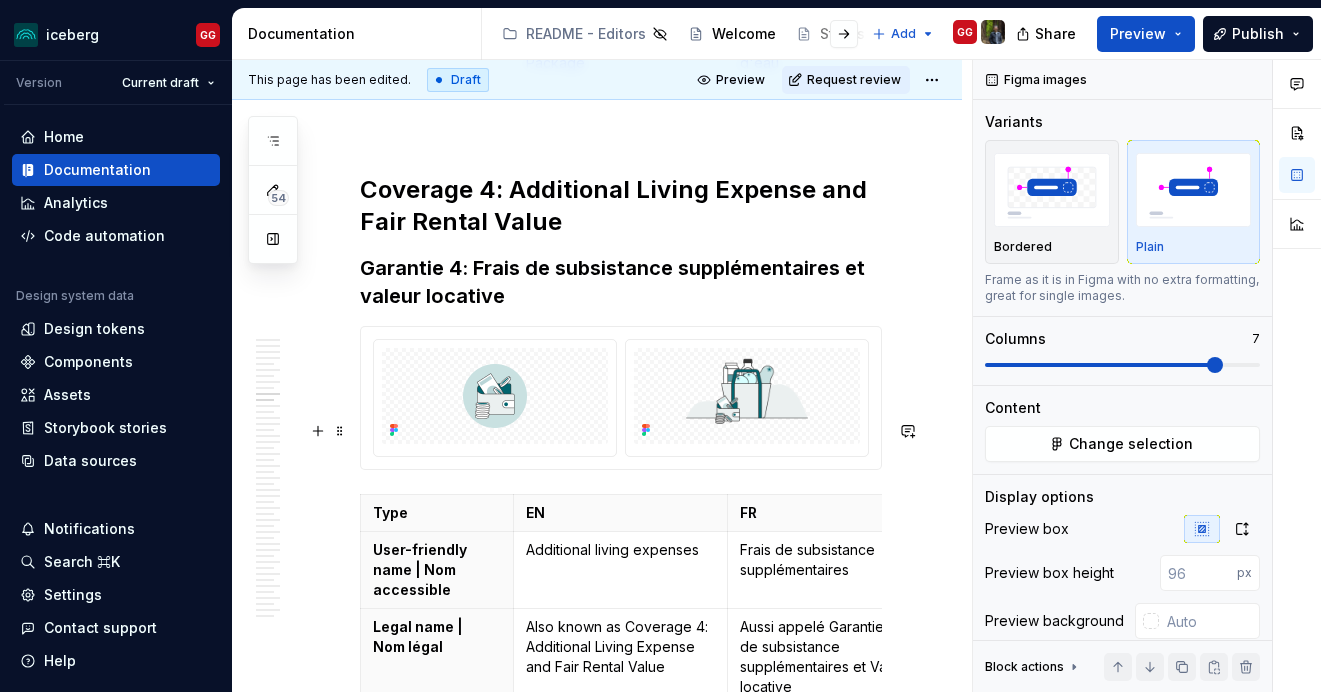 scroll, scrollTop: 6045, scrollLeft: 0, axis: vertical 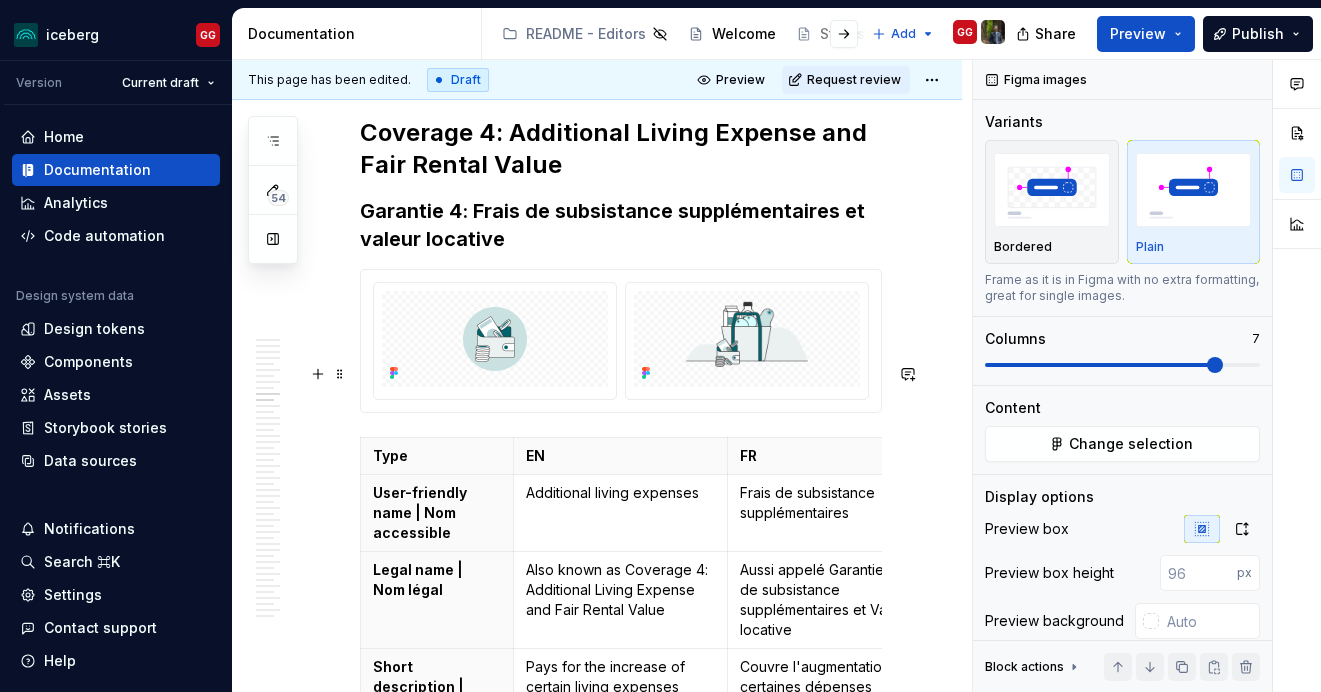 click at bounding box center (621, 341) 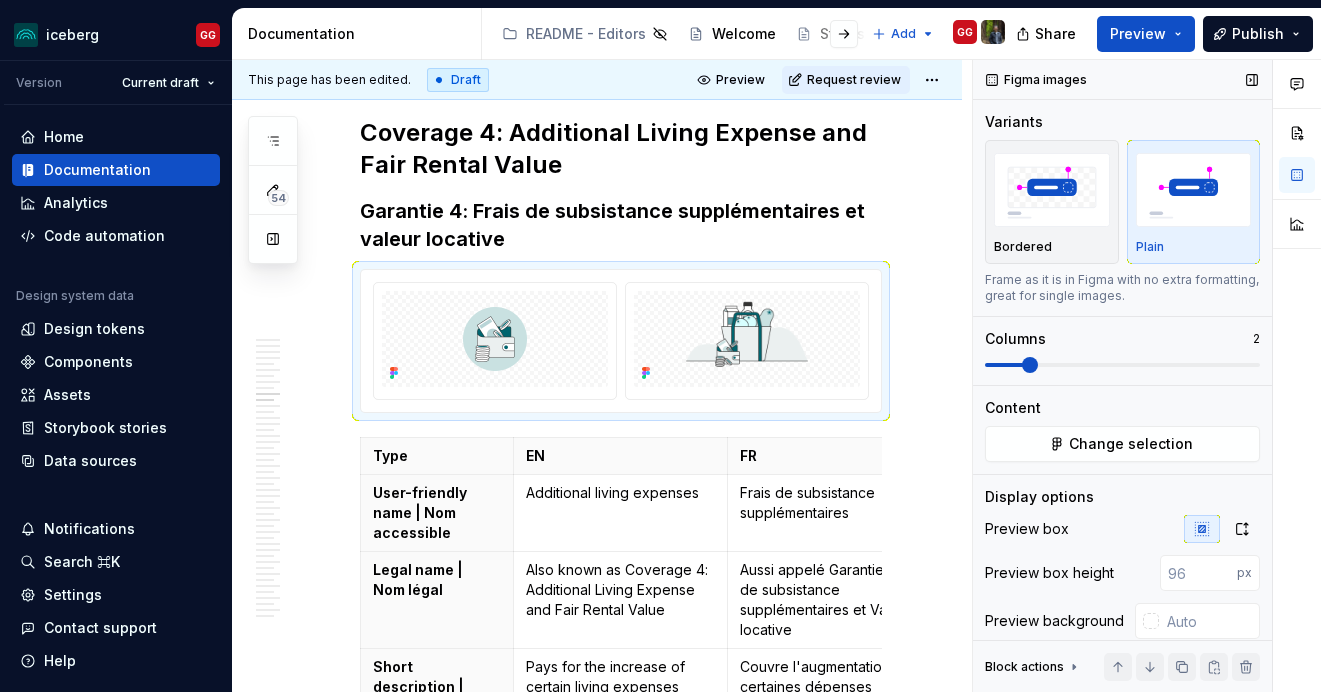 click at bounding box center [1122, 365] 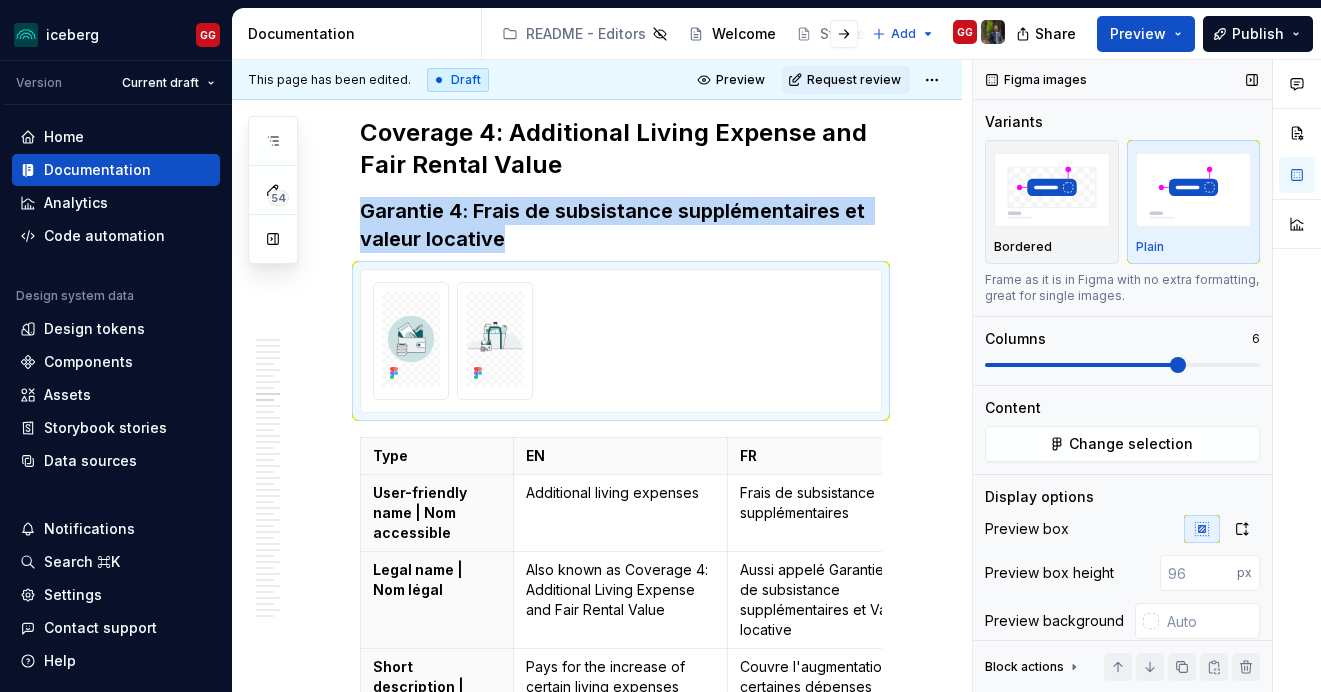click at bounding box center (1122, 365) 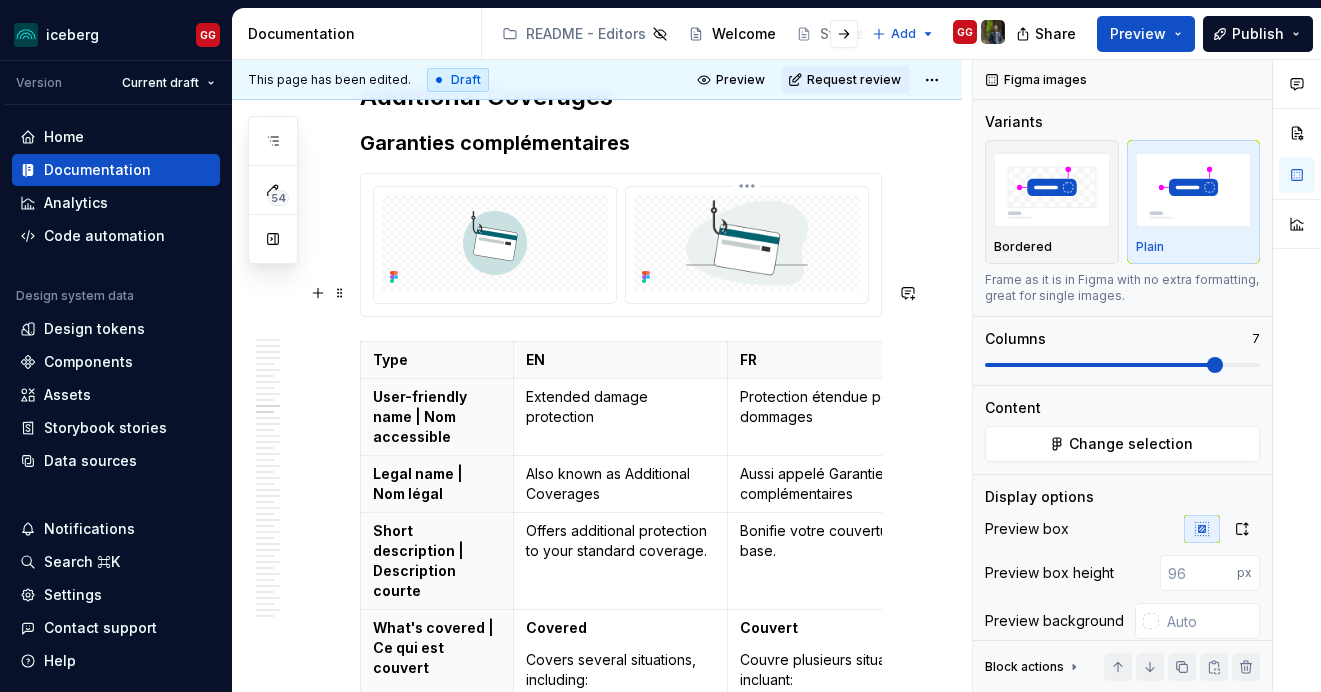 scroll, scrollTop: 7636, scrollLeft: 0, axis: vertical 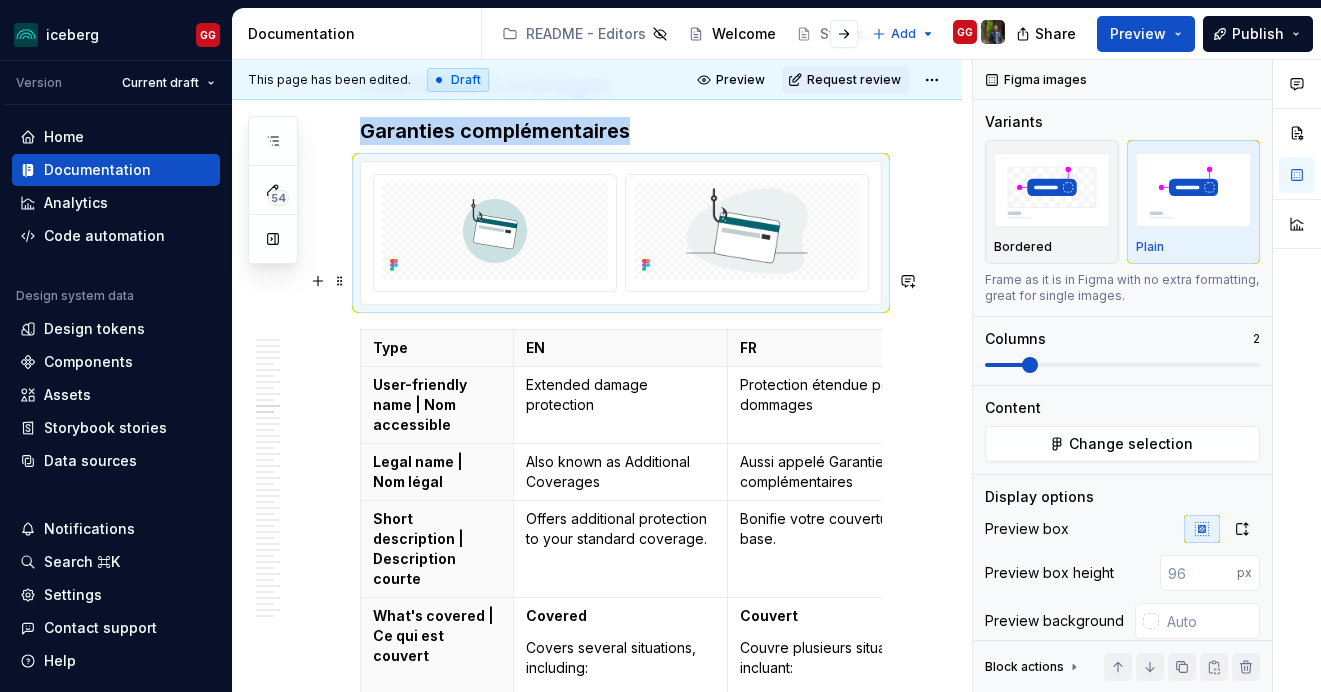 click at bounding box center (621, 233) 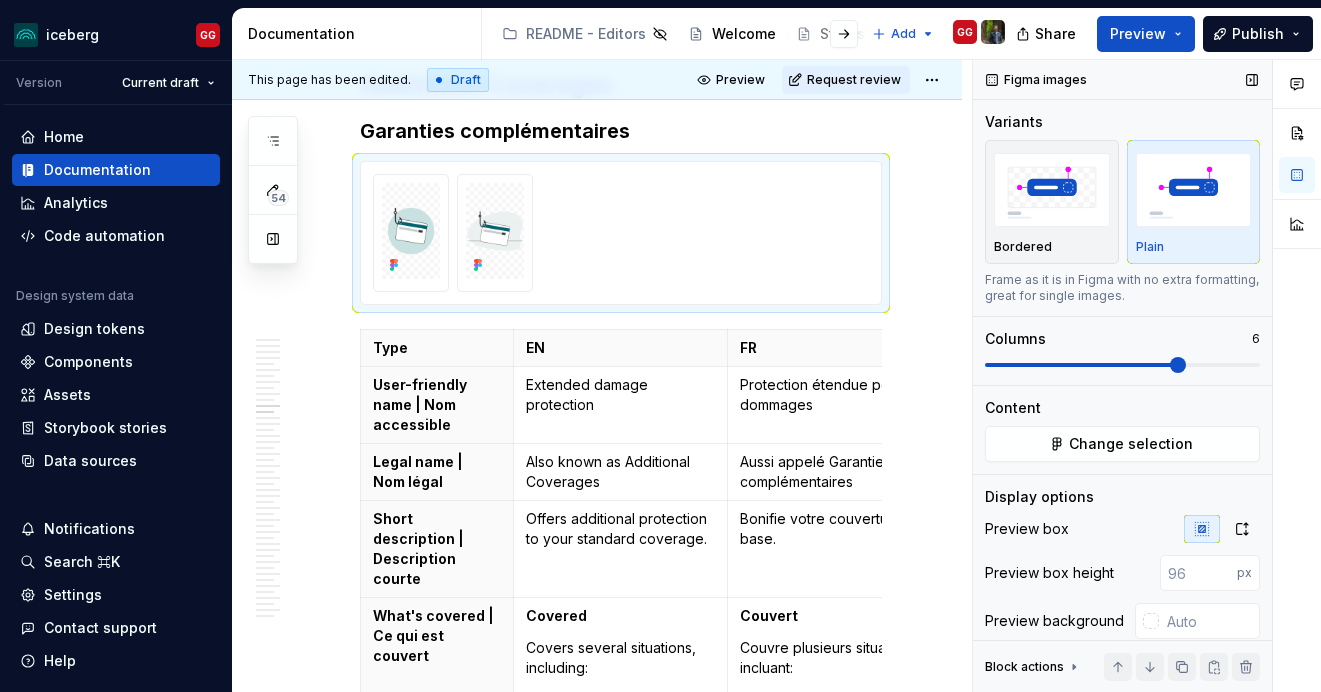 click at bounding box center [1122, 365] 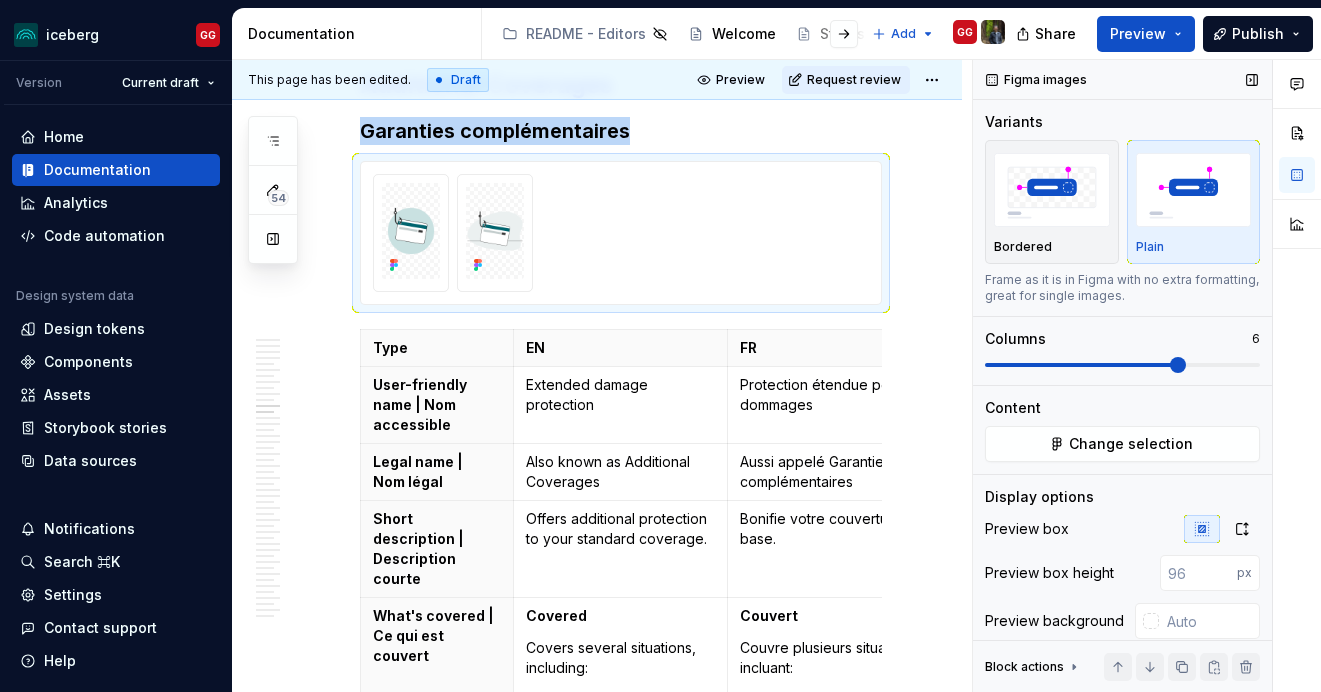 click at bounding box center [1122, 365] 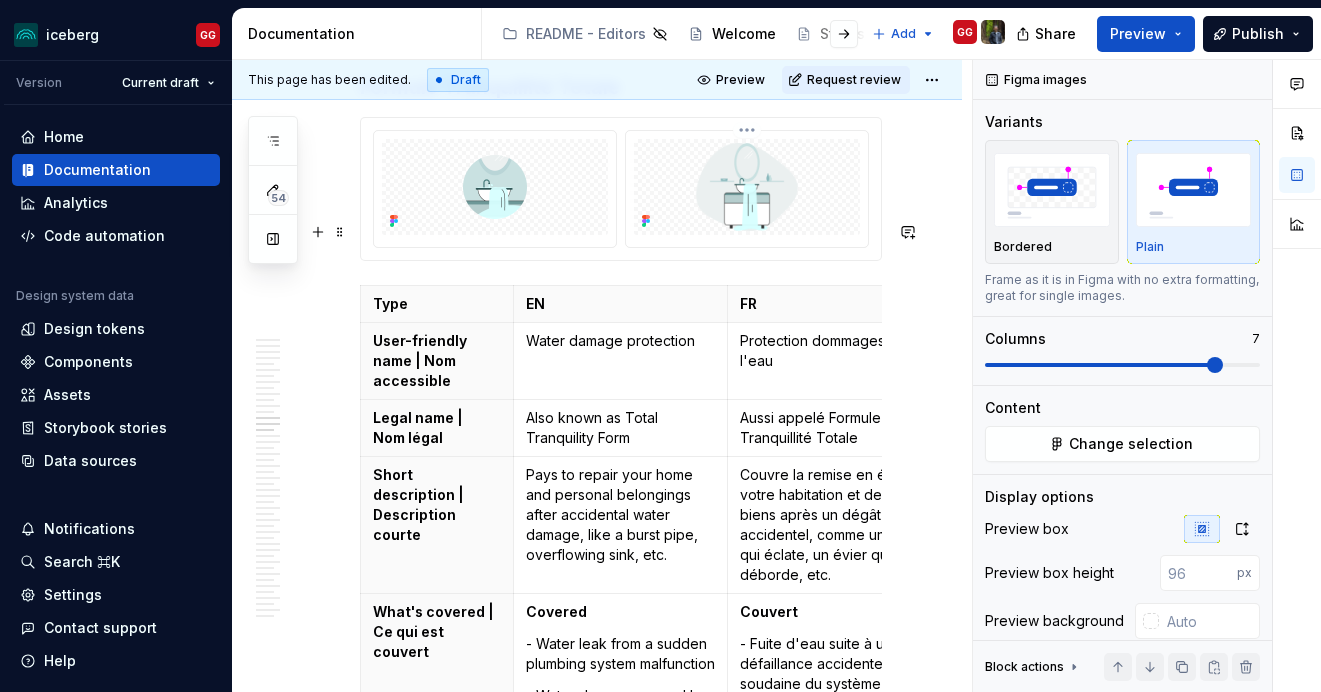 scroll, scrollTop: 8836, scrollLeft: 0, axis: vertical 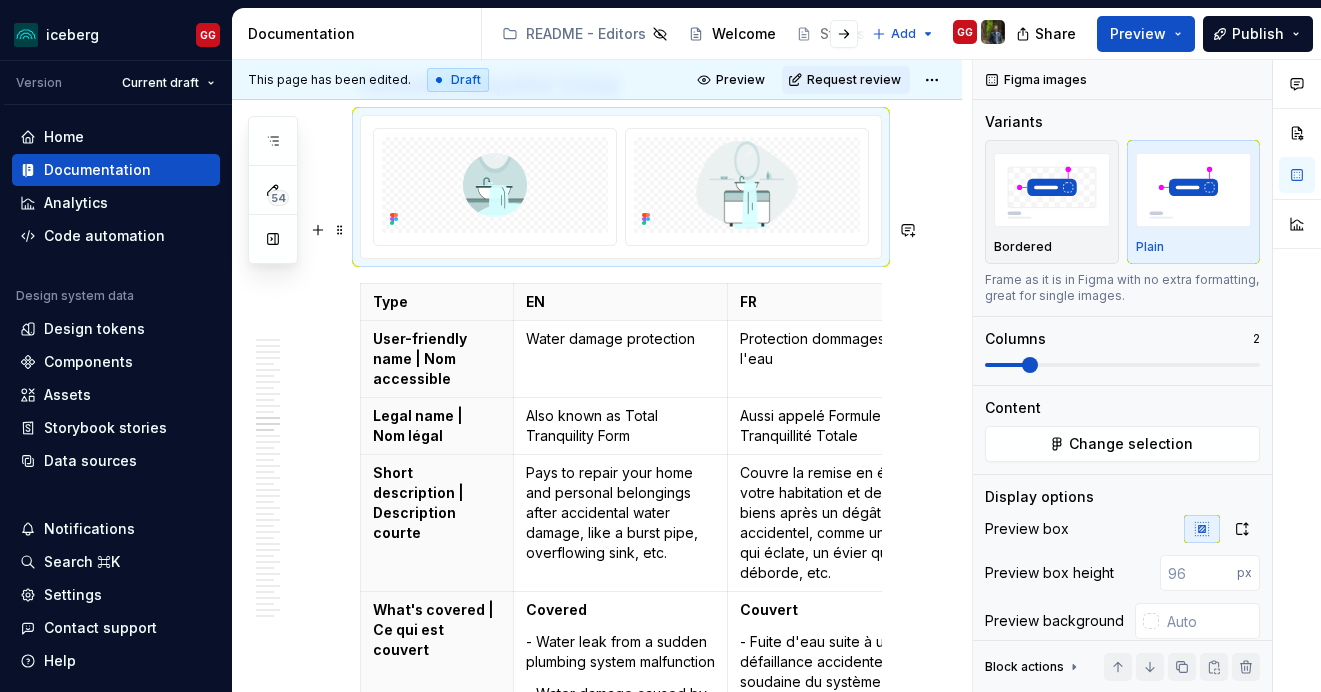 click at bounding box center [621, 187] 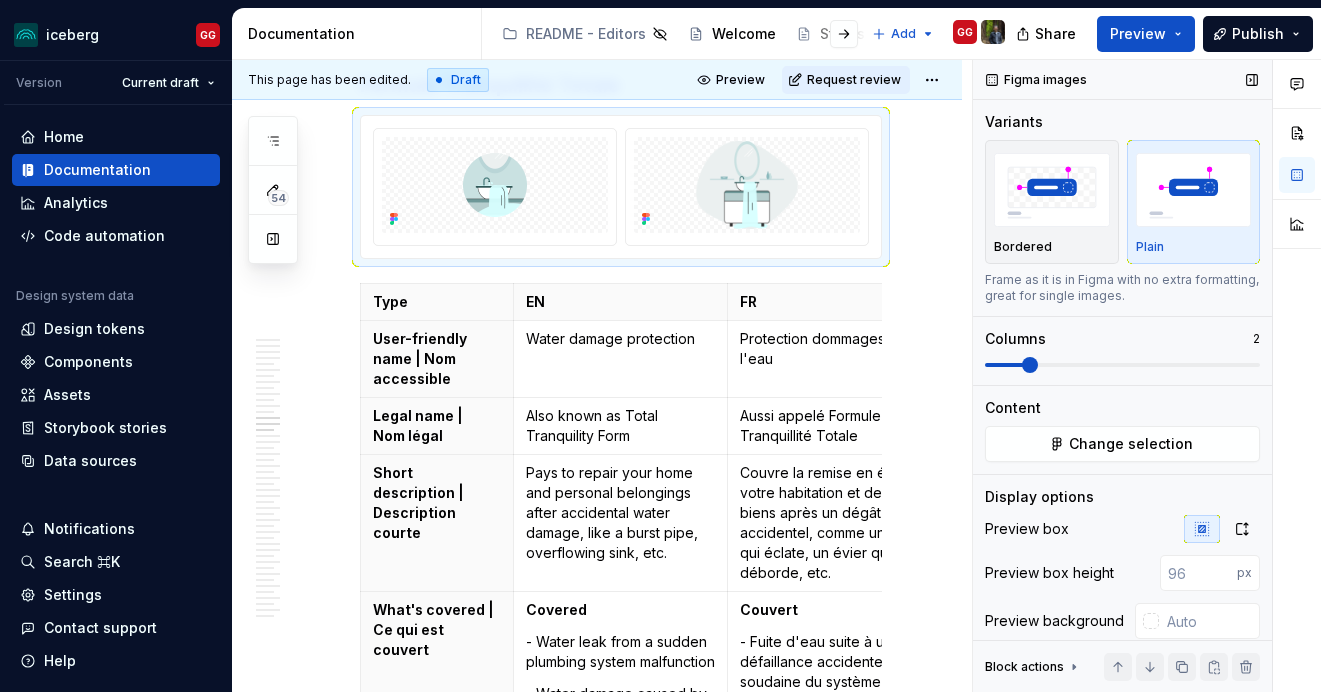 click at bounding box center [1122, 365] 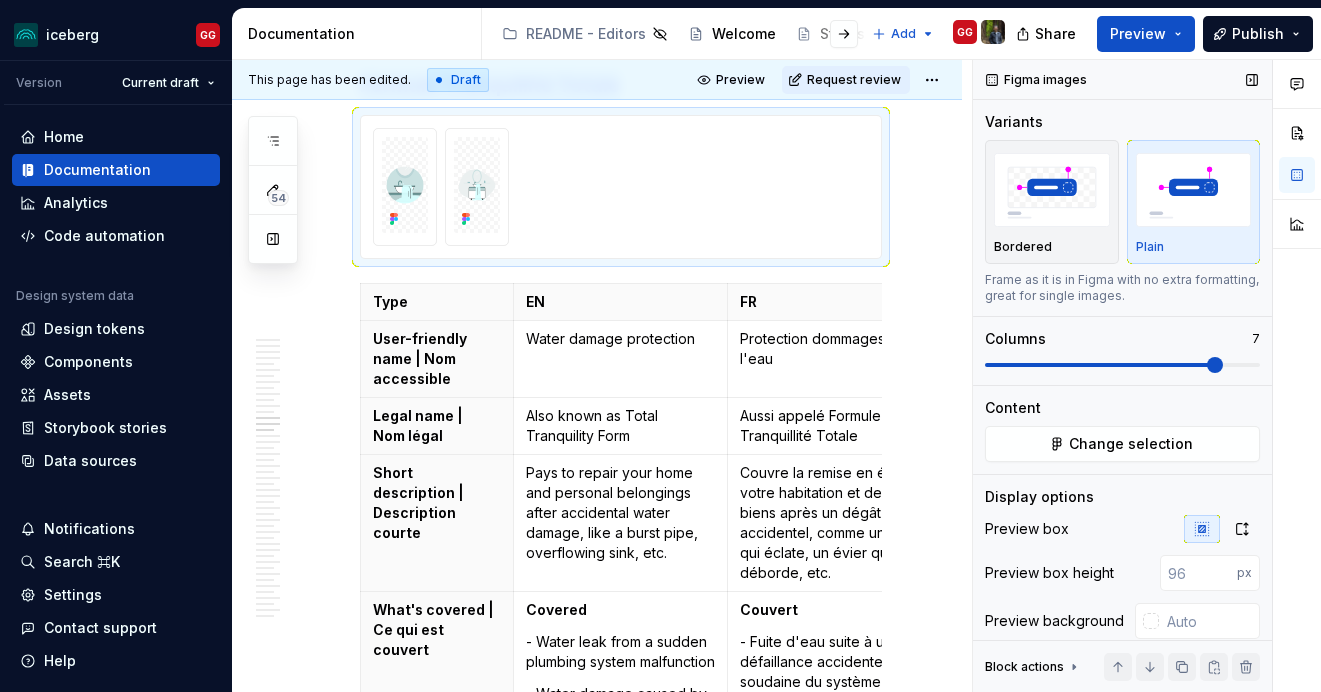 click at bounding box center [1122, 365] 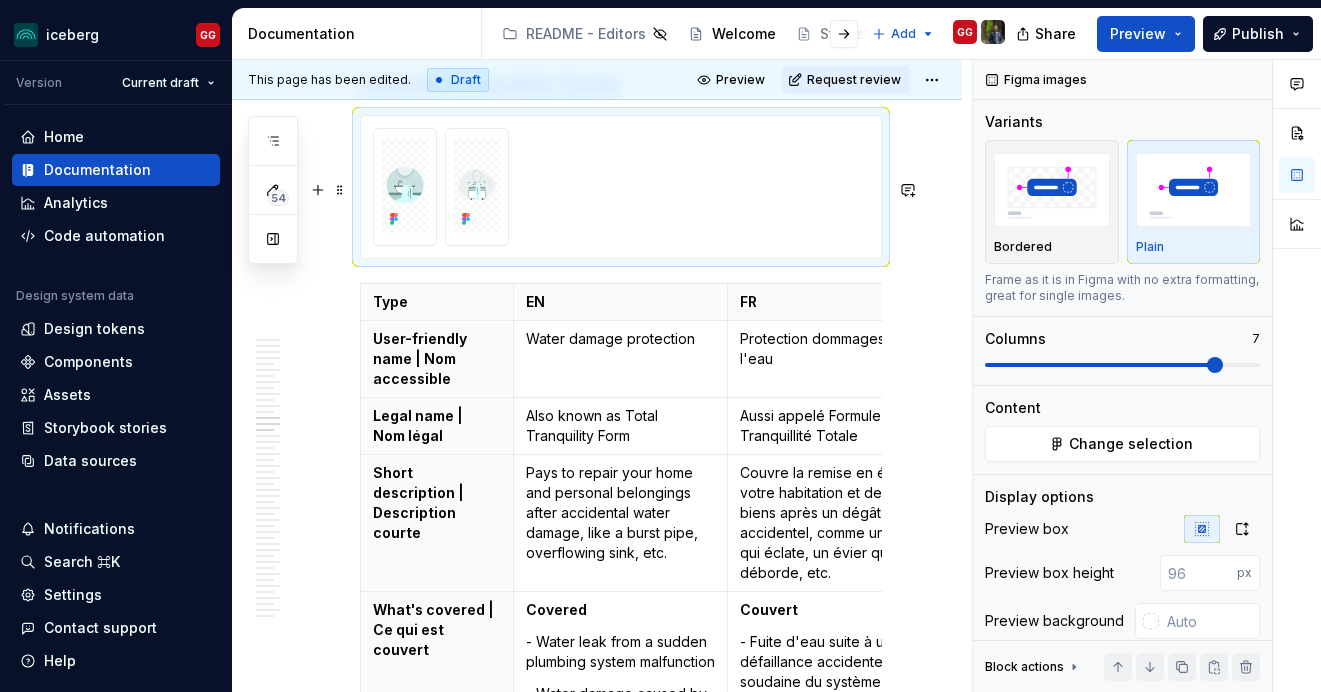 click on "Legal disclaimer Legal recommendation: Show this message above the coverage cards Type EN FR Body The coverage summary is provided to you for informational purposes only. Your insurance contract will prevail at all times; consult it for a complete description of coverage, conditions, limitations and exclusions. Le résumé de couverture vous est fourni à titre informatif seulement. Votre contrat d’assurance prévaudra en tout temps; consultez-le pour une description complète de votre couverture et ses conditions, limitations et exclusions.  Coverage intro Legal recommendation: Show this message above the coverage cards Type EN FR H1 Total Tranquility Tranquilité Totale Body Homeowner insurance protects your home and everything in it from damage caused by: - Fire and smoke - Explosions - Water (basic coverage) - Theft and vandalism - Lightning - Hail and windstorms - Impact from falling objects (trees, electrical poles, etc.)  - incendie et fumée - explosions - vol et vandalisme - foudre Type EN FR" at bounding box center [597, 6443] 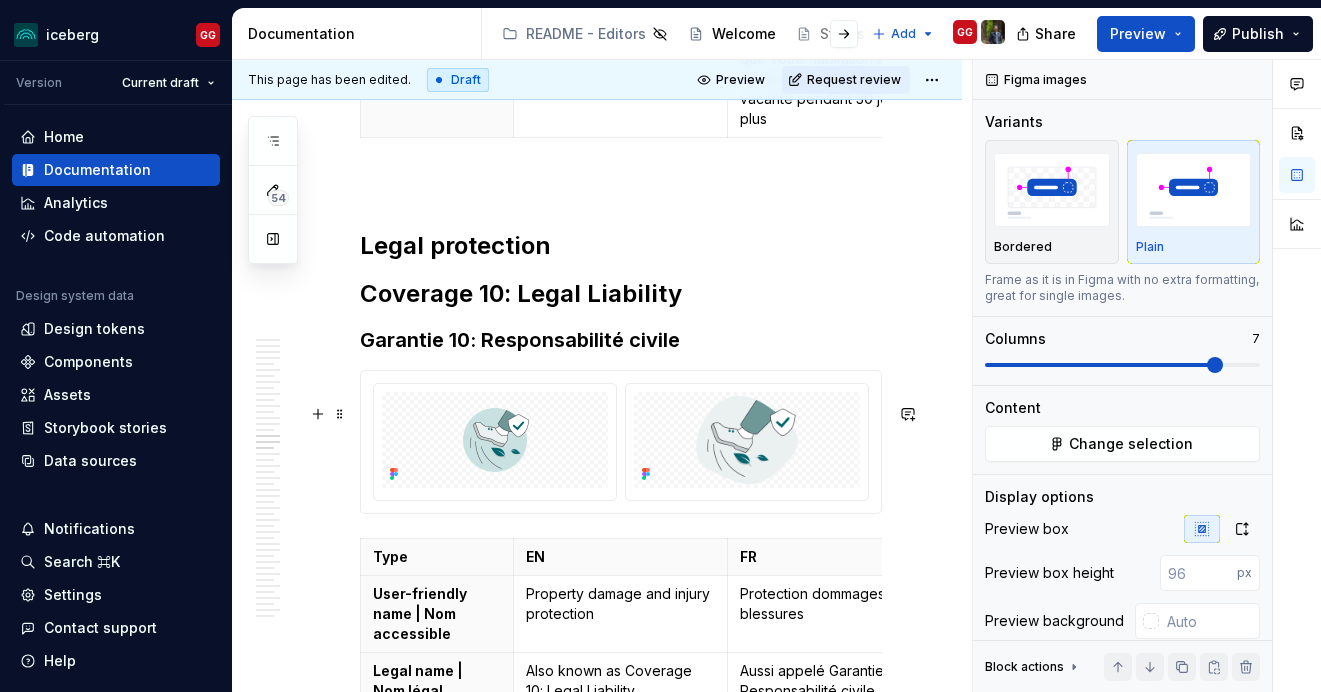 scroll, scrollTop: 10101, scrollLeft: 0, axis: vertical 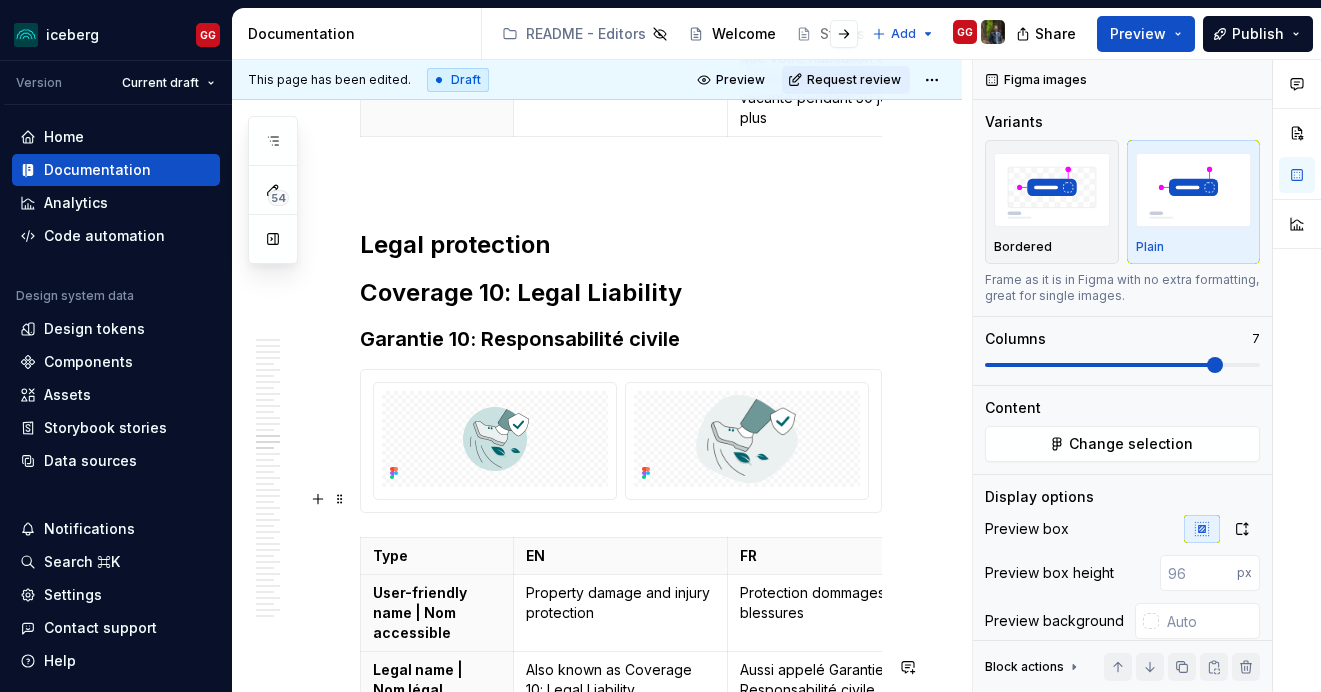 click at bounding box center (747, 441) 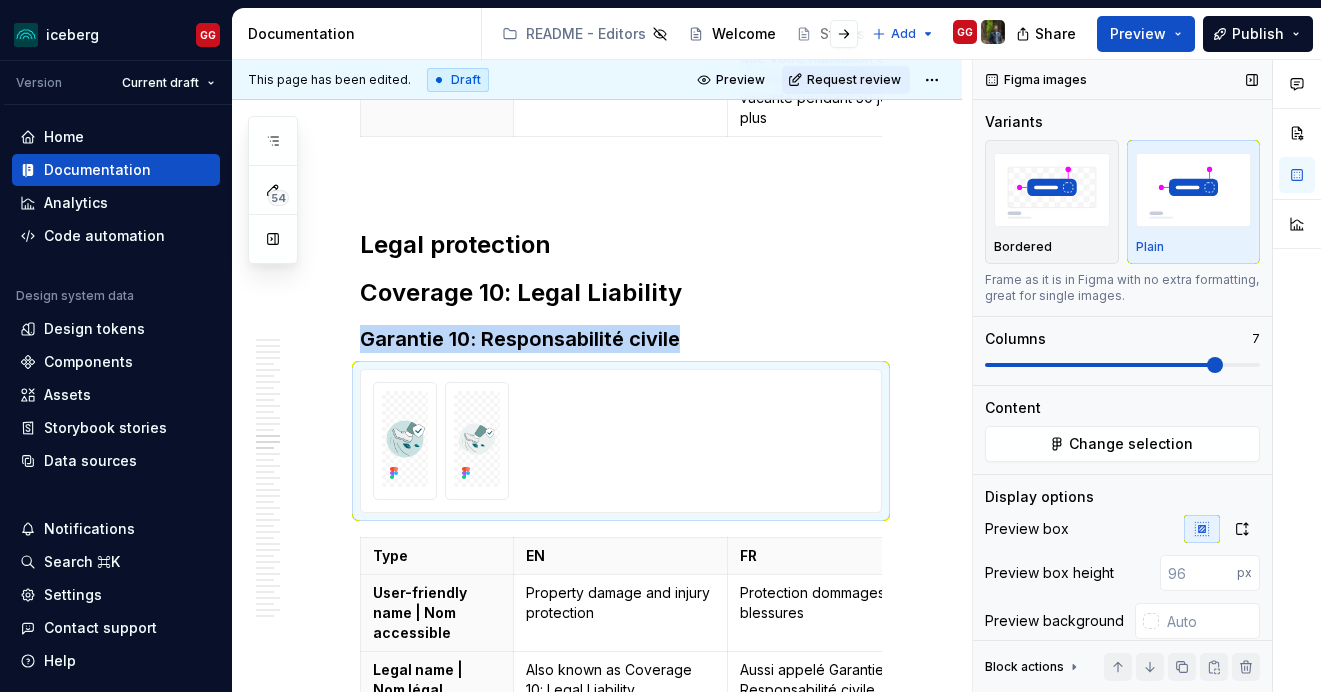 click at bounding box center (1122, 365) 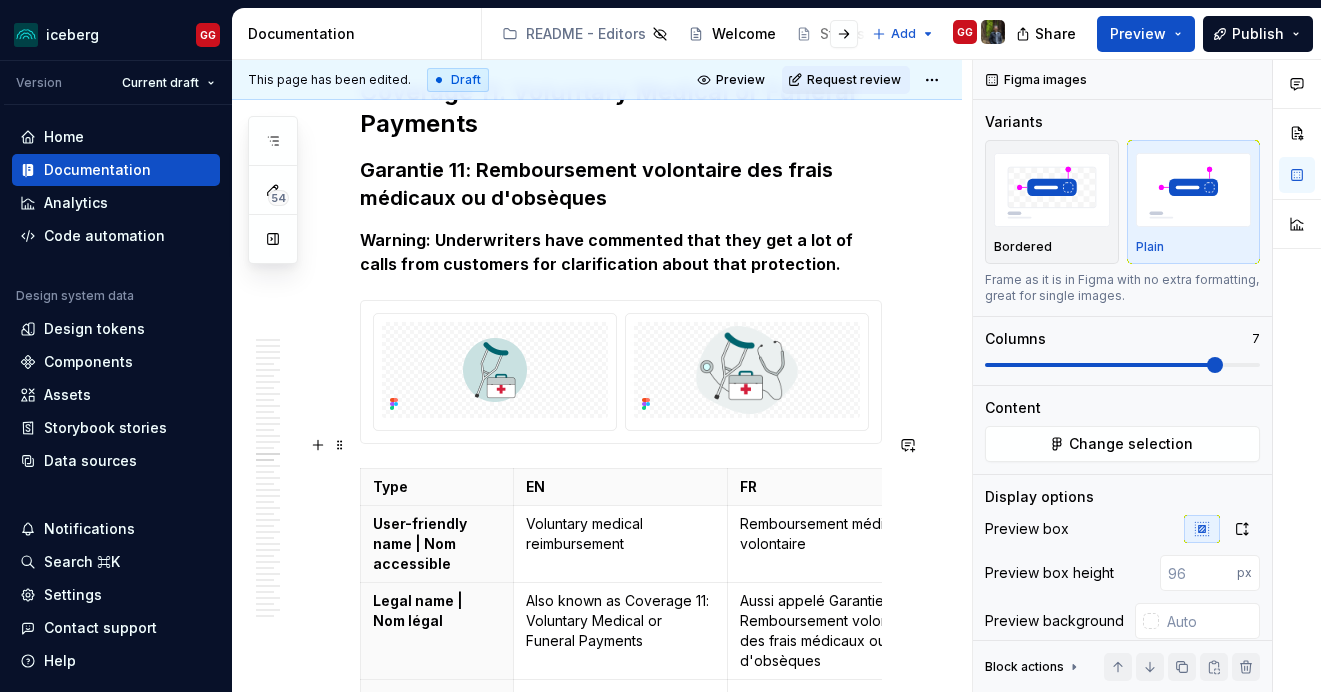 scroll, scrollTop: 11887, scrollLeft: 0, axis: vertical 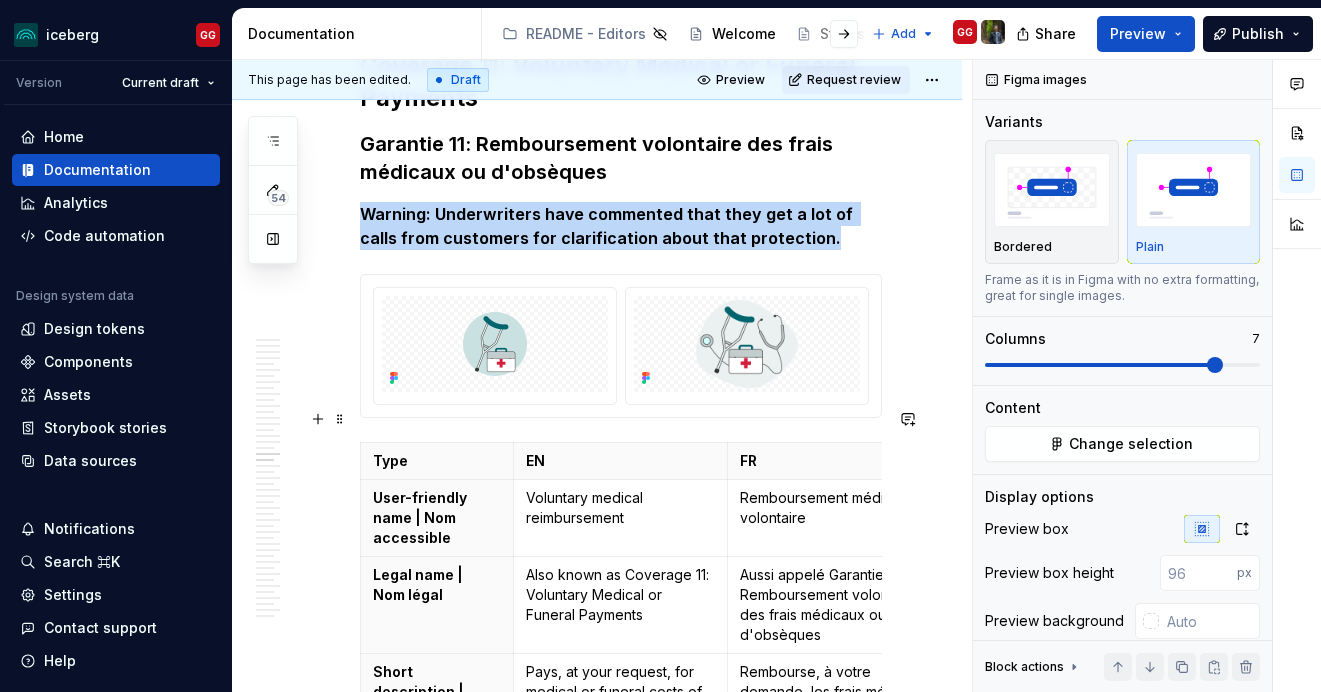 click at bounding box center [621, 346] 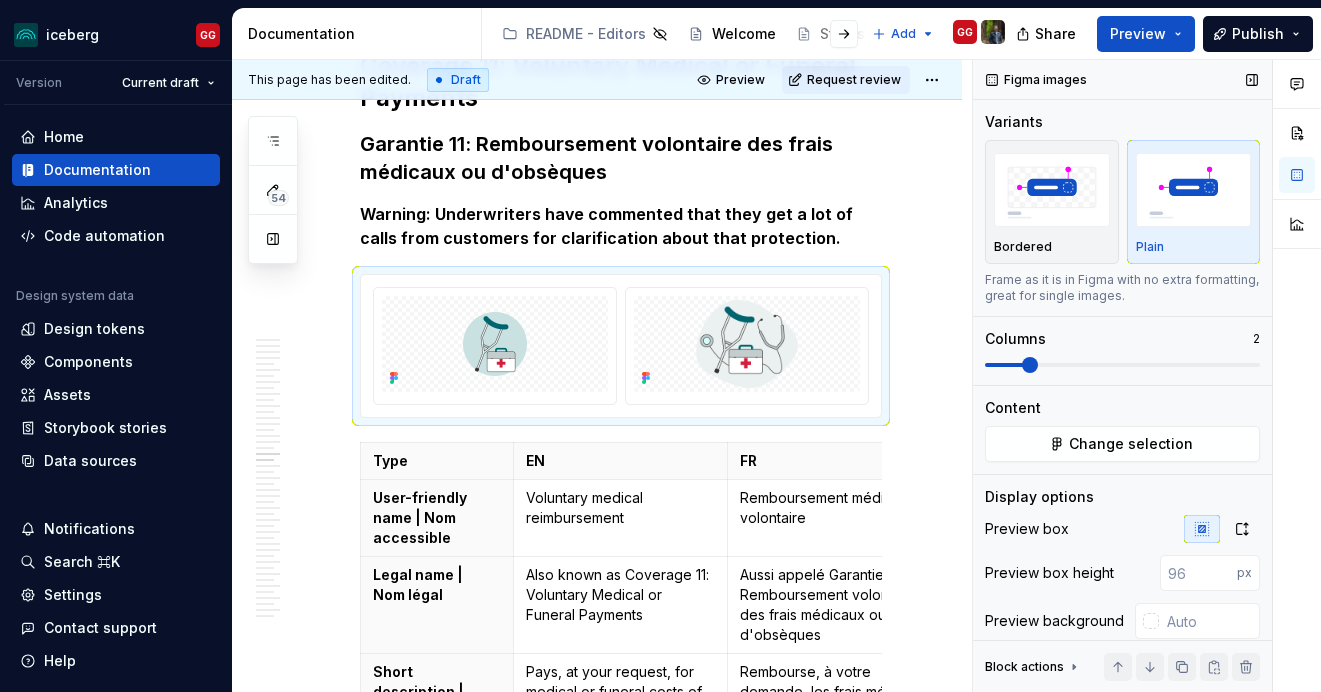 click at bounding box center (1122, 365) 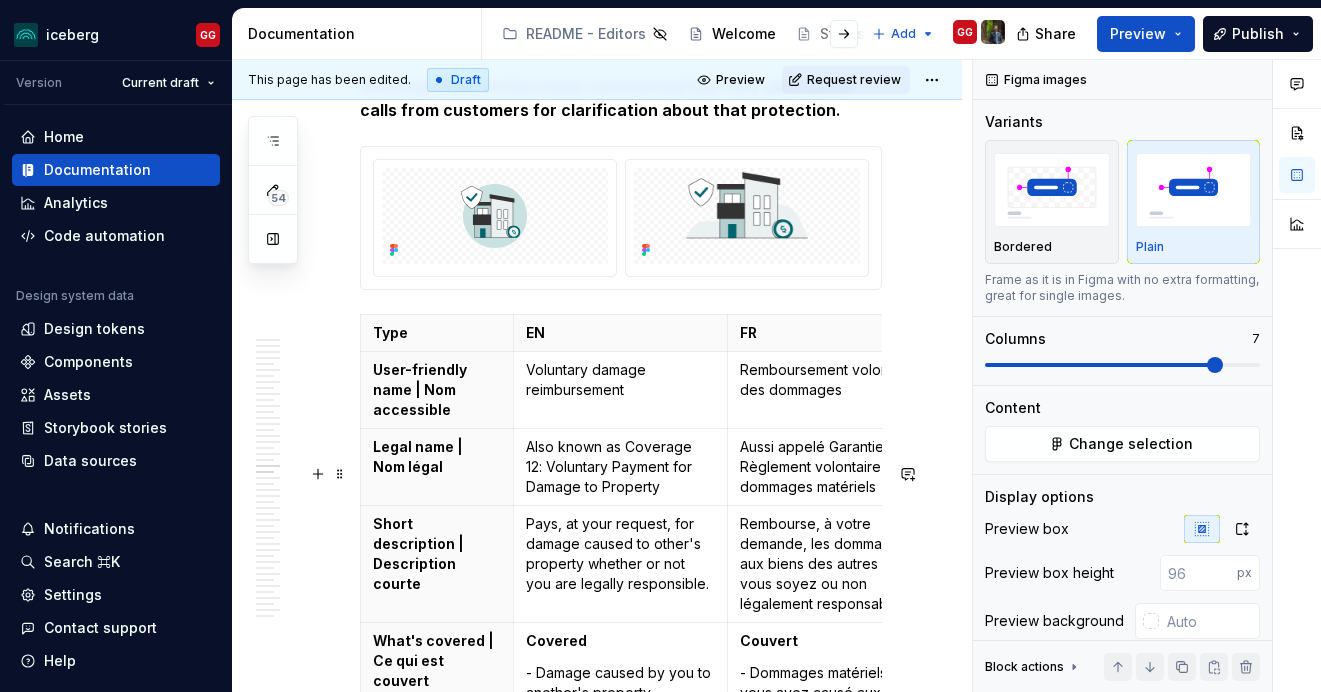 scroll, scrollTop: 13427, scrollLeft: 0, axis: vertical 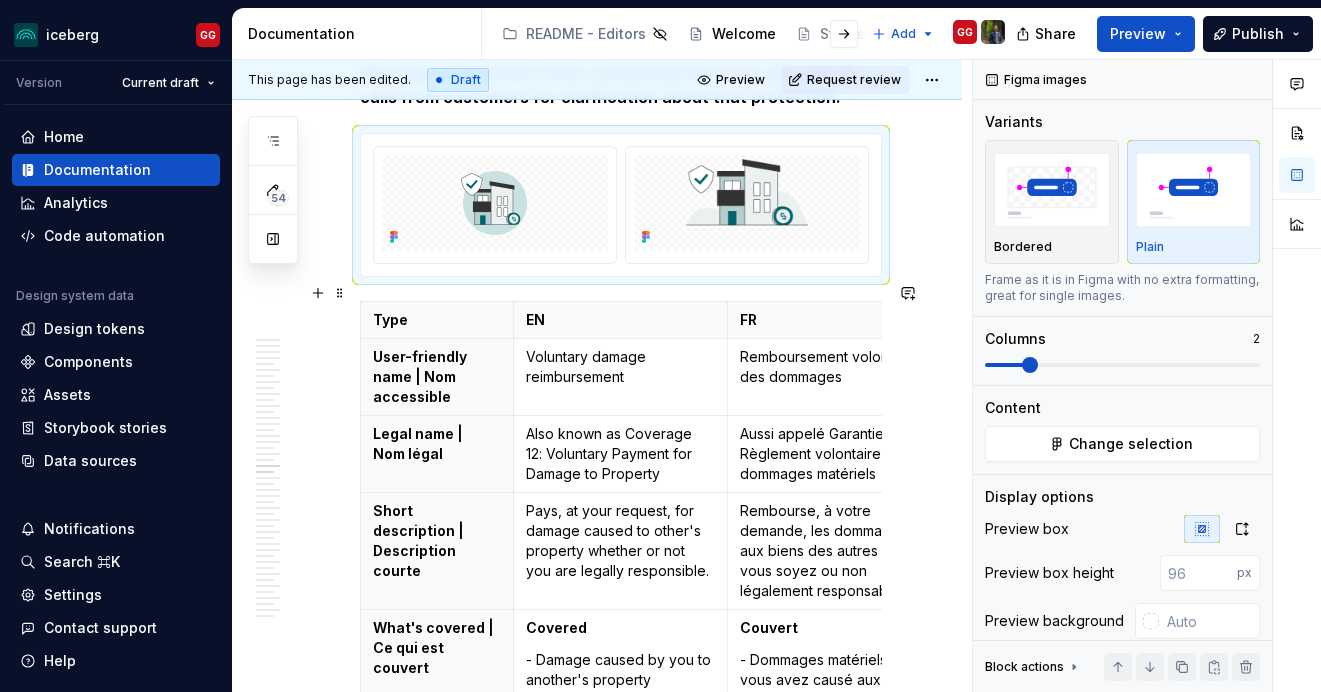 click at bounding box center (621, 205) 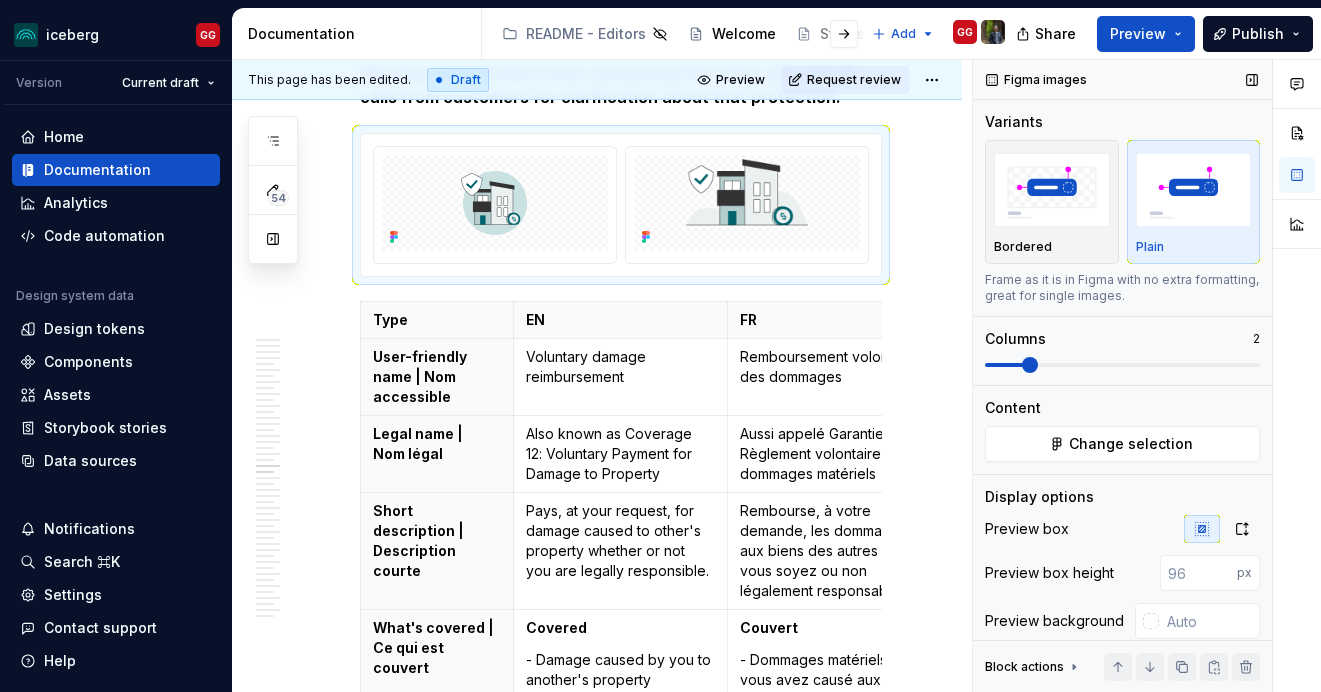 click at bounding box center (1122, 365) 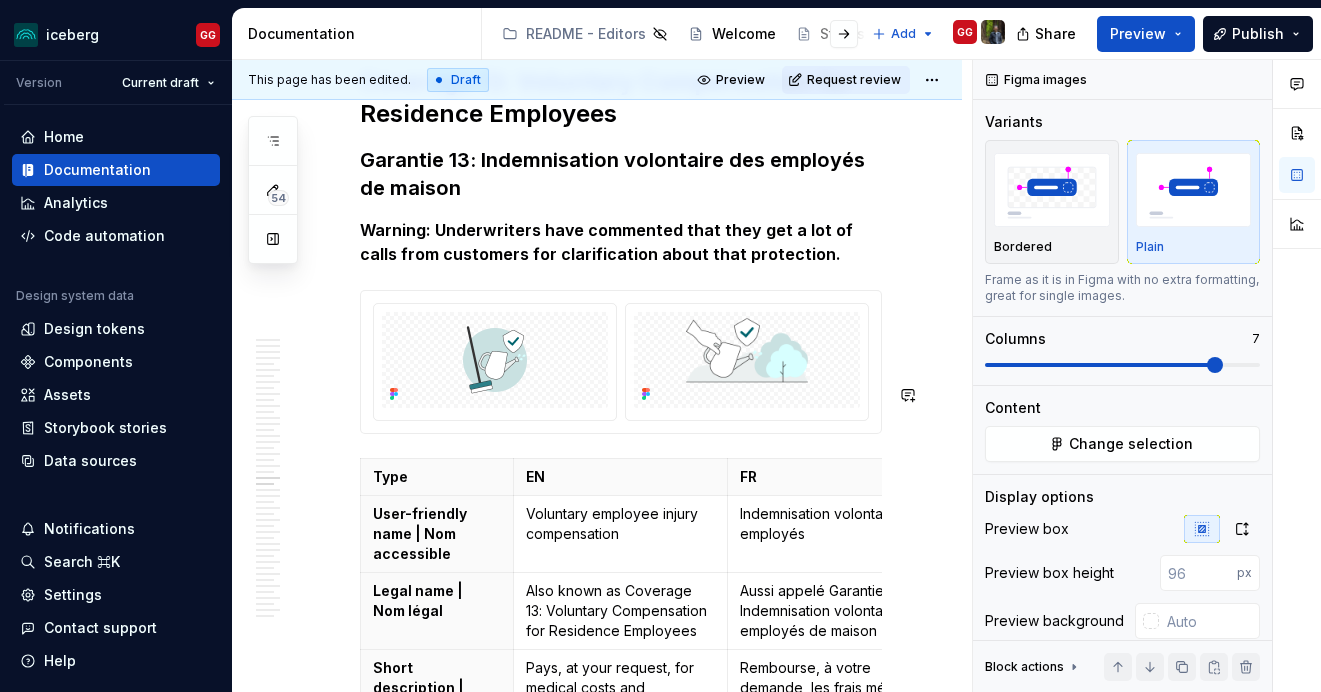 scroll, scrollTop: 14592, scrollLeft: 0, axis: vertical 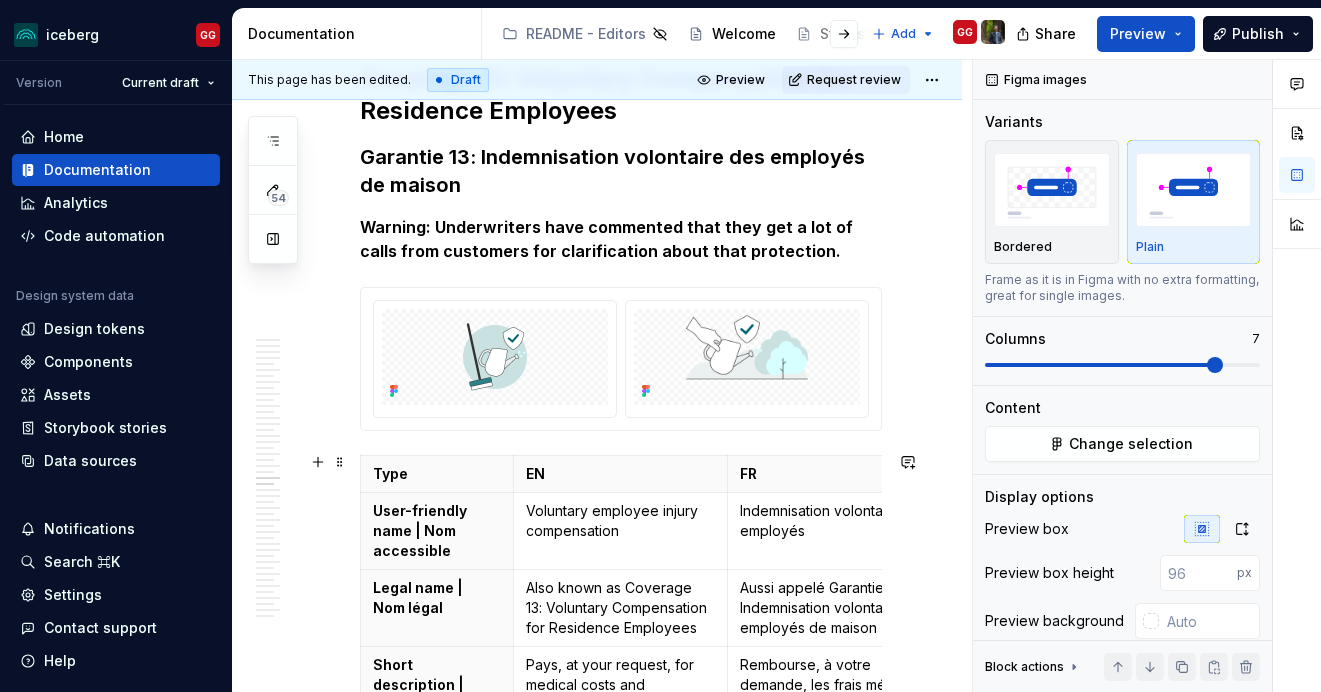 click at bounding box center [621, 359] 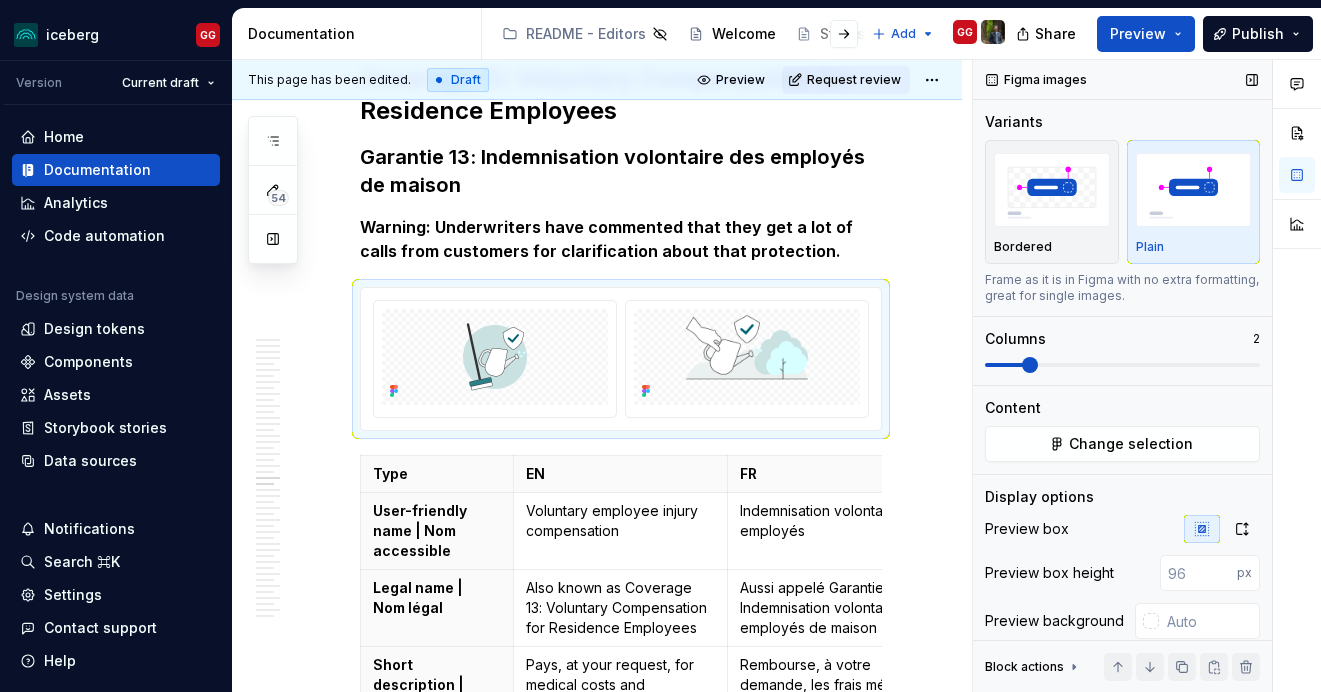 click at bounding box center [1122, 365] 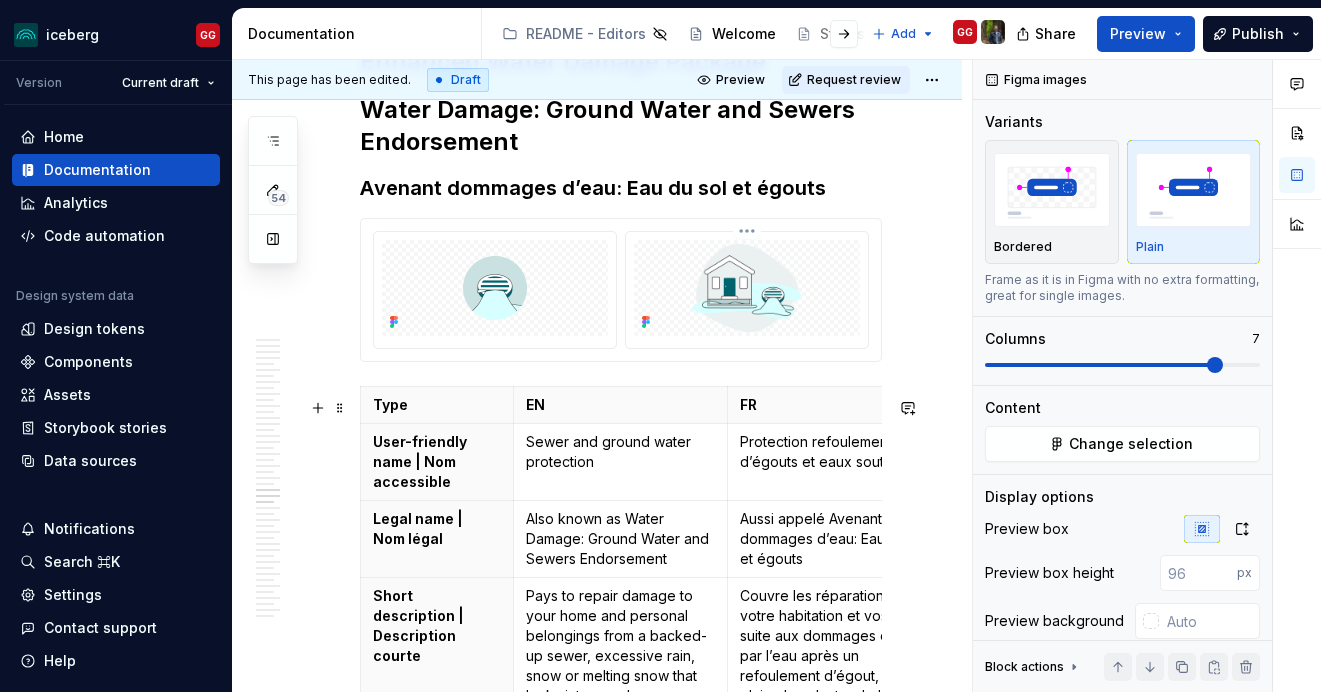 scroll, scrollTop: 16007, scrollLeft: 0, axis: vertical 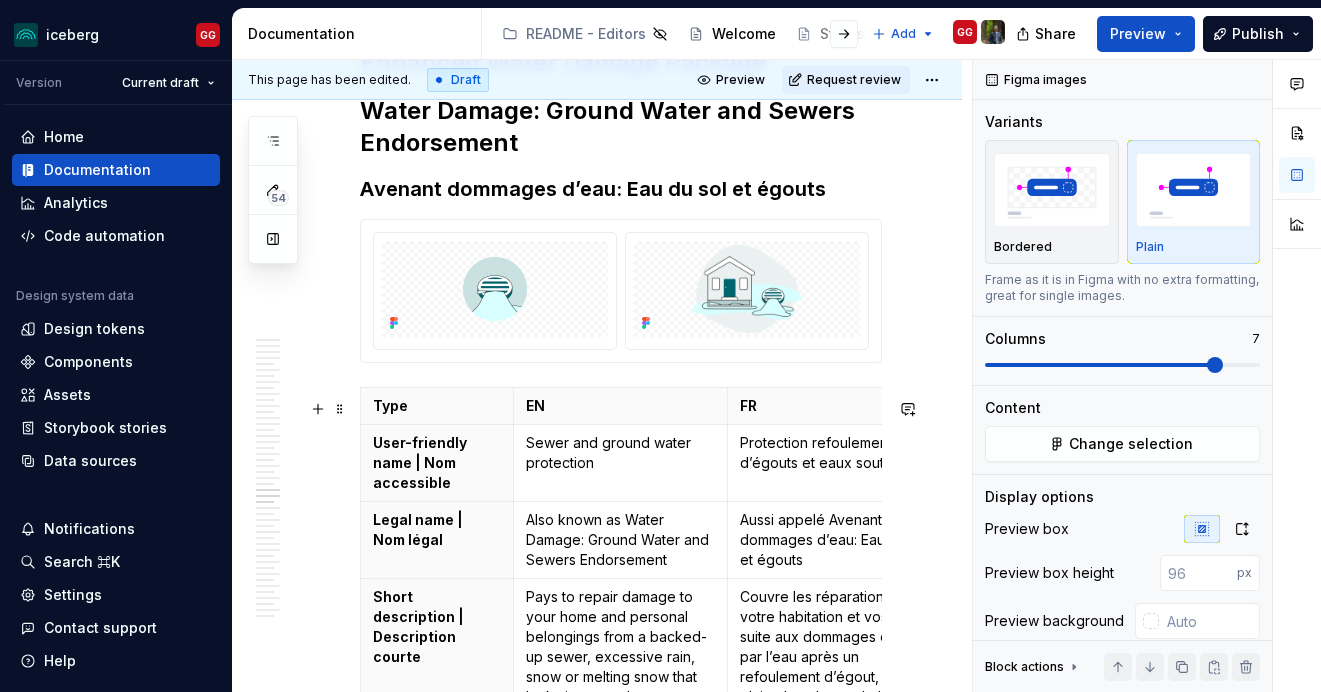 click at bounding box center (621, 291) 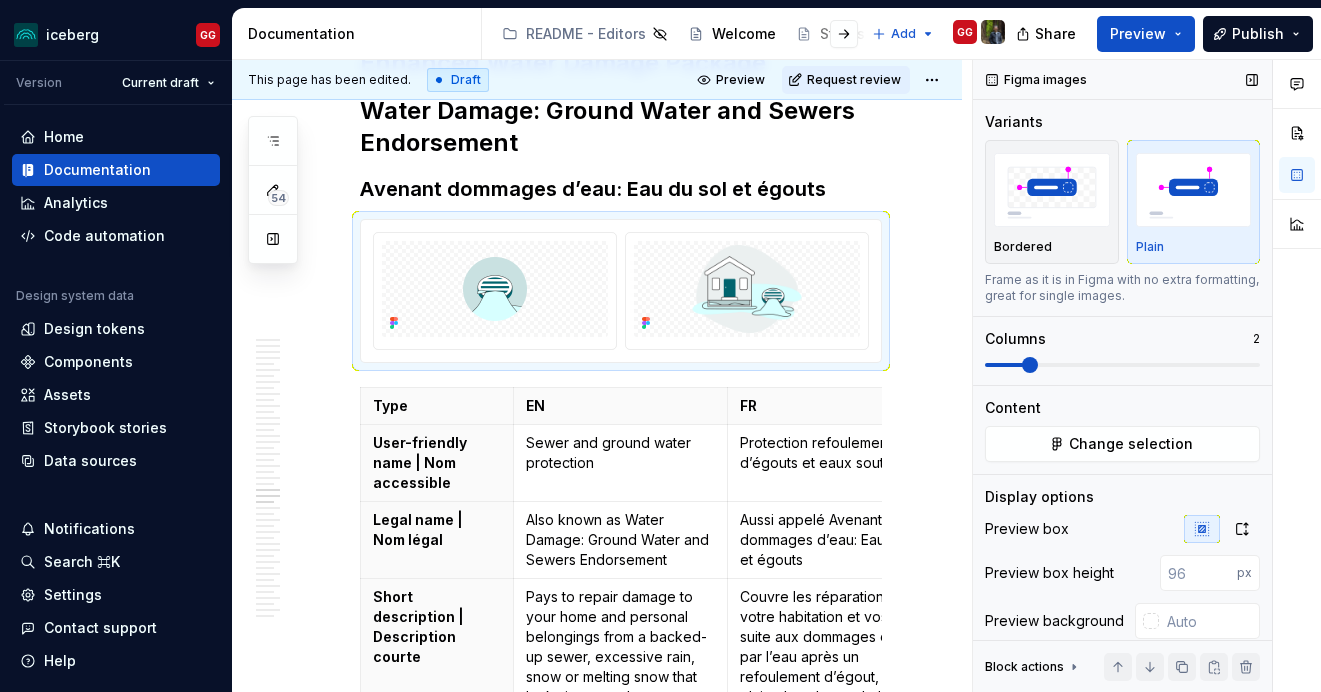 click at bounding box center [1122, 365] 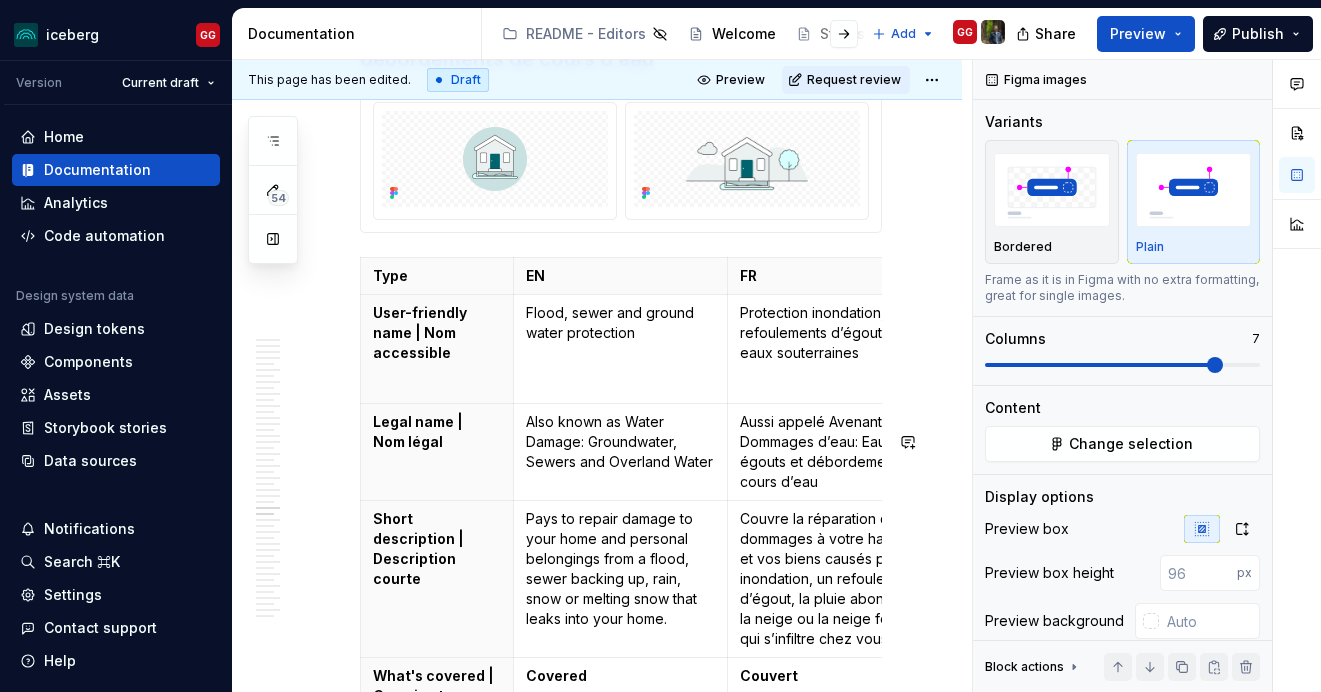 scroll, scrollTop: 17717, scrollLeft: 0, axis: vertical 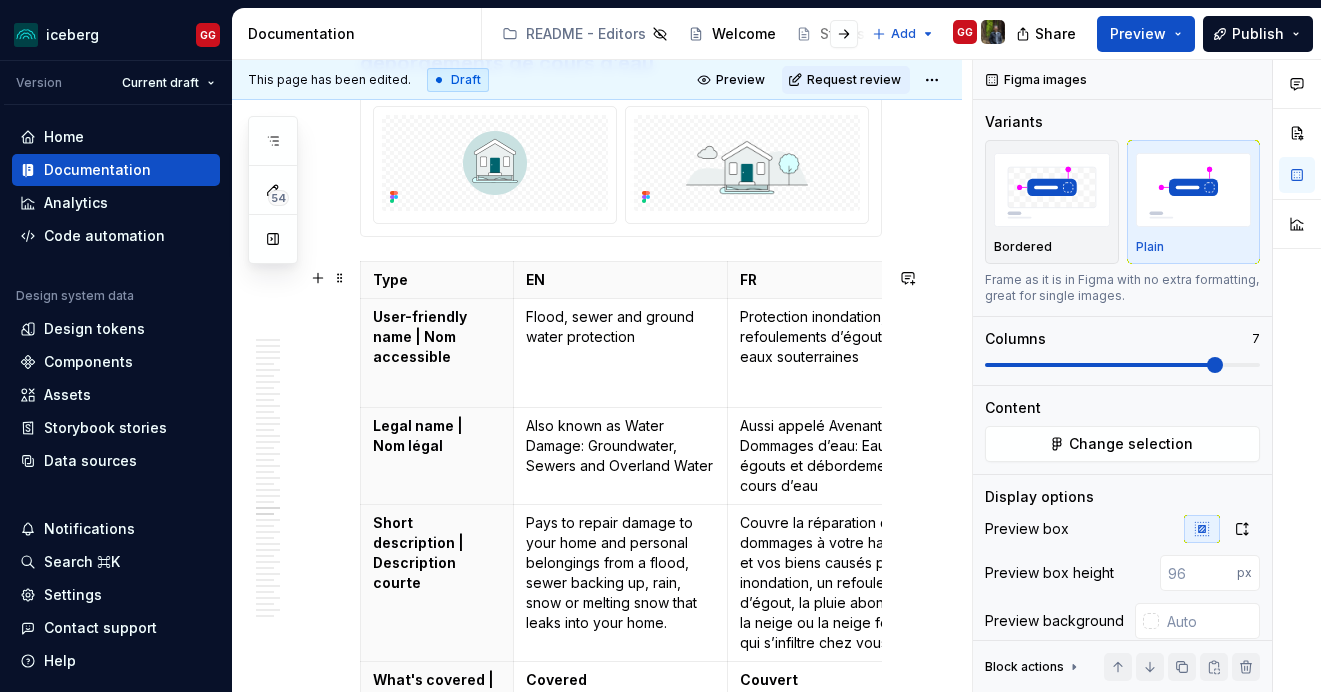 click at bounding box center [621, 165] 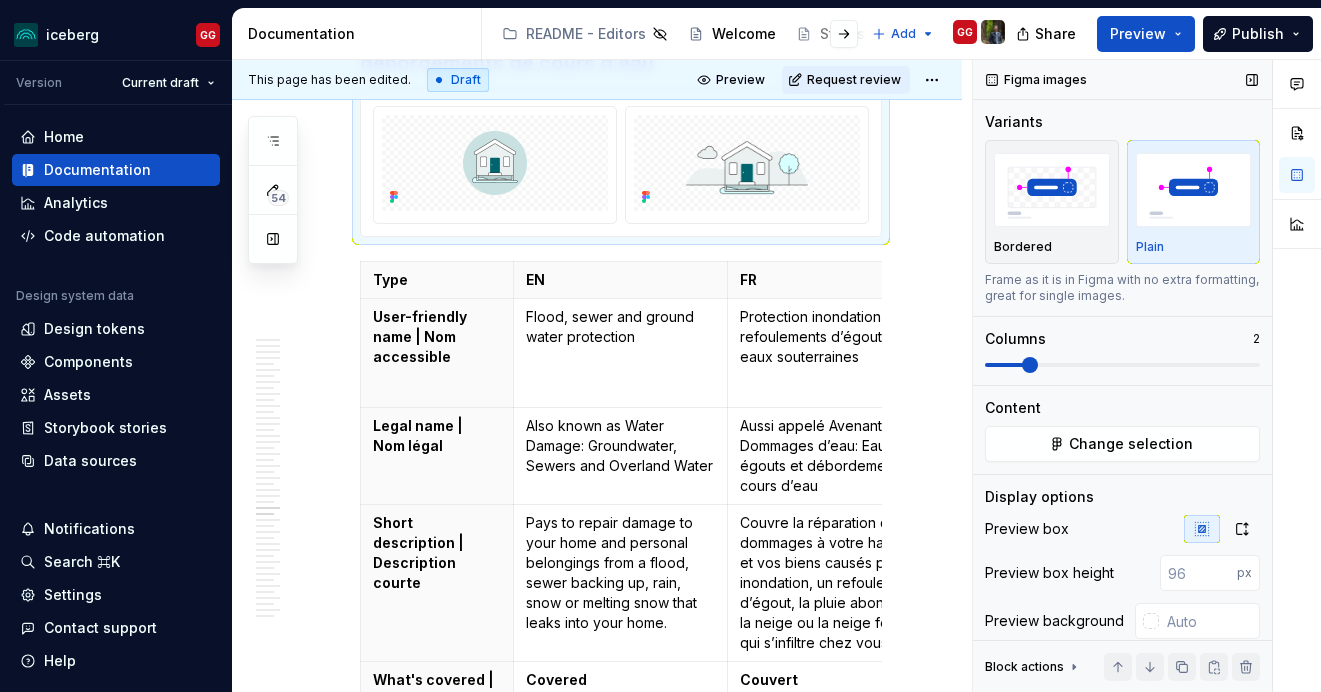 click at bounding box center [1122, 365] 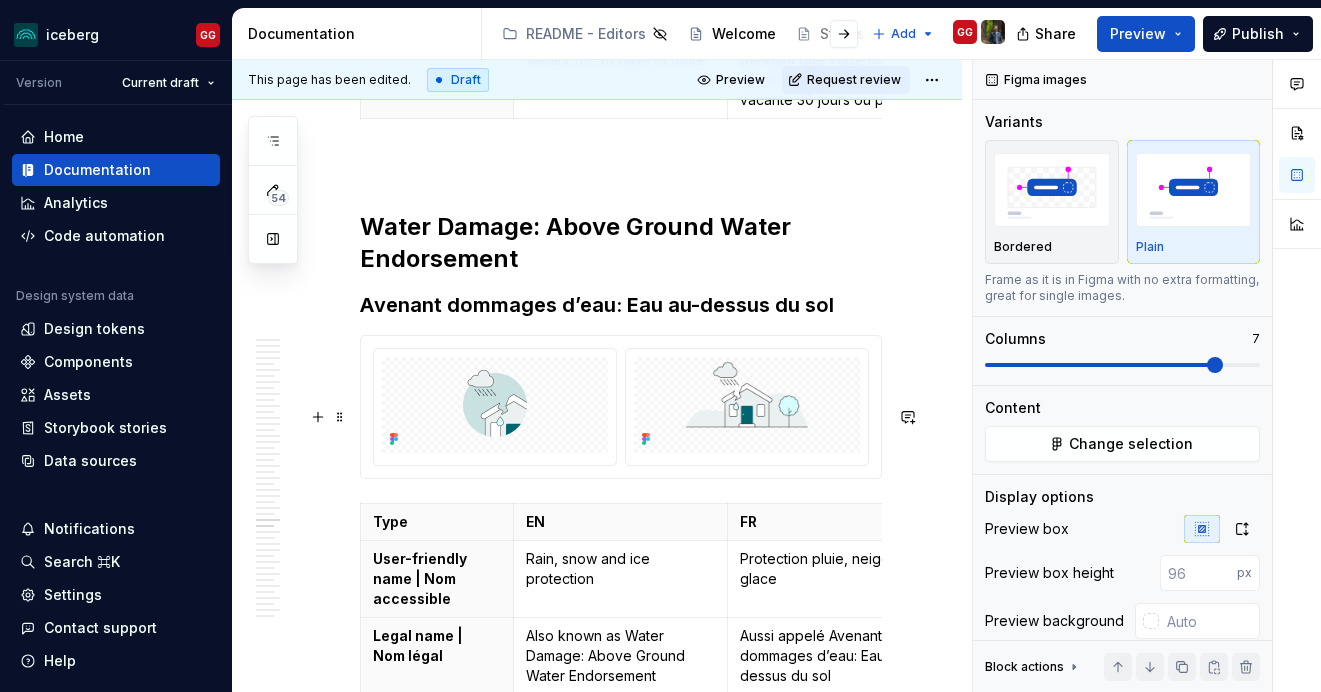 scroll, scrollTop: 19280, scrollLeft: 0, axis: vertical 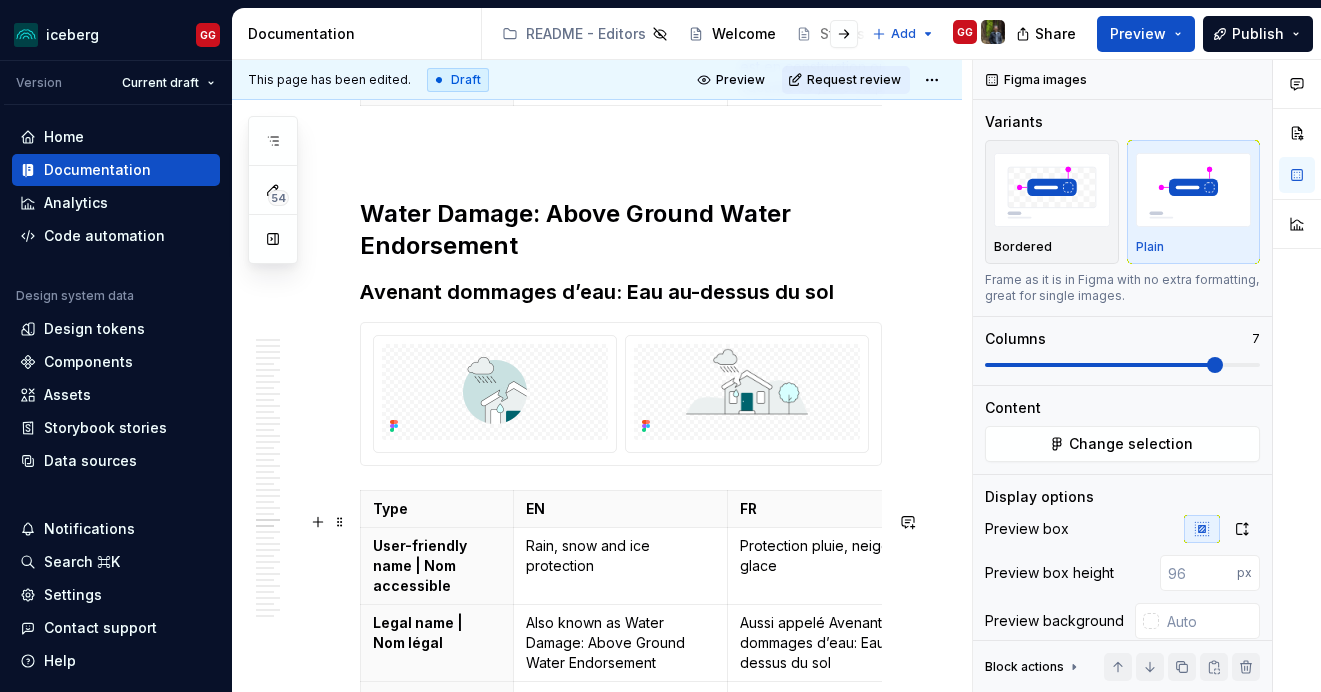 click at bounding box center (621, 394) 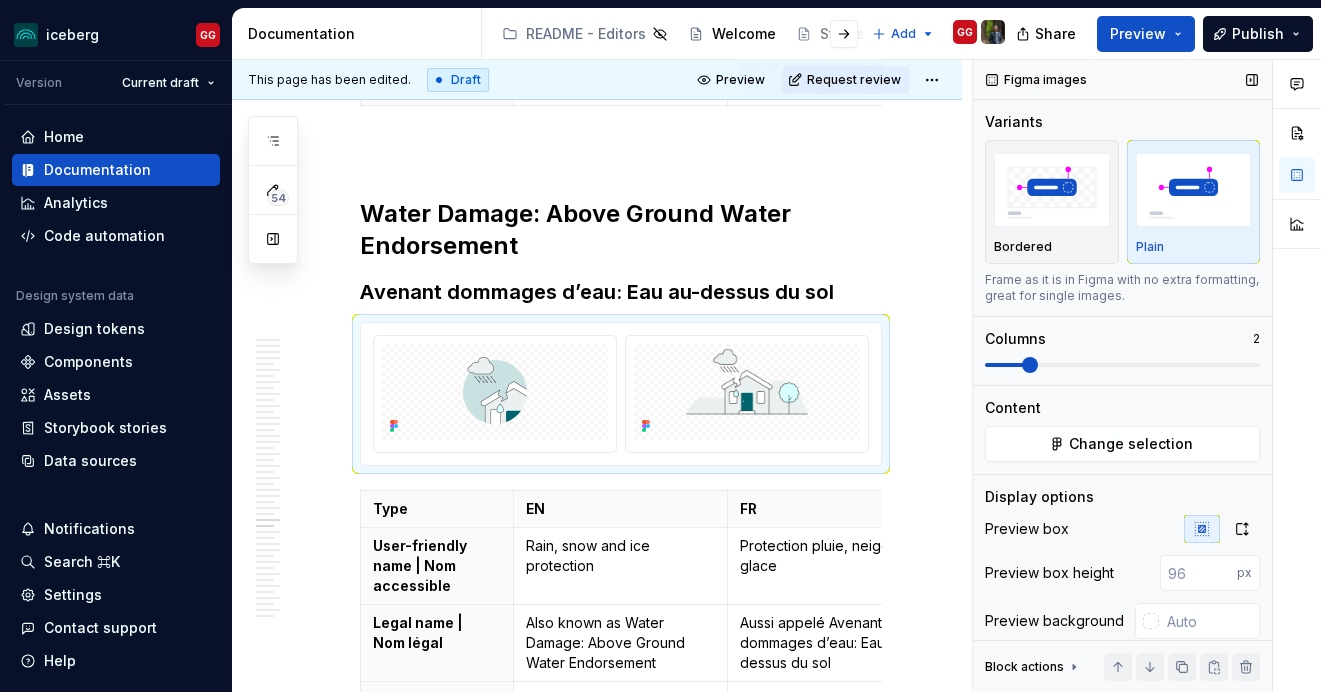 click at bounding box center [1122, 365] 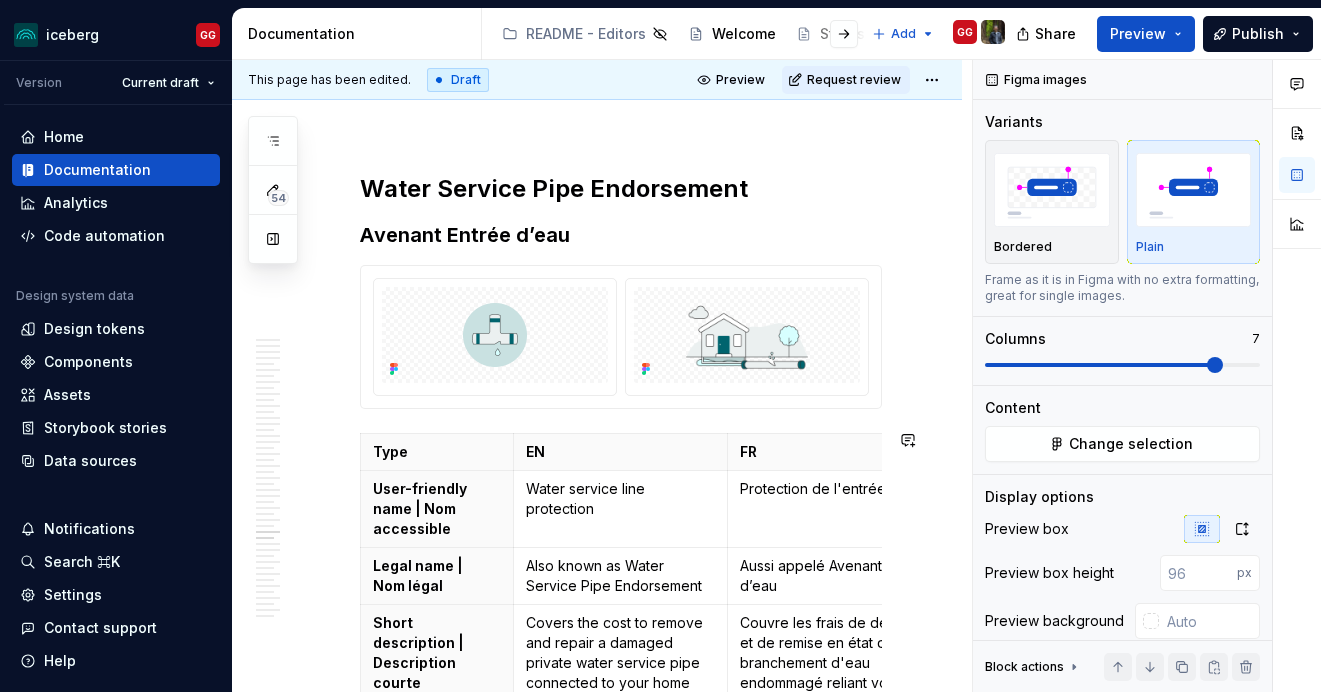 scroll, scrollTop: 20605, scrollLeft: 0, axis: vertical 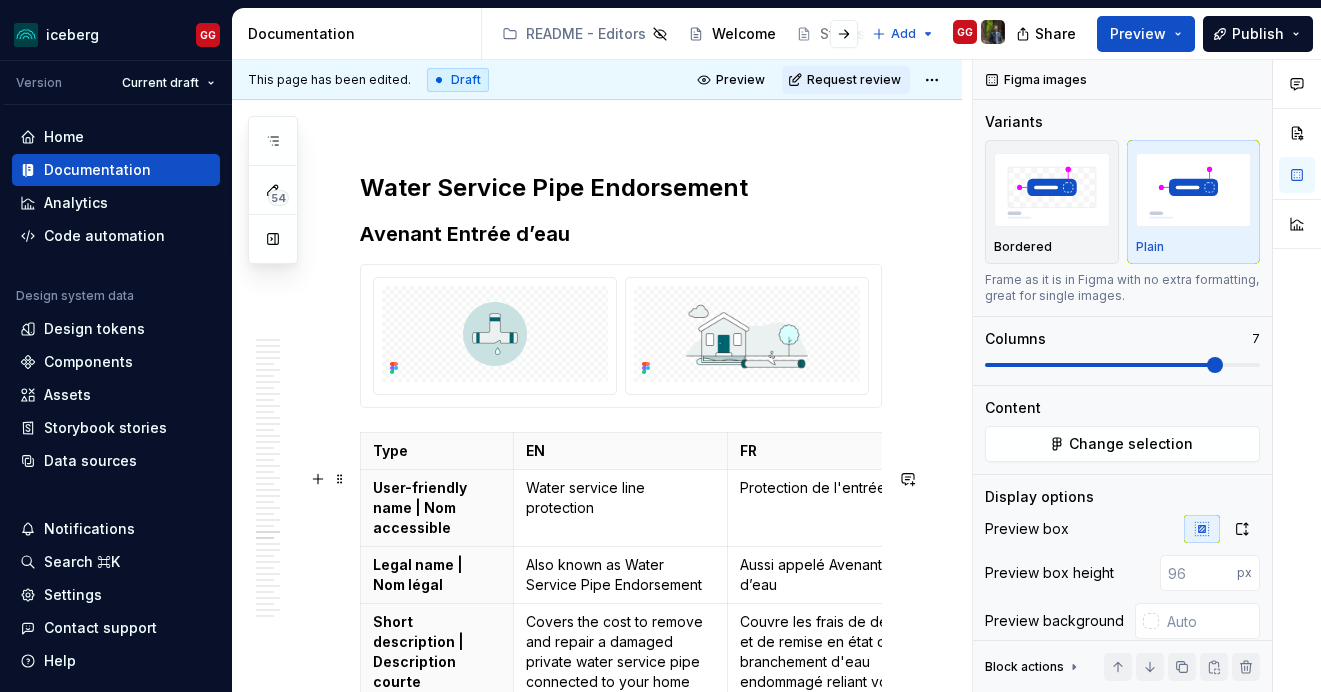 click at bounding box center (621, 336) 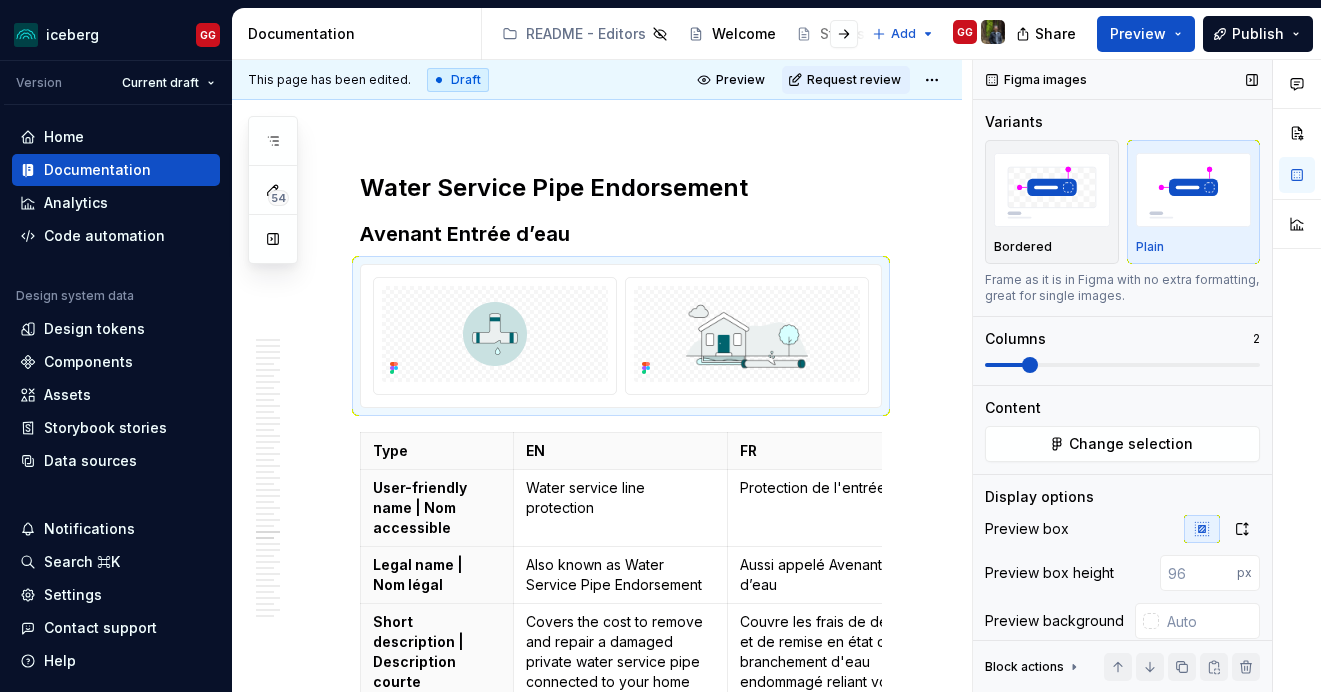click at bounding box center (1122, 365) 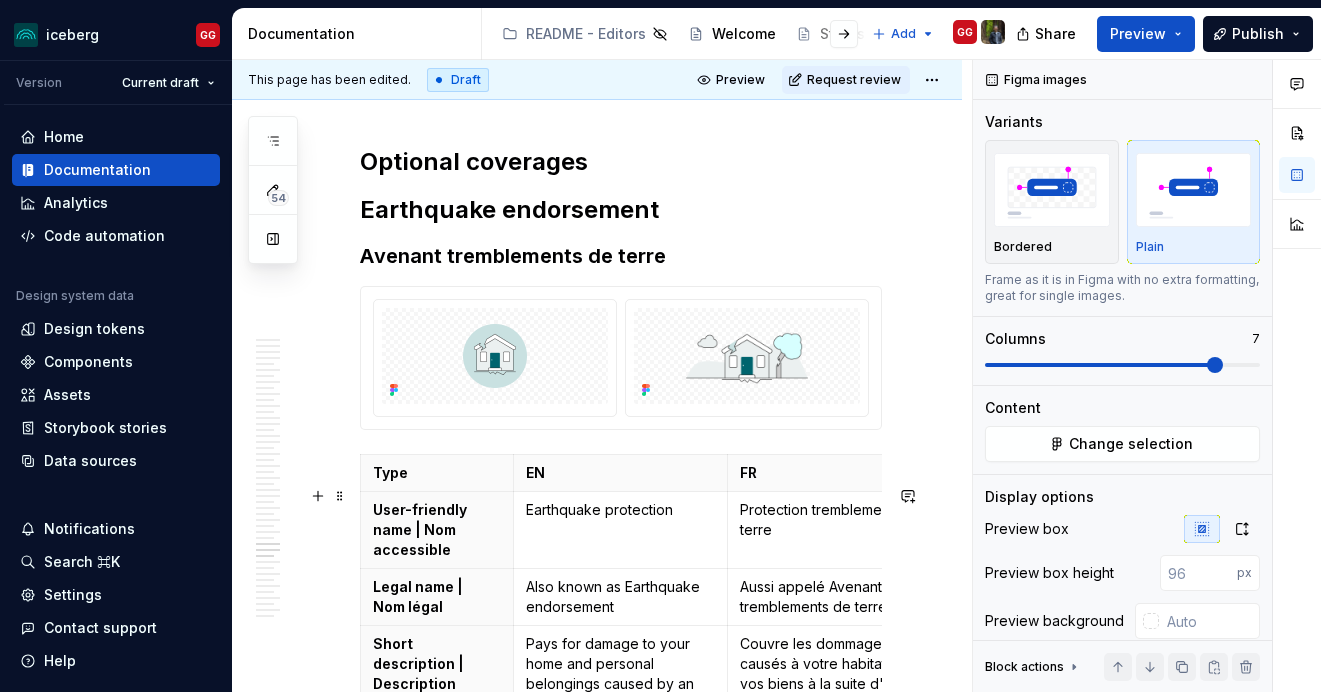 scroll, scrollTop: 22087, scrollLeft: 0, axis: vertical 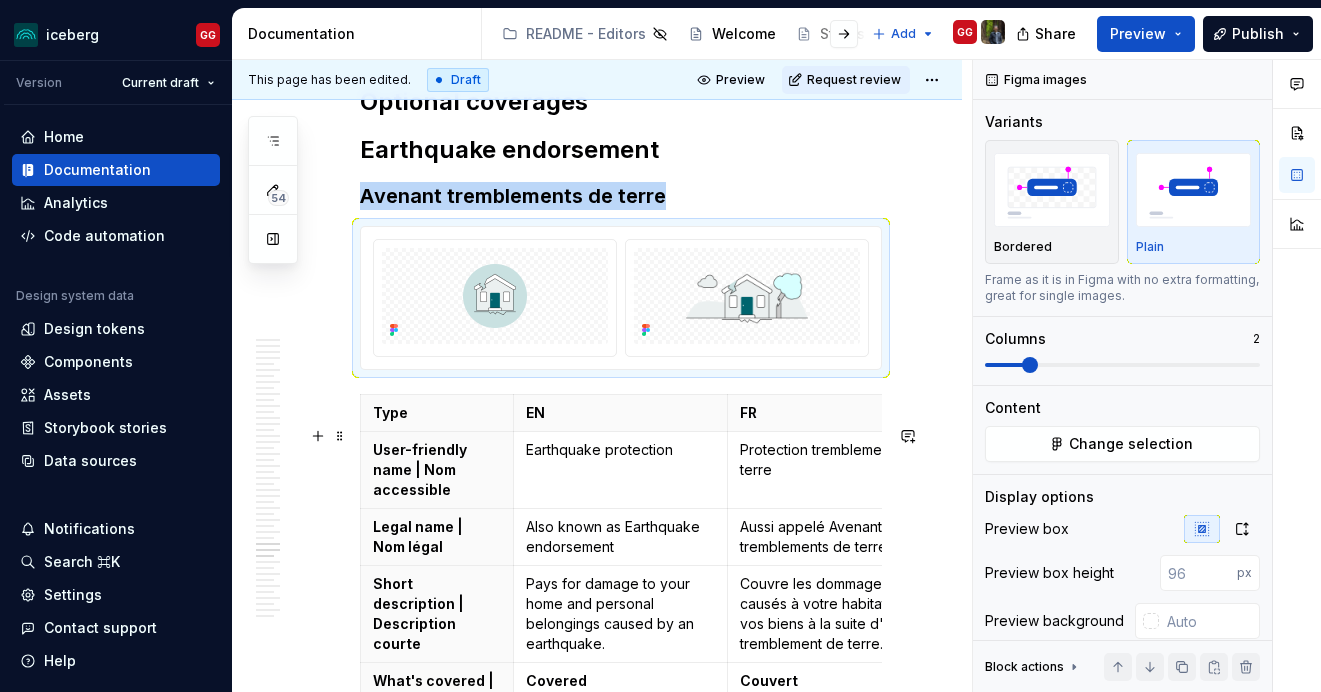 click at bounding box center [621, 298] 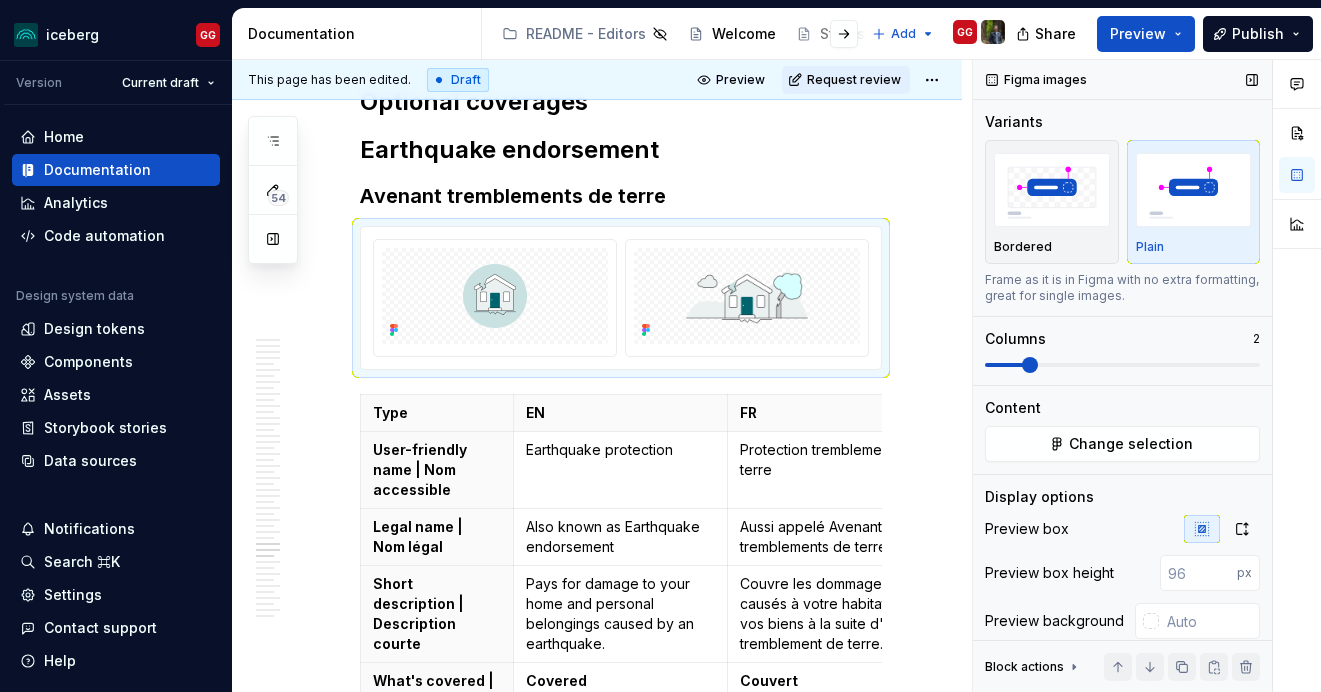 click at bounding box center (1122, 365) 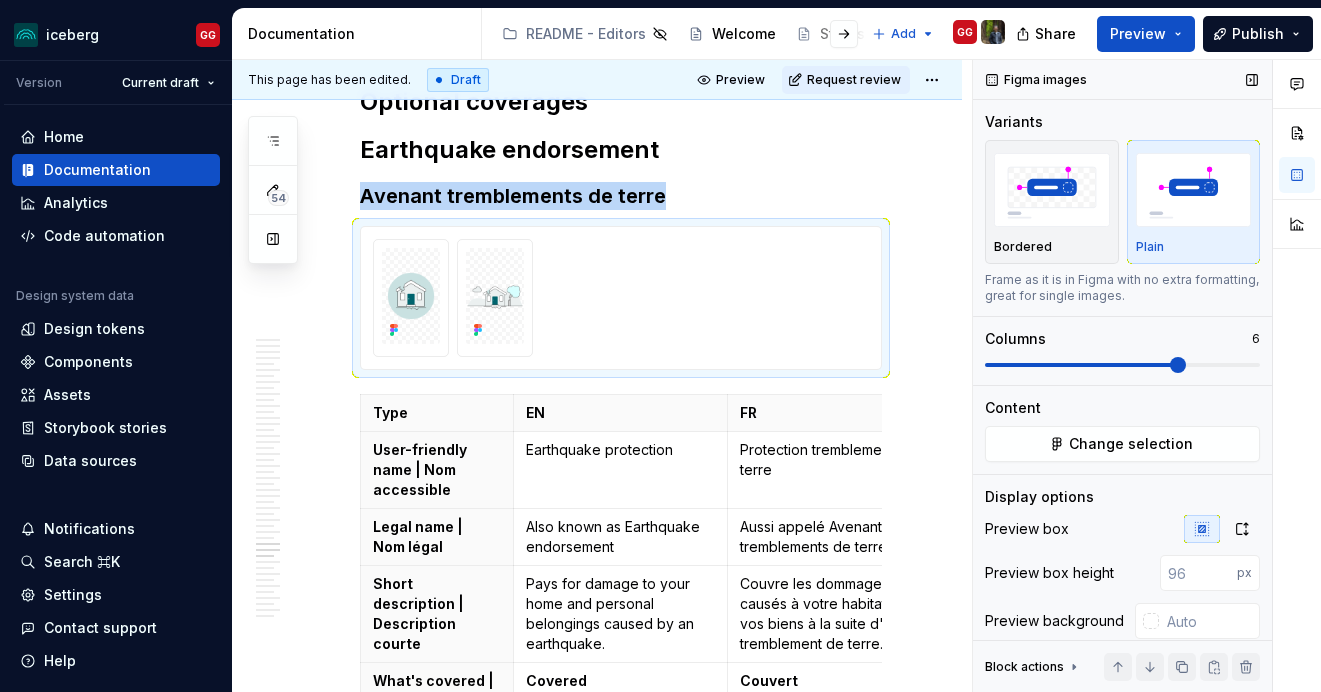 click at bounding box center [1122, 365] 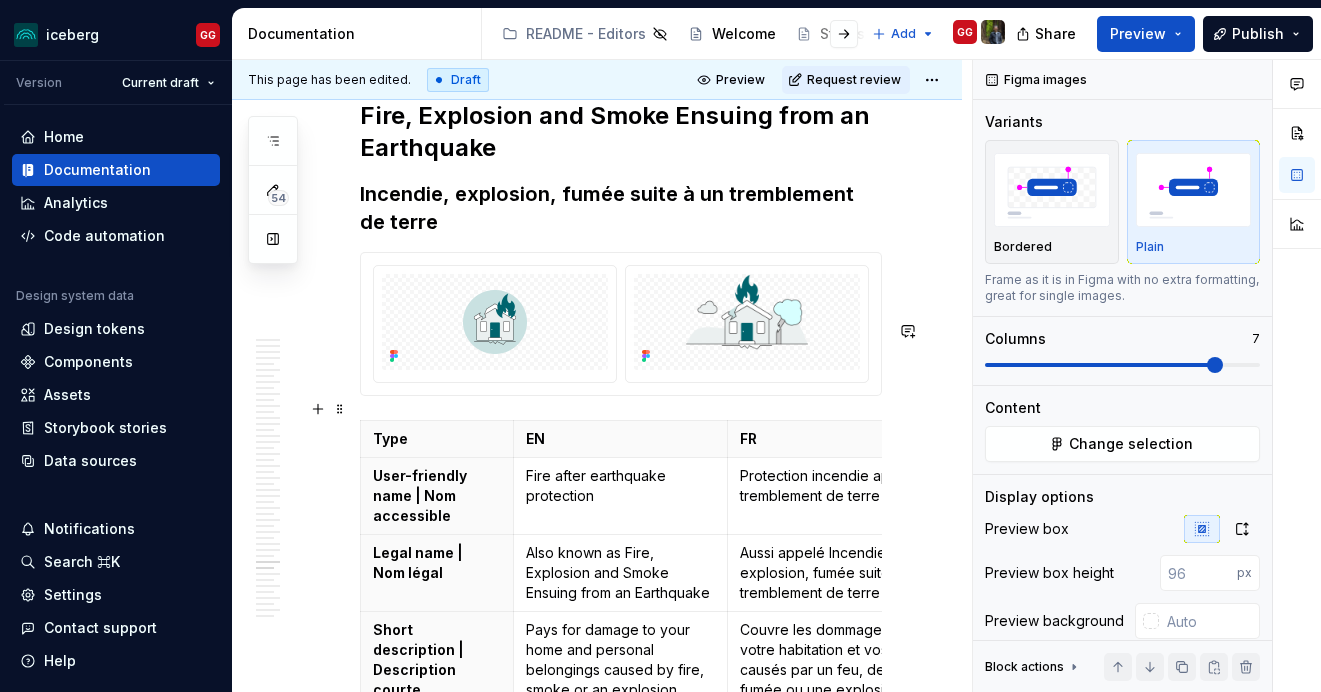 scroll, scrollTop: 23496, scrollLeft: 0, axis: vertical 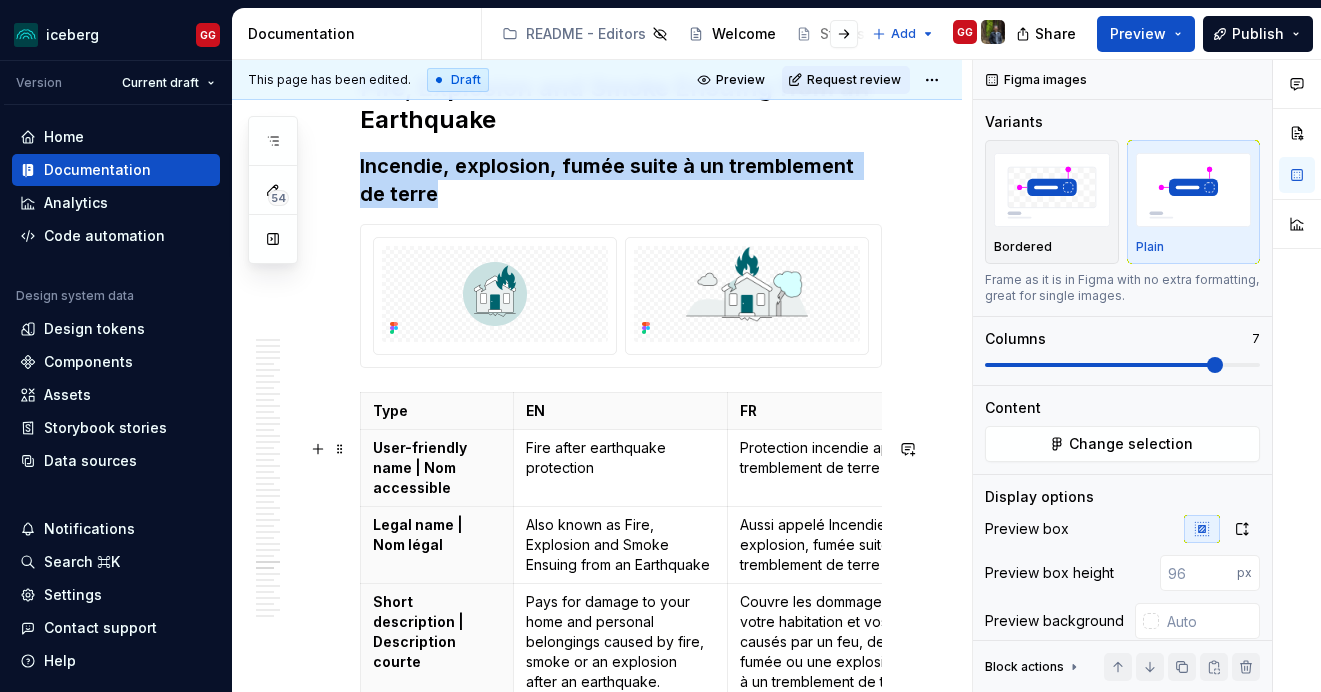 click at bounding box center [621, 296] 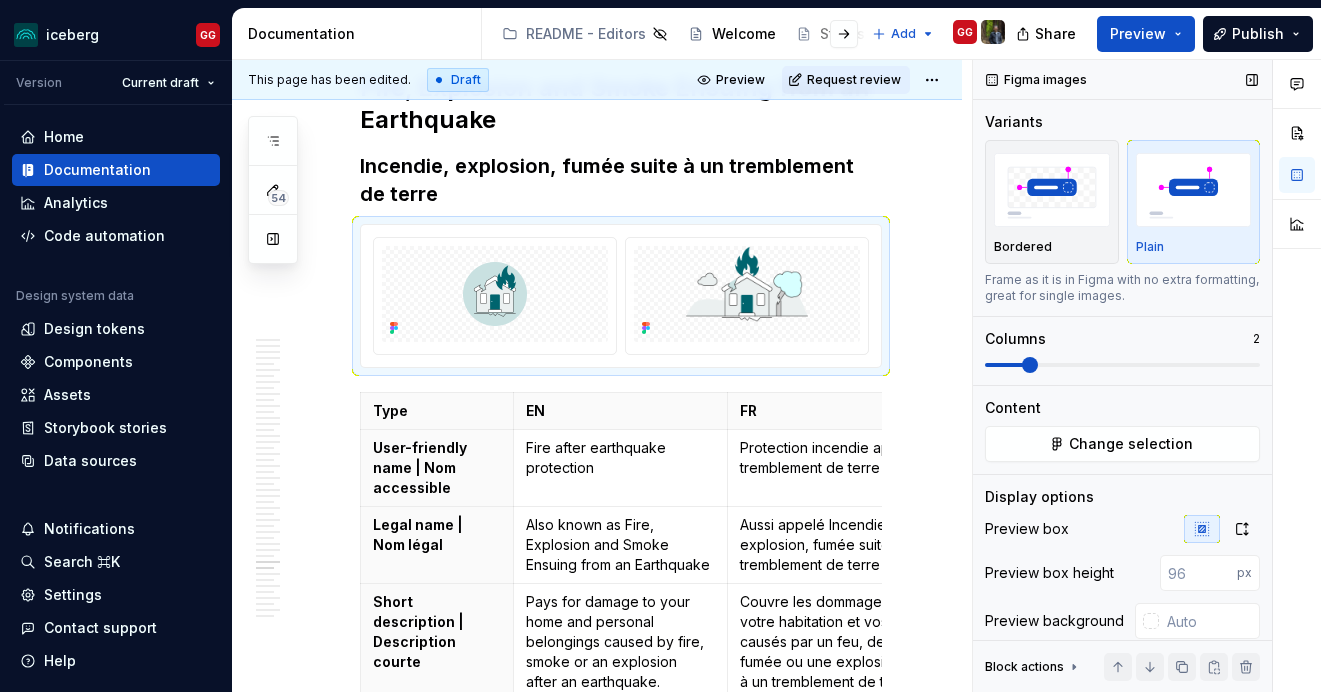 click at bounding box center (1122, 365) 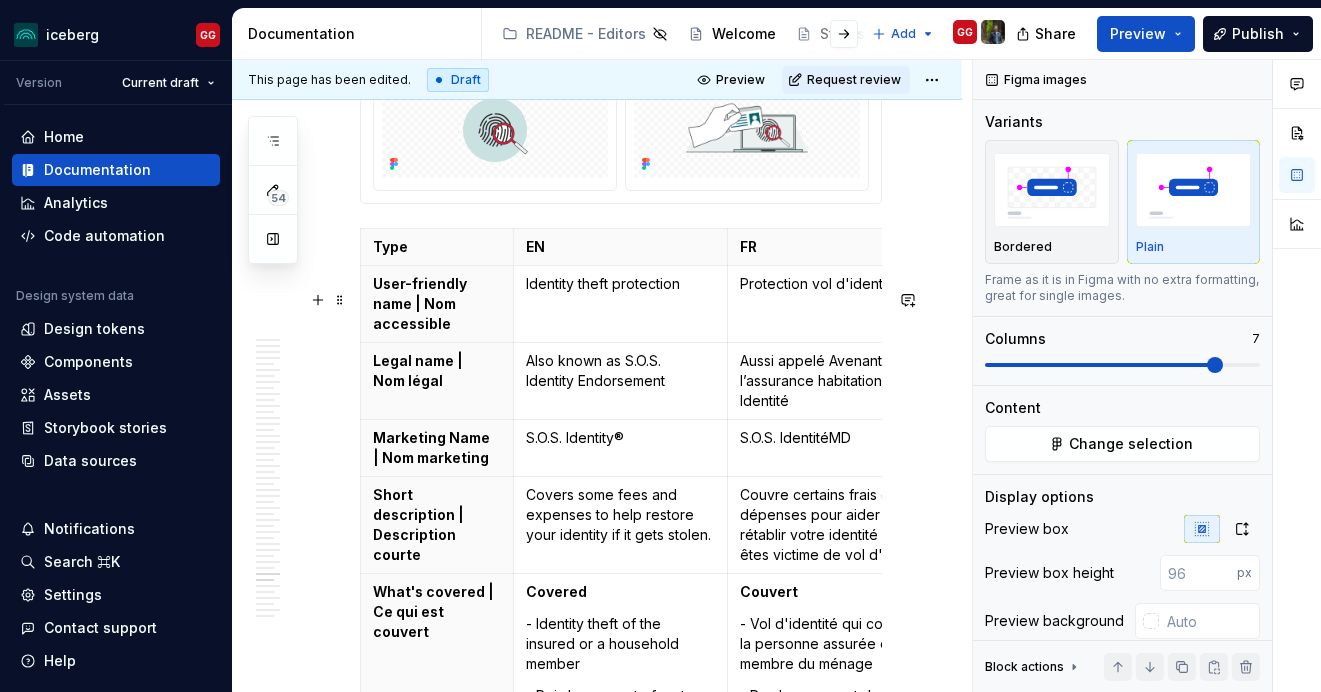 scroll, scrollTop: 24906, scrollLeft: 0, axis: vertical 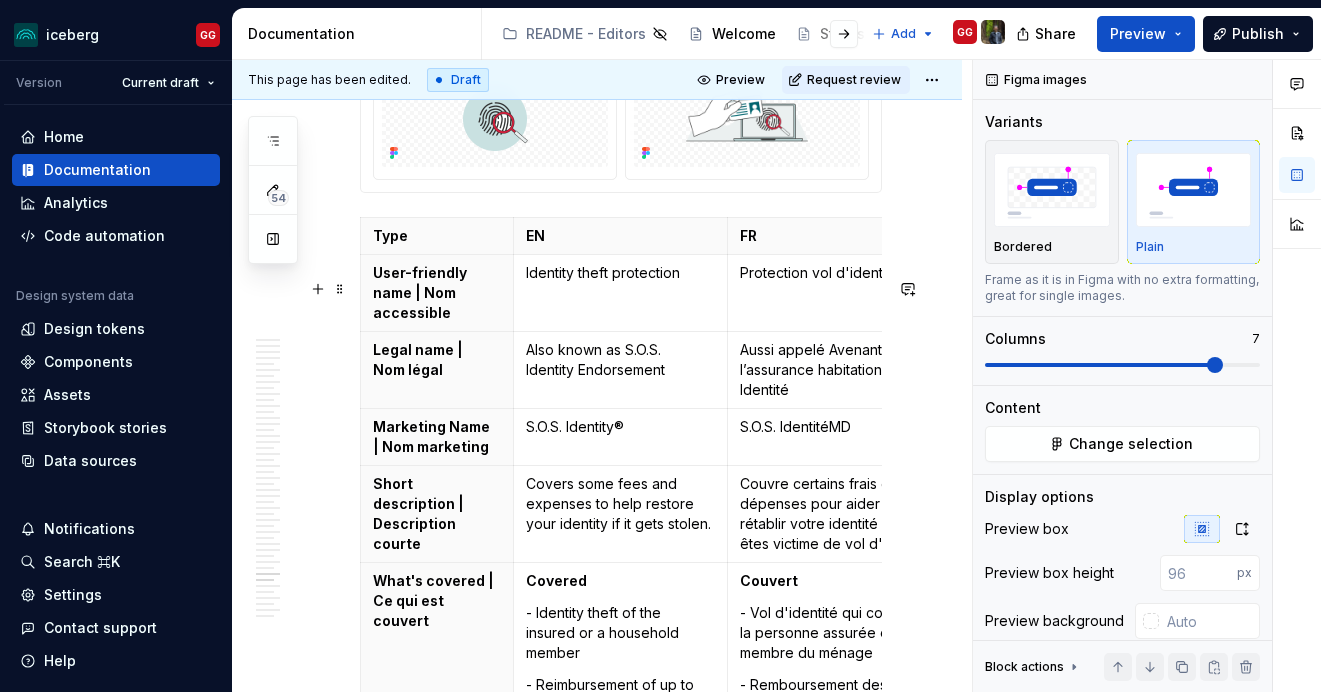 click at bounding box center (621, 121) 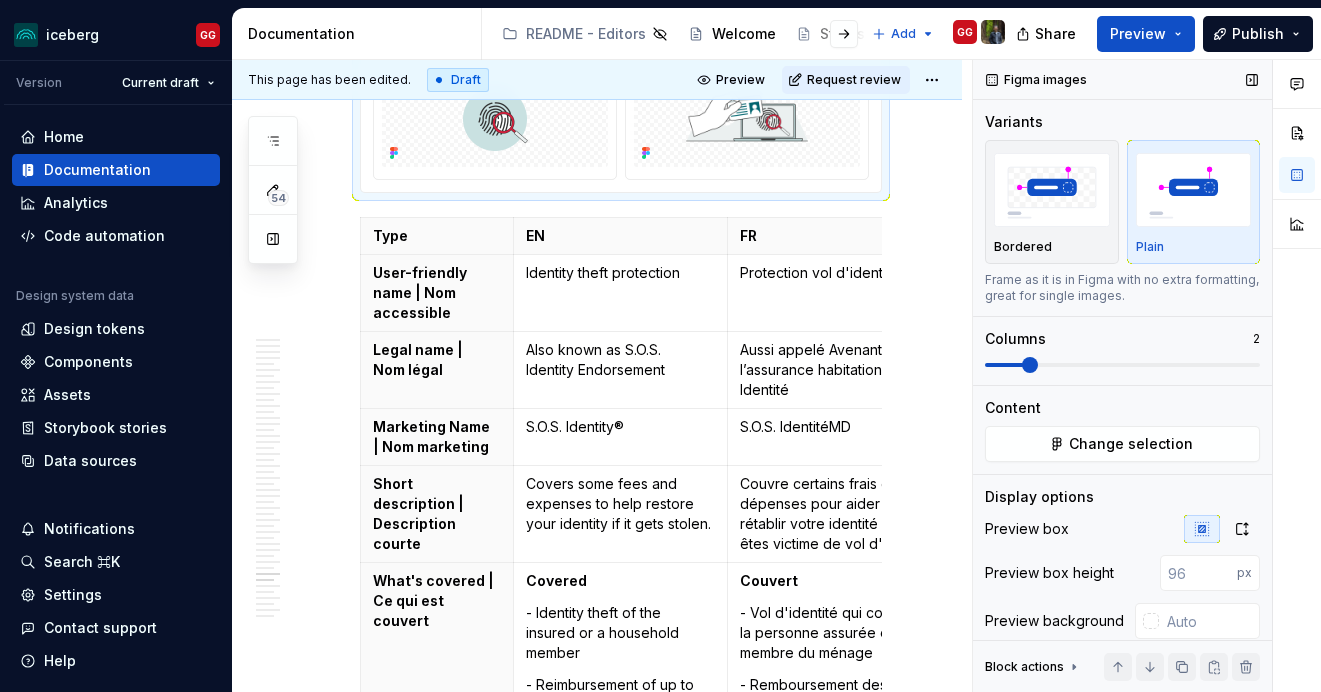 click at bounding box center [1122, 365] 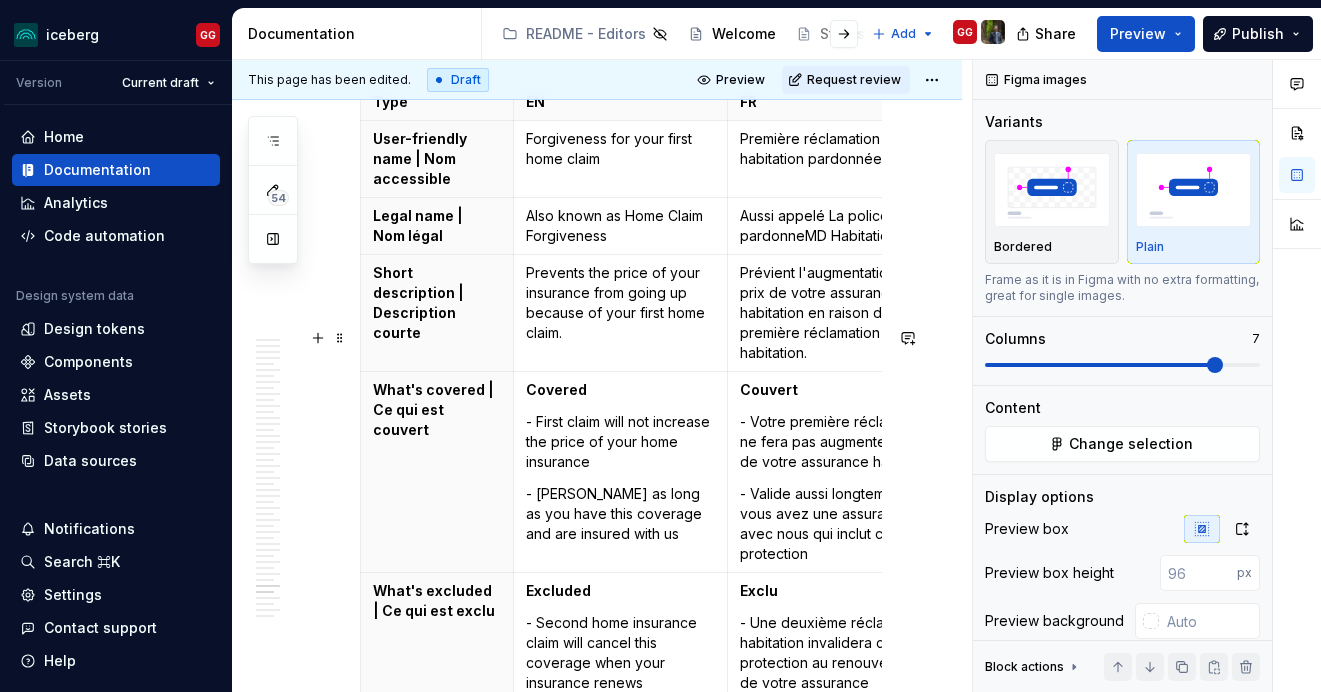 scroll, scrollTop: 26362, scrollLeft: 0, axis: vertical 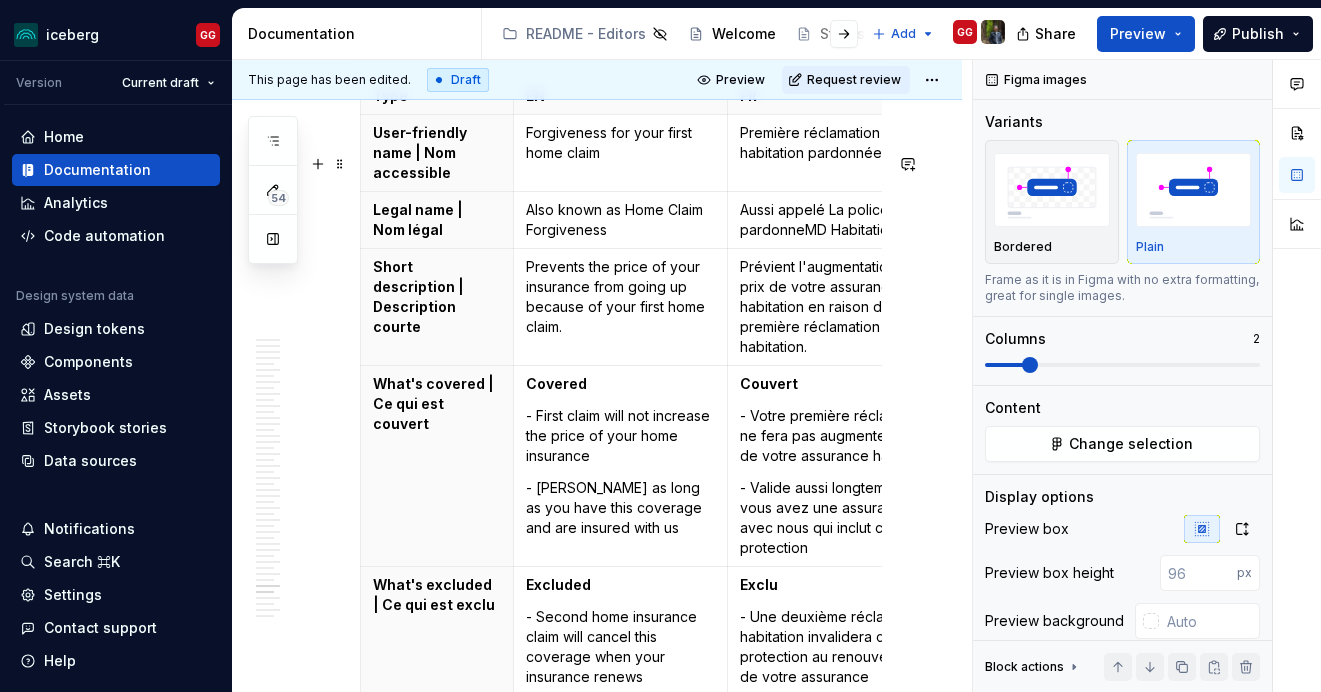 click at bounding box center (621, -19) 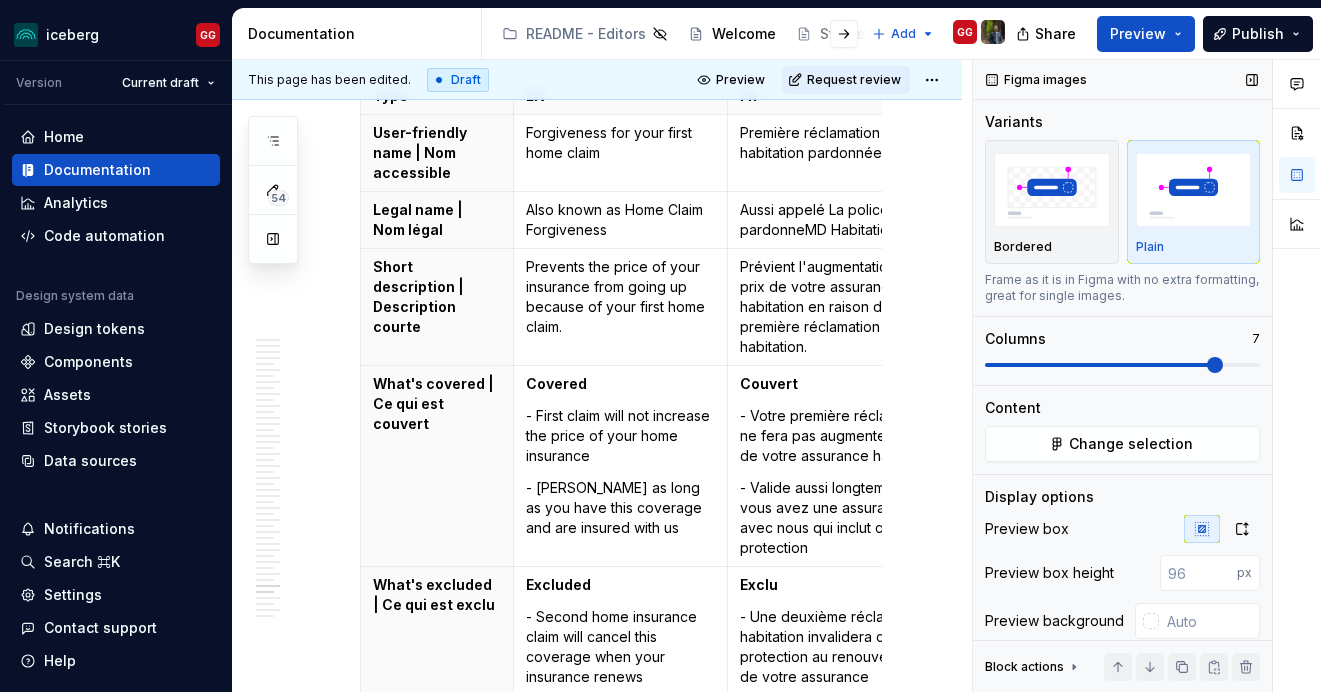 click at bounding box center [1122, 365] 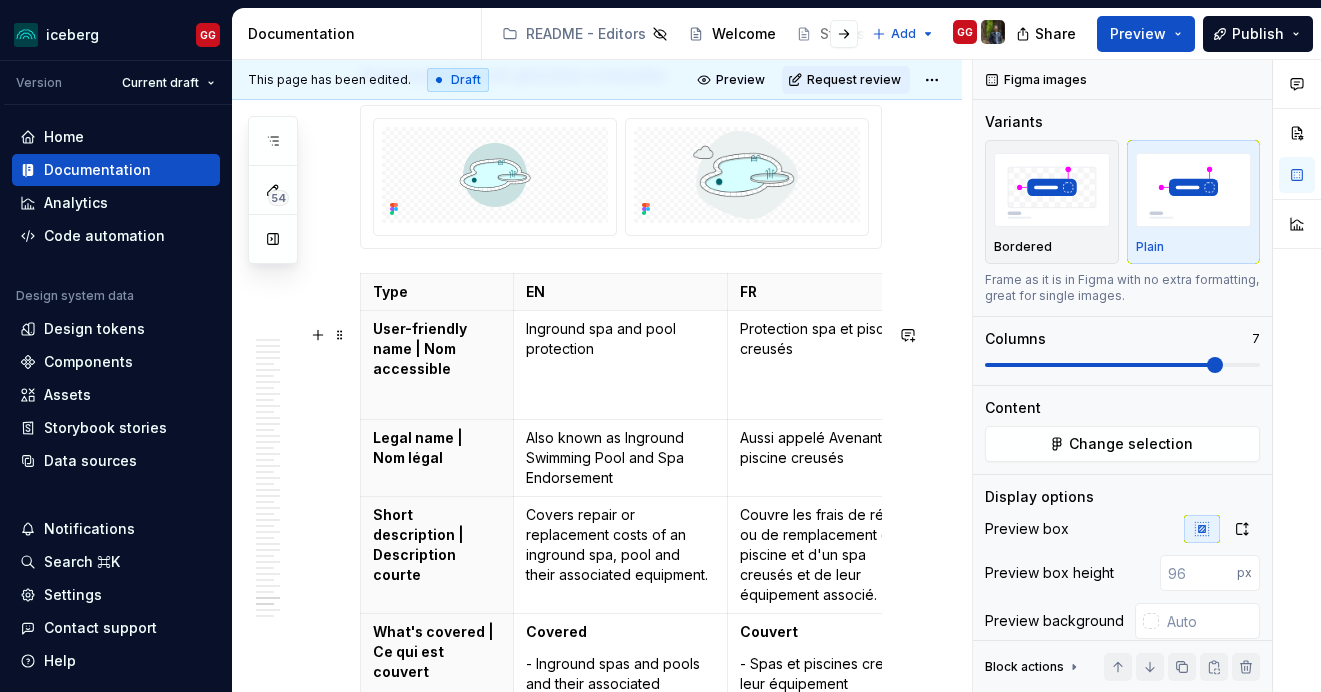 scroll, scrollTop: 27387, scrollLeft: 0, axis: vertical 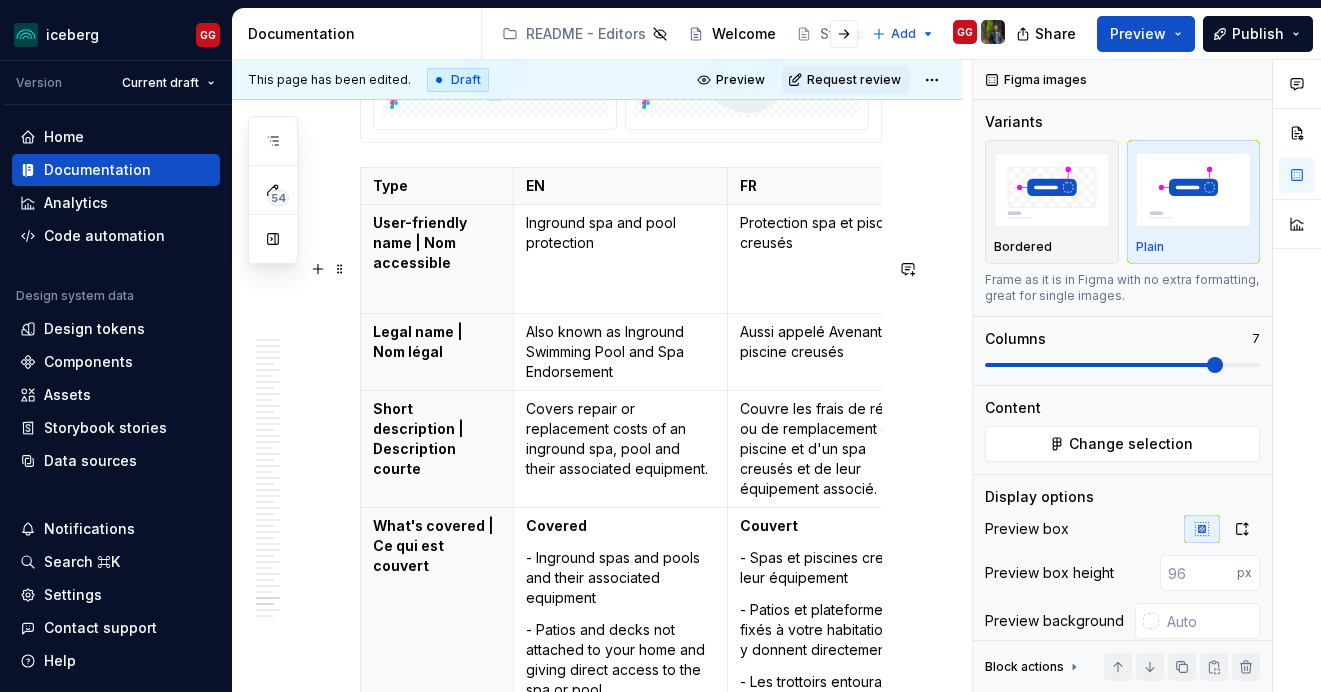 click at bounding box center (747, 71) 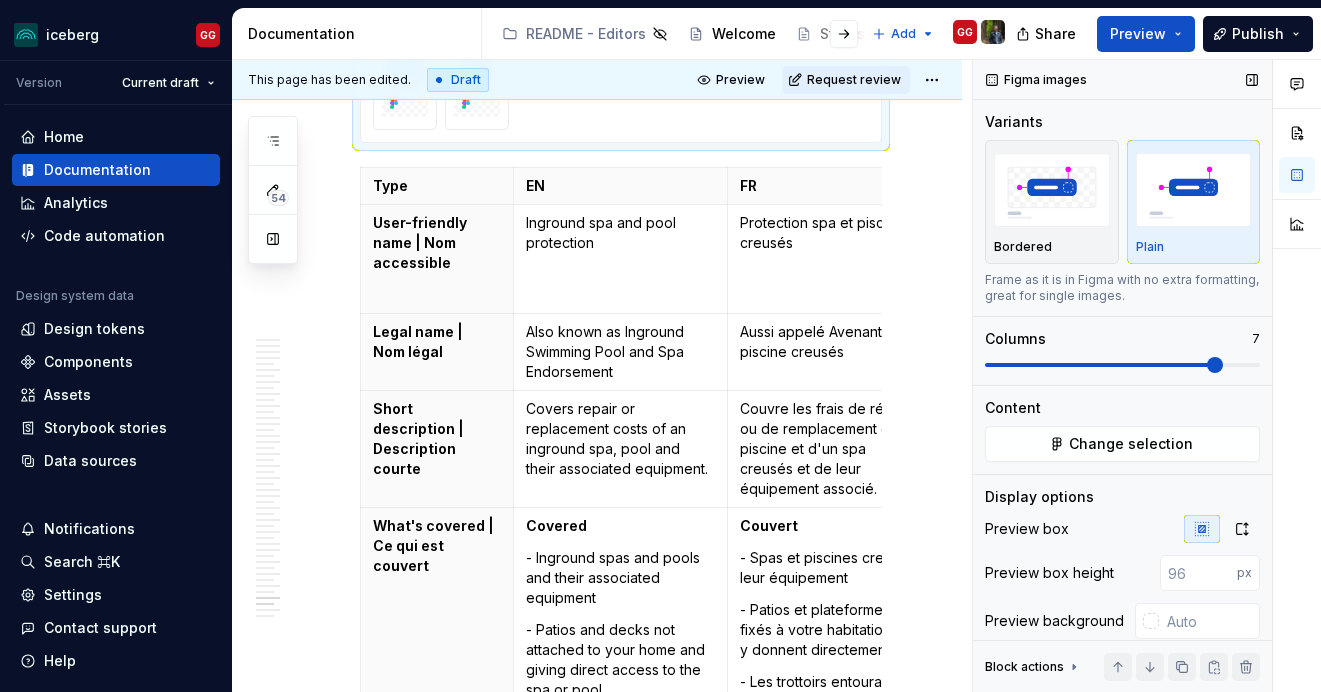 click at bounding box center [1122, 365] 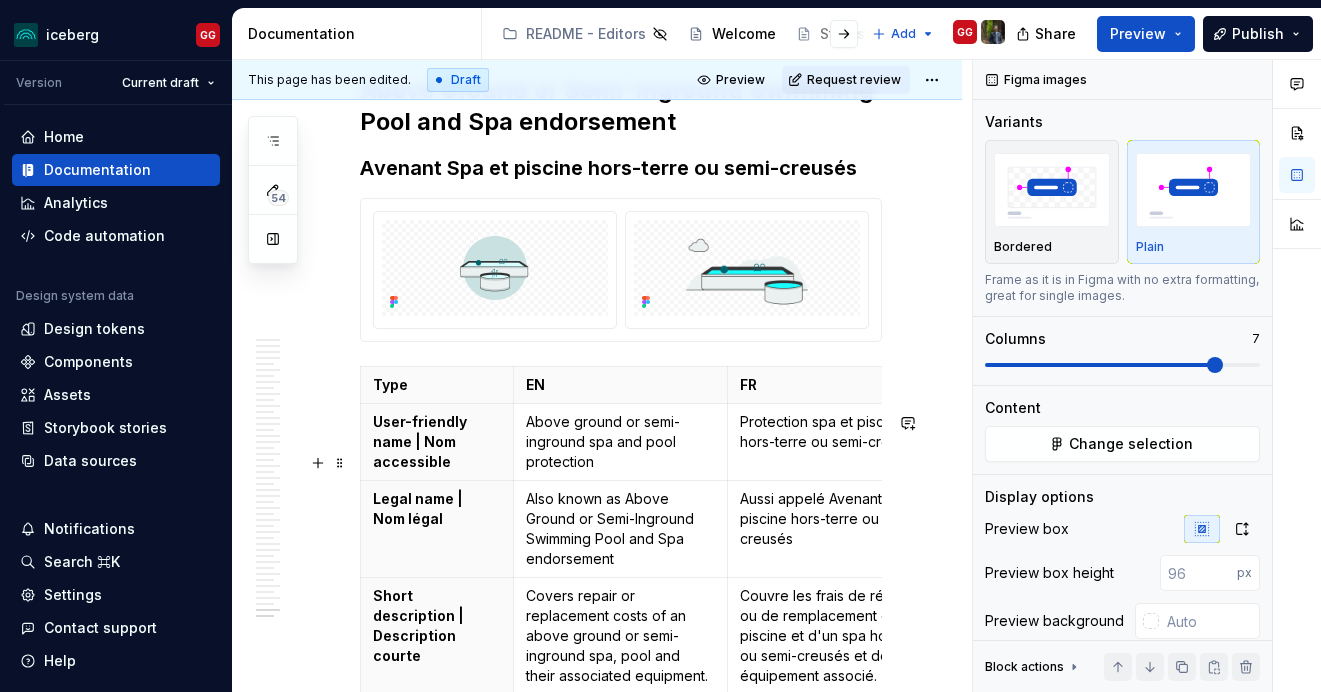 scroll, scrollTop: 28718, scrollLeft: 0, axis: vertical 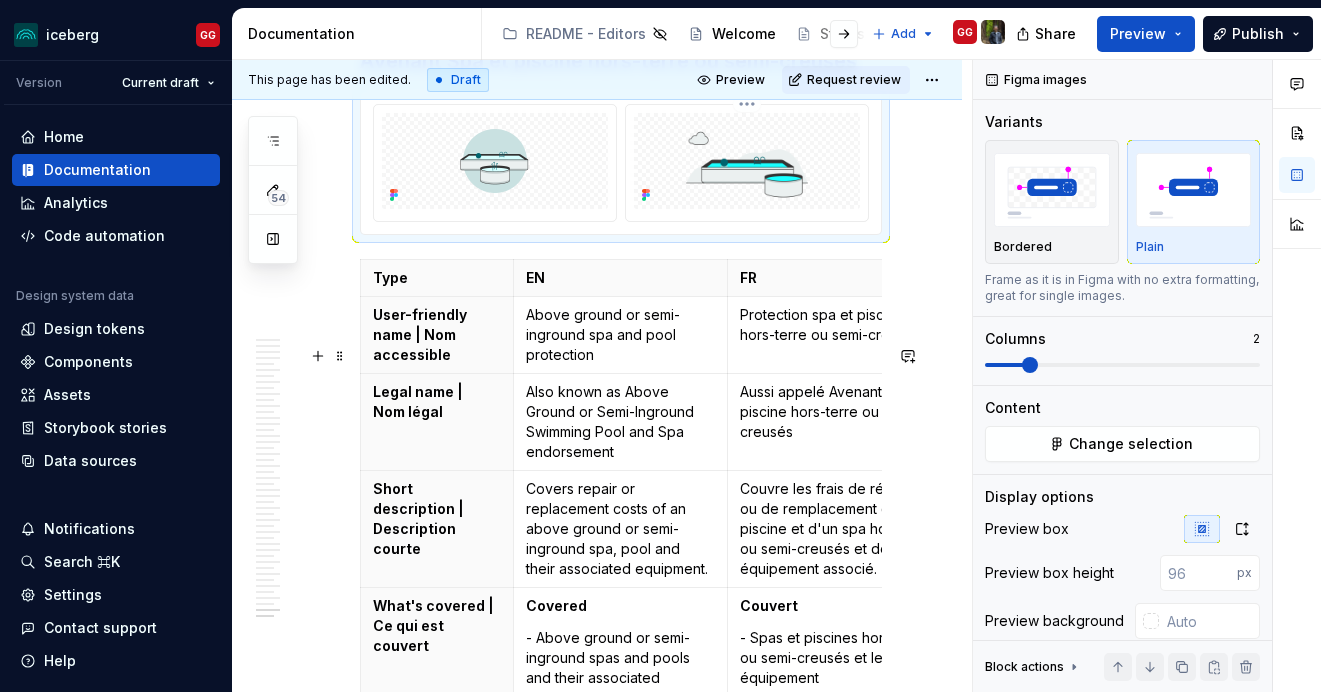 click at bounding box center [747, 163] 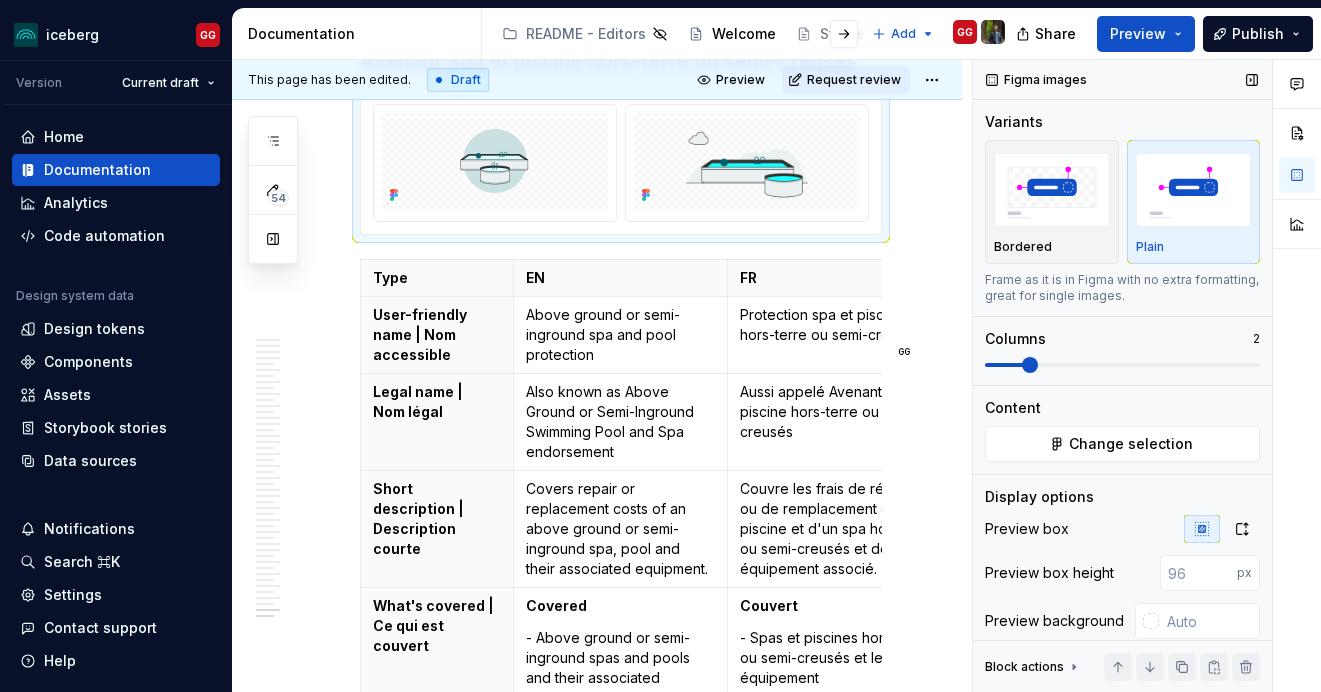 click at bounding box center (1122, 365) 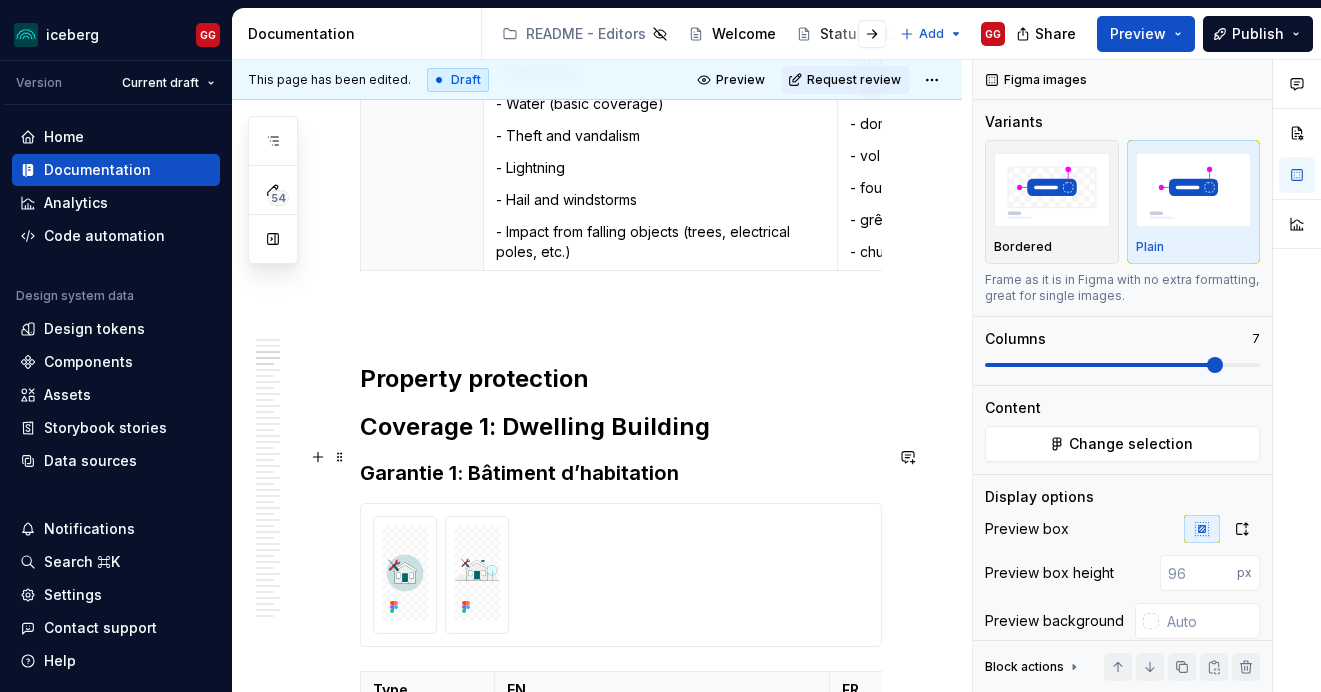 scroll, scrollTop: 1056, scrollLeft: 0, axis: vertical 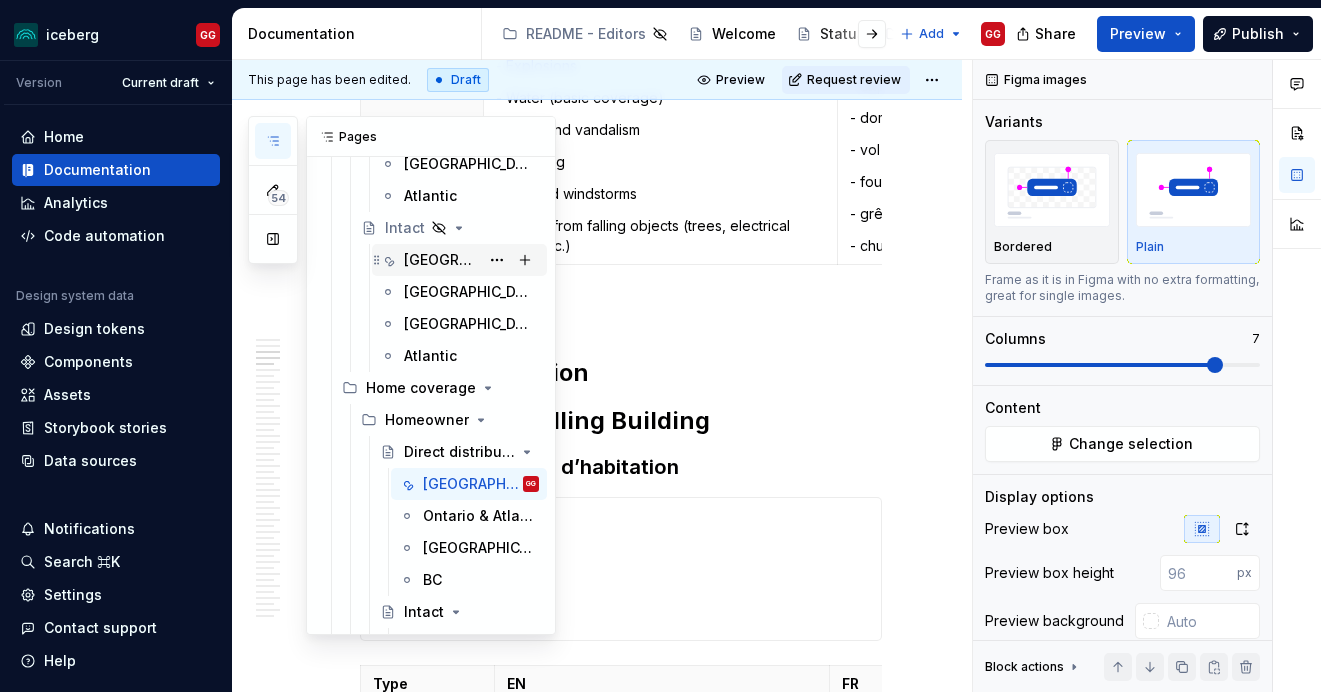 click on "[GEOGRAPHIC_DATA]" at bounding box center (441, 260) 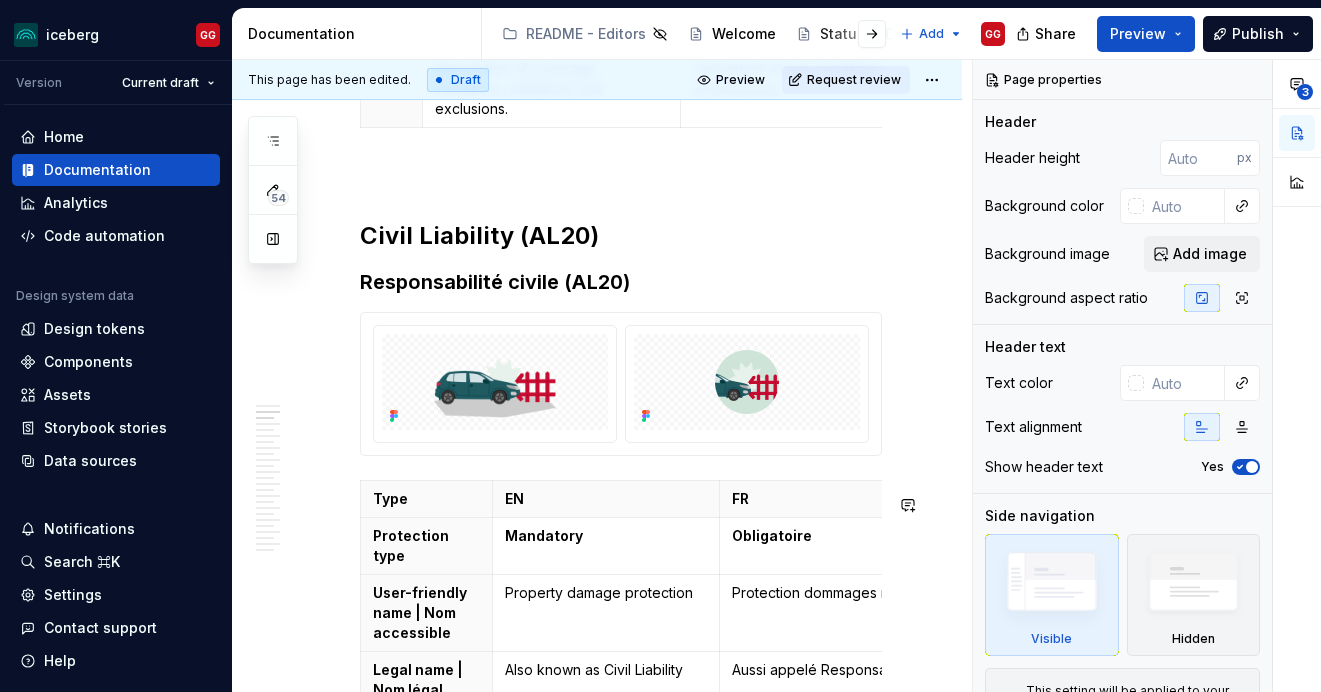 scroll, scrollTop: 599, scrollLeft: 0, axis: vertical 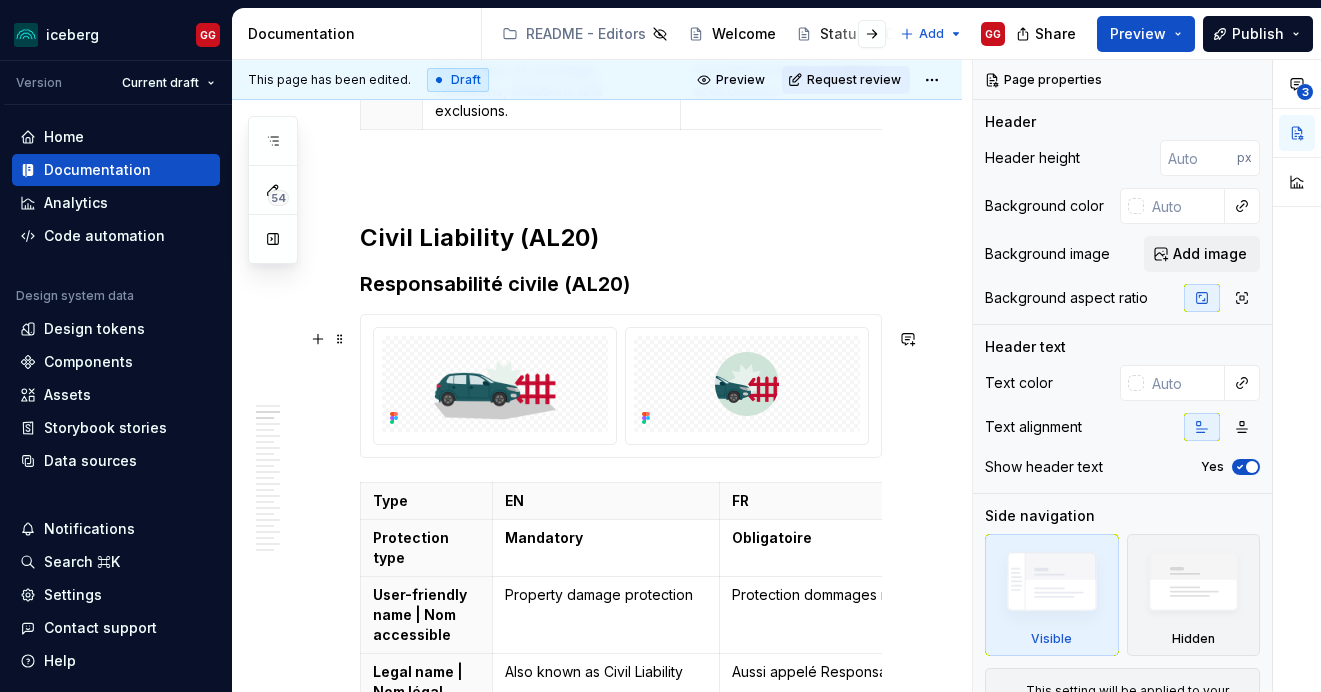 click at bounding box center (621, 386) 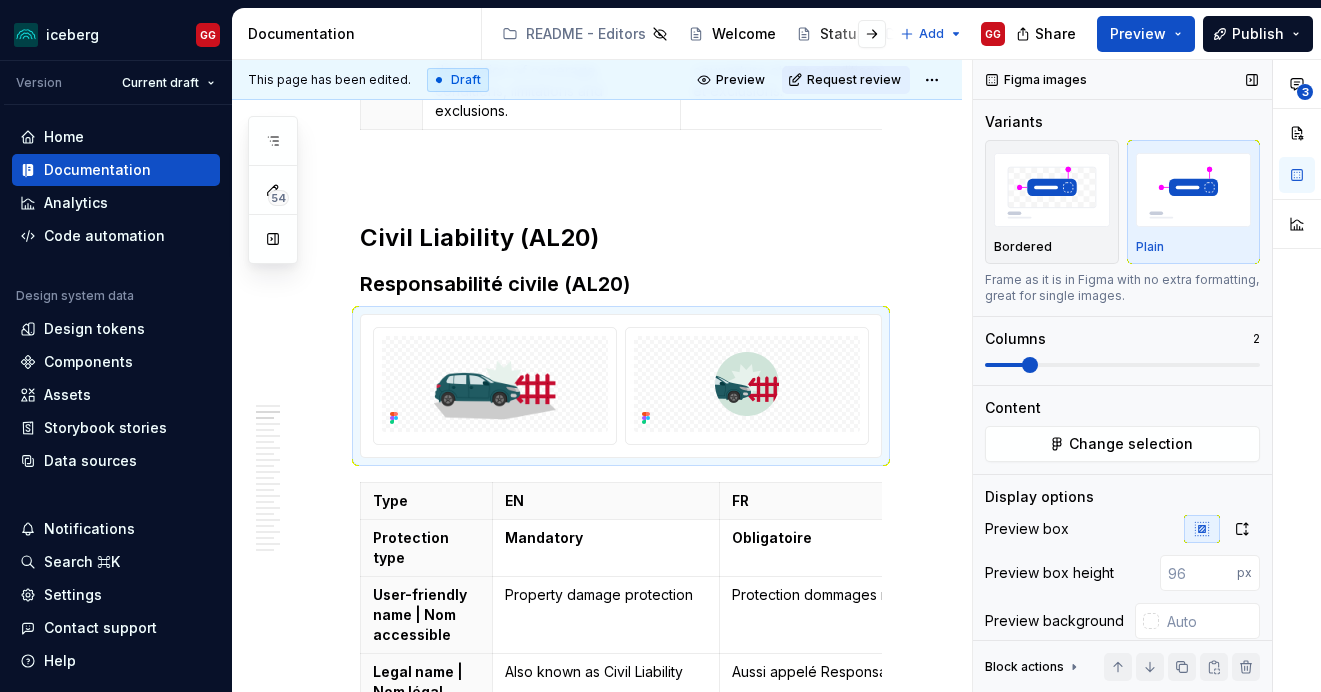 click at bounding box center [1122, 365] 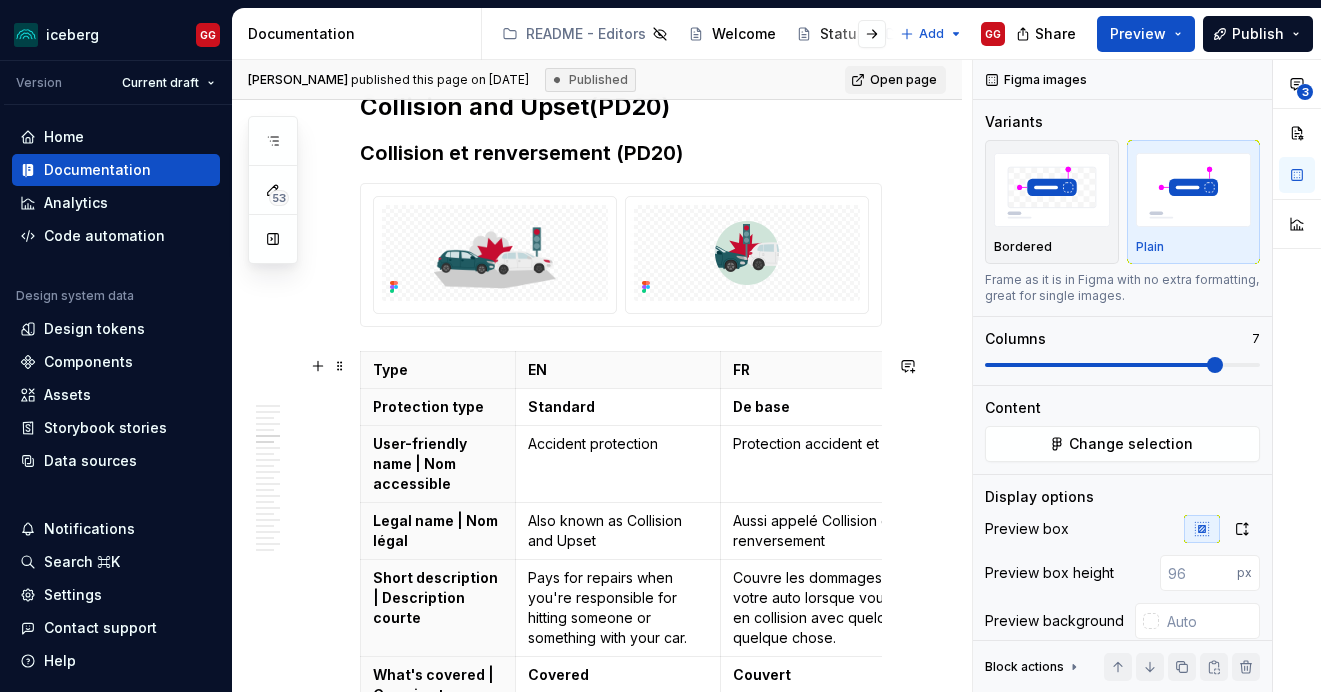 scroll, scrollTop: 3123, scrollLeft: 0, axis: vertical 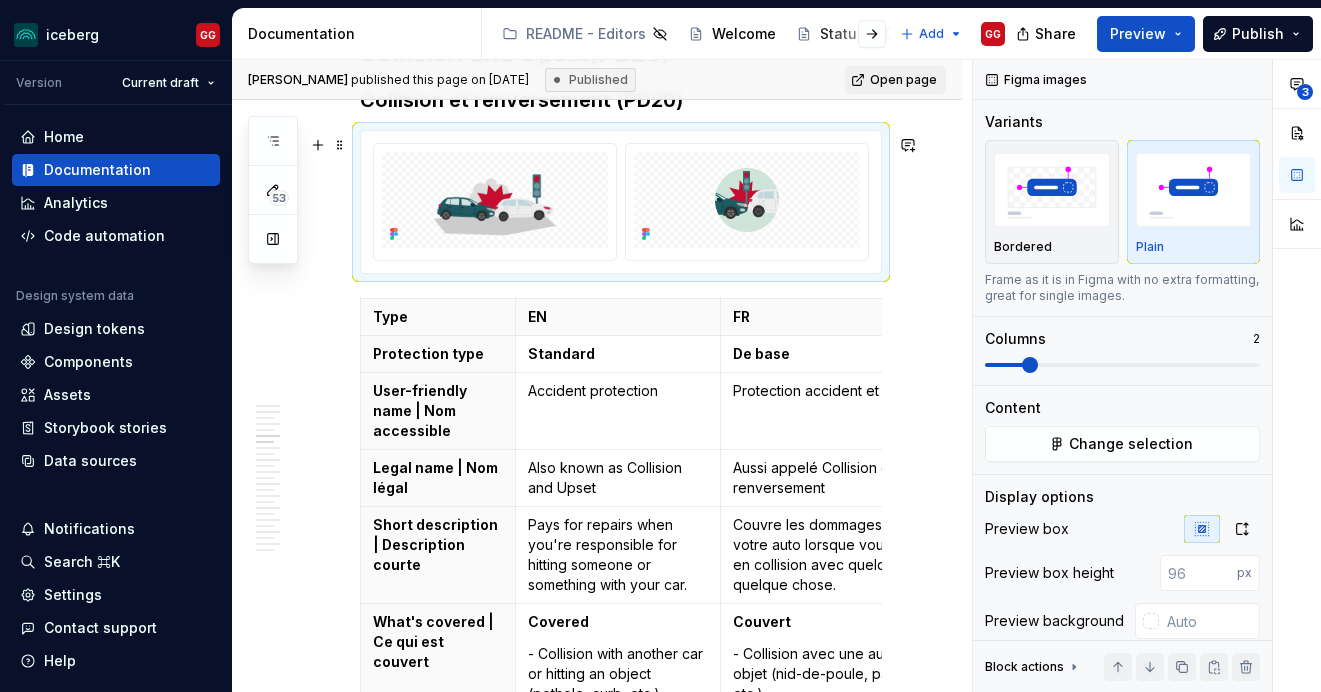 click at bounding box center (621, 202) 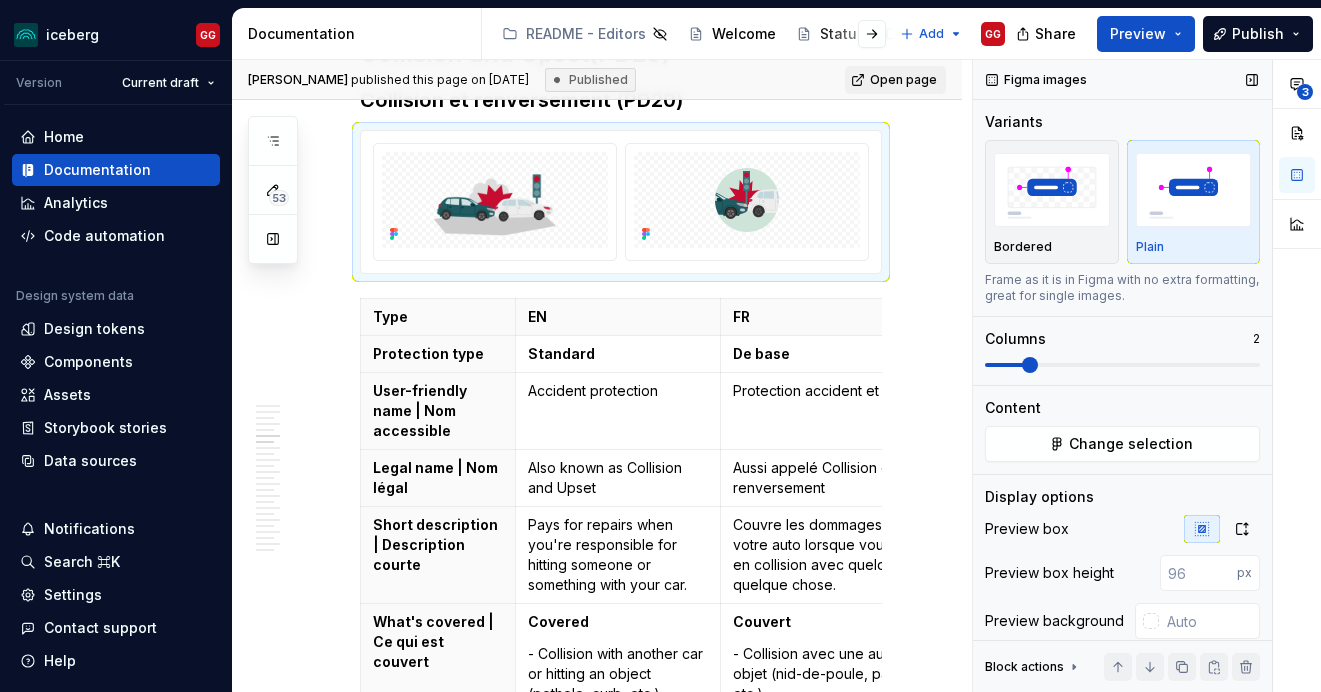 click at bounding box center [1122, 365] 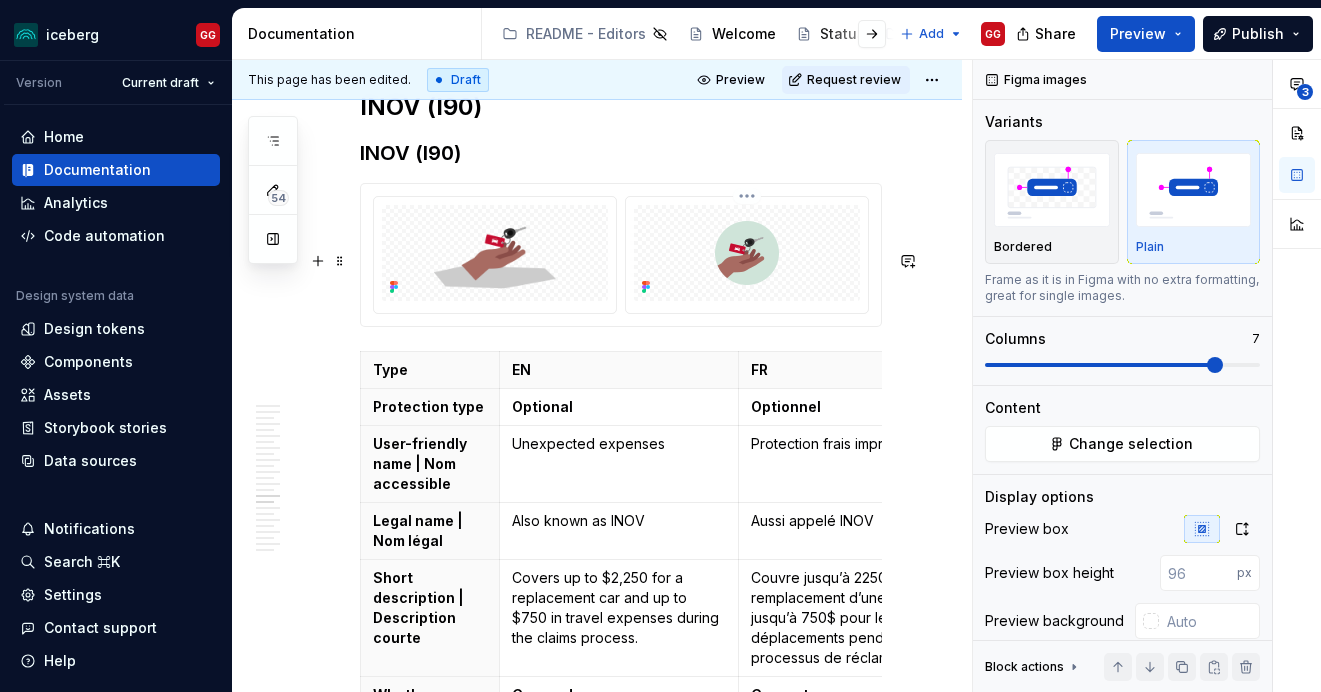 scroll, scrollTop: 8824, scrollLeft: 0, axis: vertical 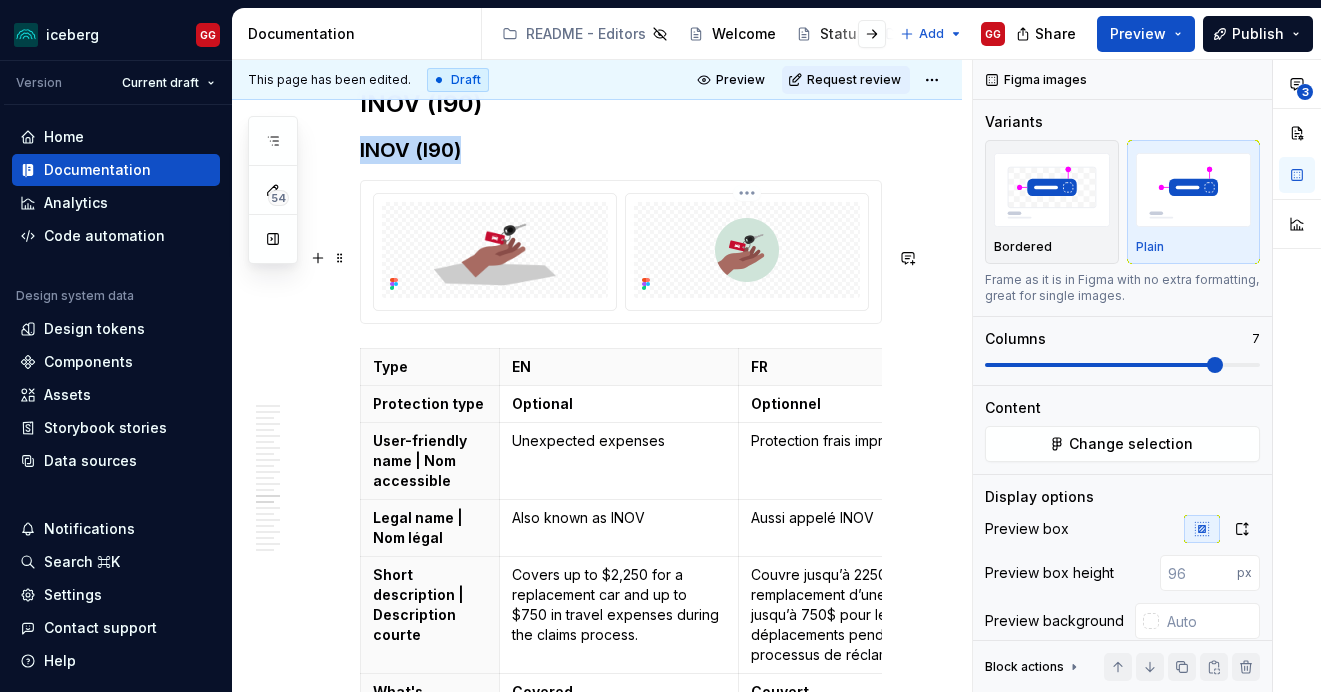 click at bounding box center (747, 250) 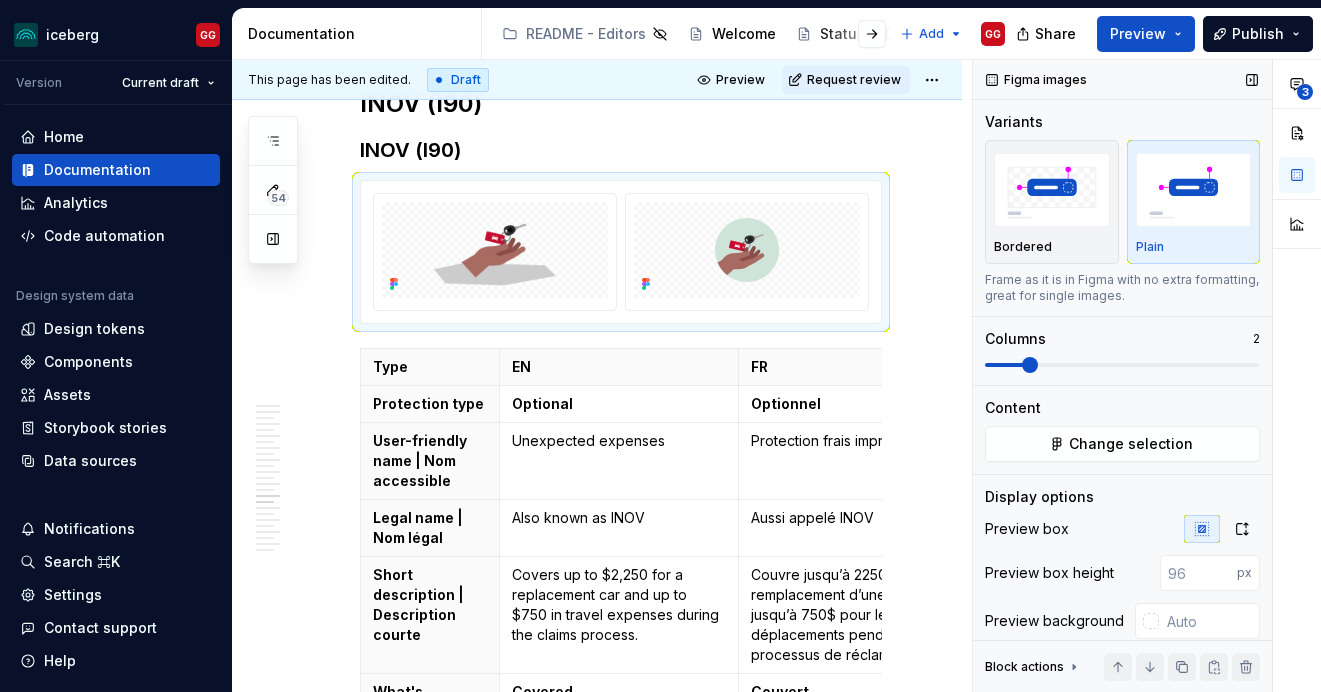 click at bounding box center (1122, 365) 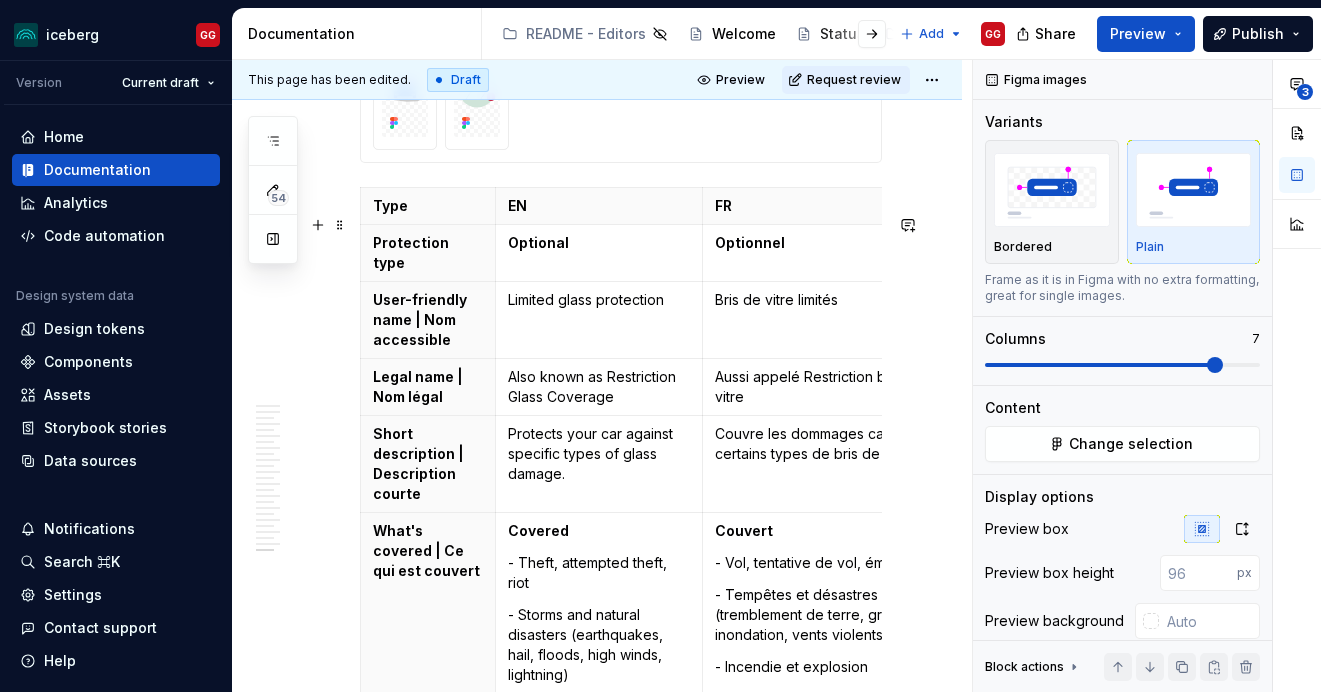 scroll, scrollTop: 14020, scrollLeft: 0, axis: vertical 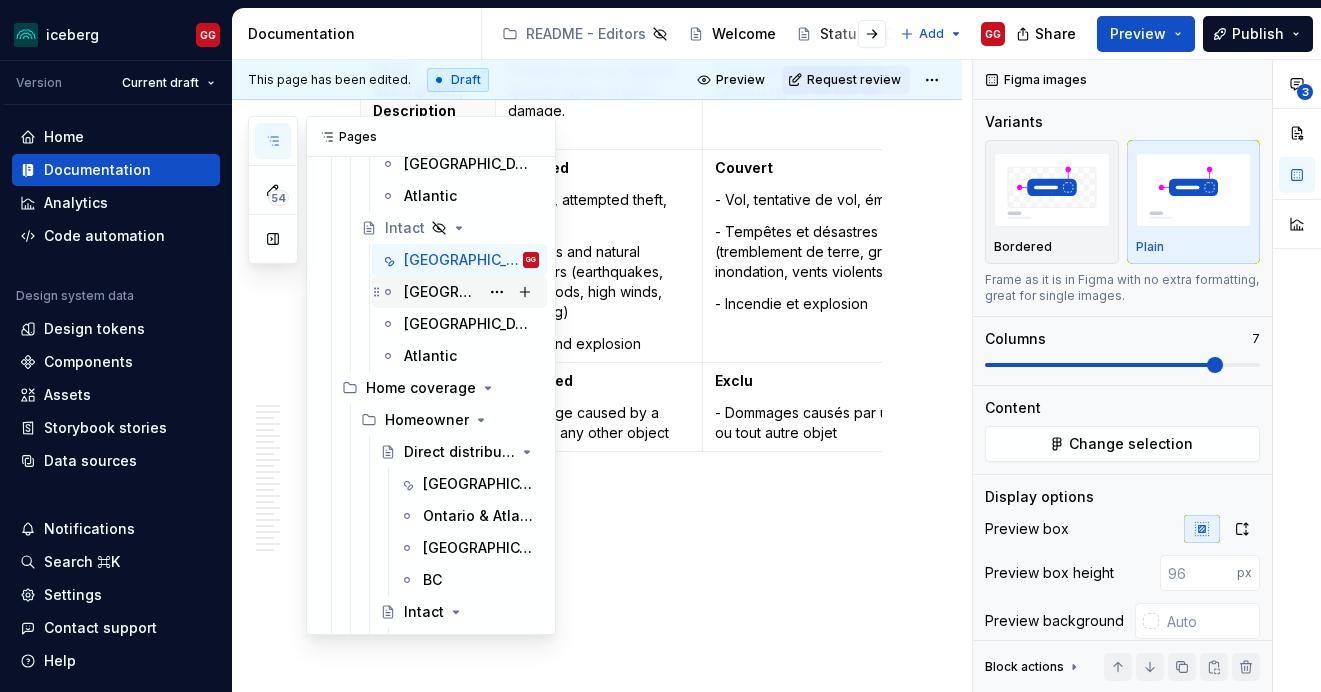 click on "[GEOGRAPHIC_DATA]" at bounding box center (441, 292) 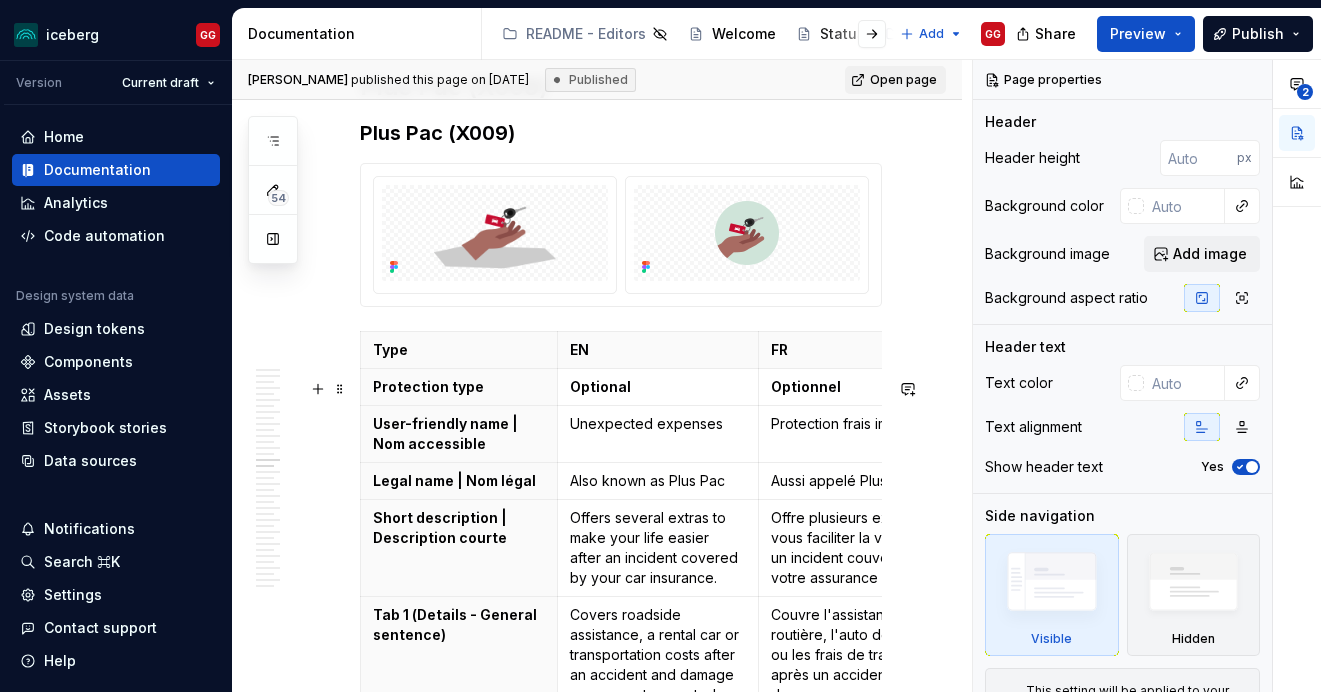 scroll, scrollTop: 10293, scrollLeft: 0, axis: vertical 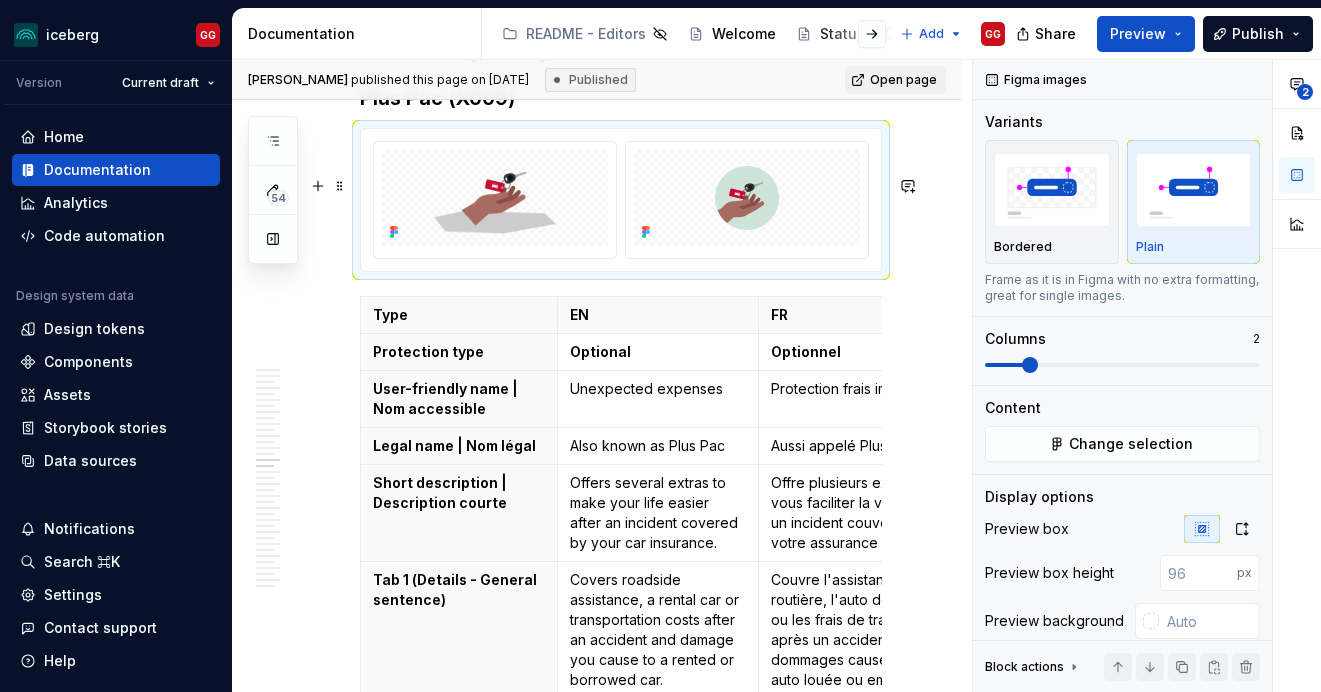 click at bounding box center (621, 200) 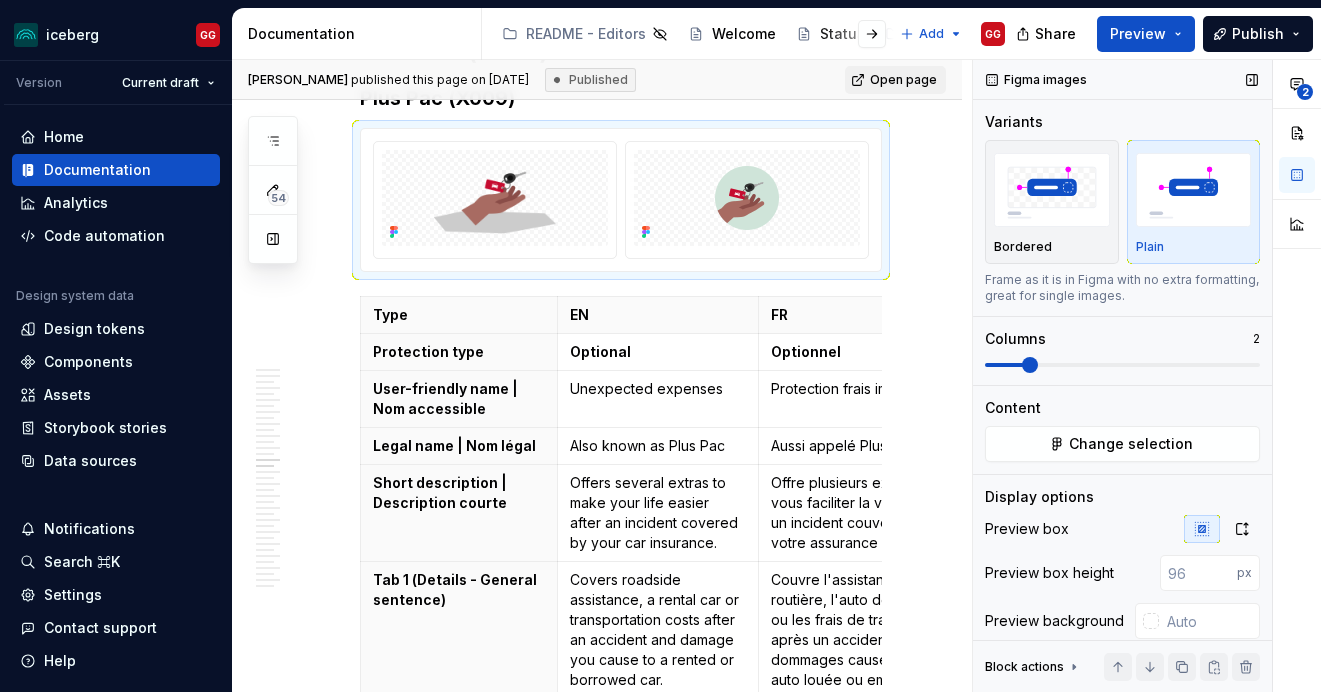 click at bounding box center [1122, 365] 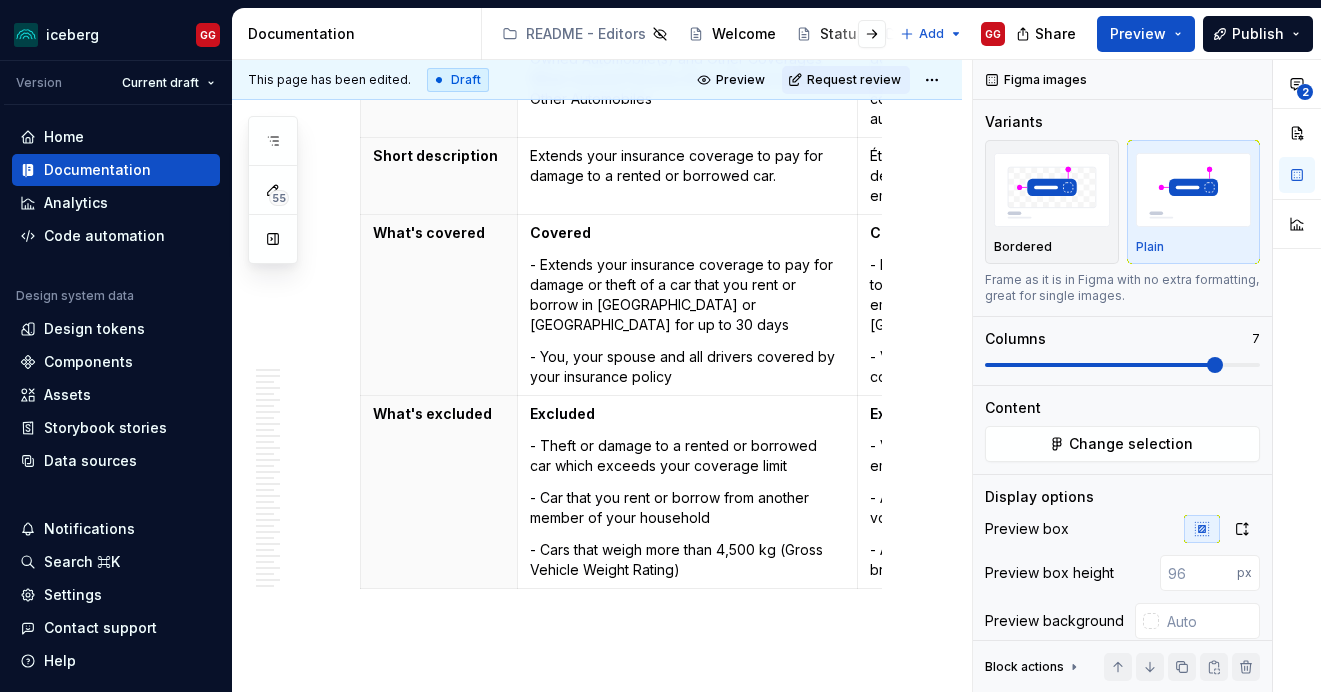 scroll, scrollTop: 25848, scrollLeft: 0, axis: vertical 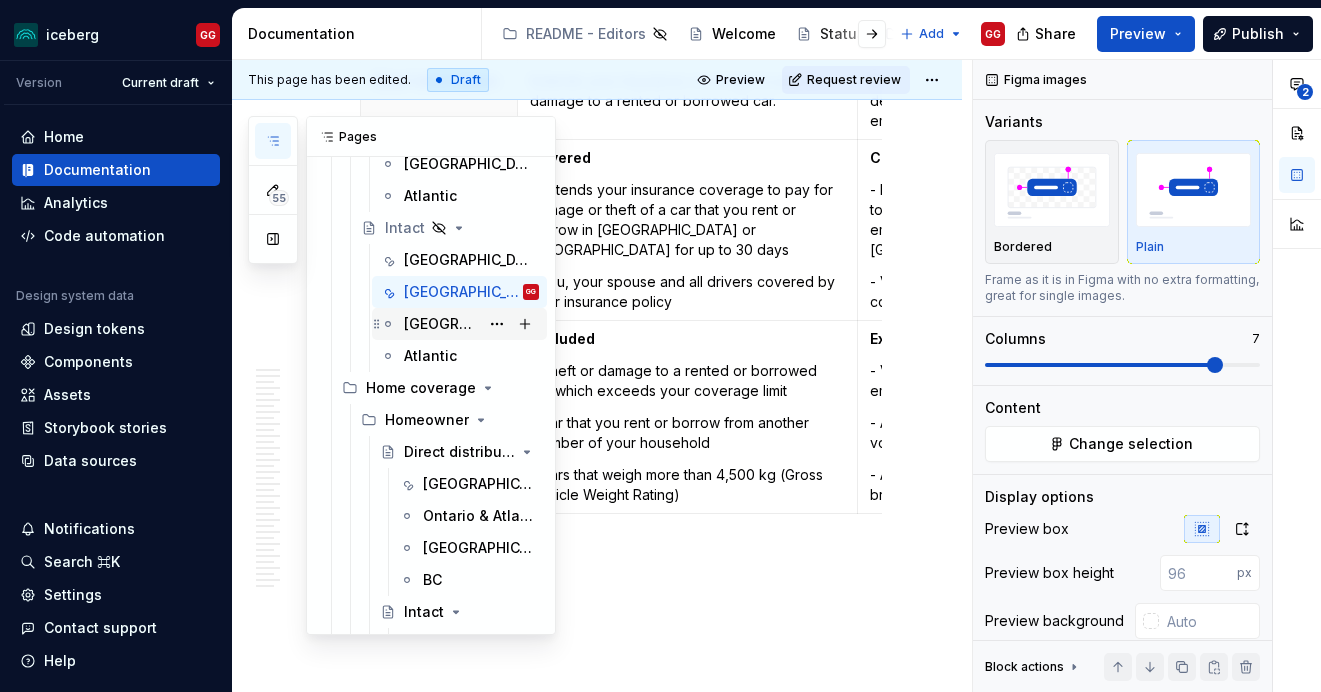 click on "[GEOGRAPHIC_DATA]" at bounding box center [441, 324] 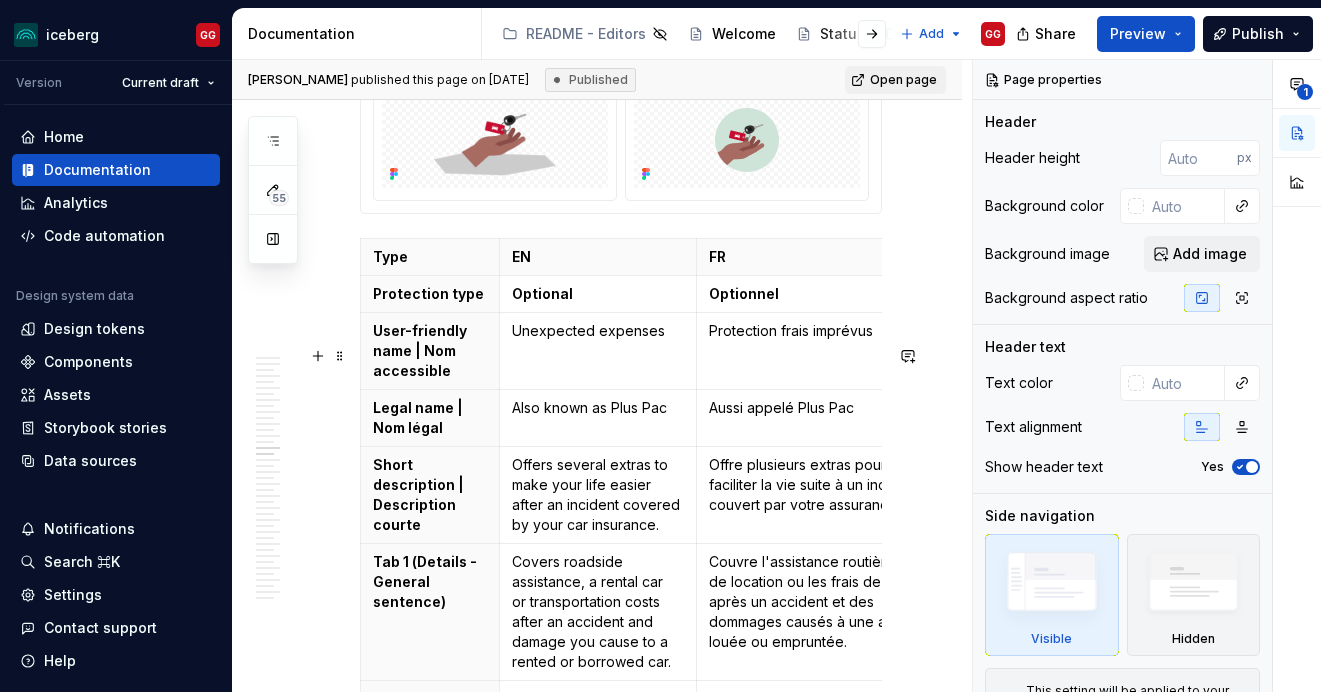 scroll, scrollTop: 10556, scrollLeft: 0, axis: vertical 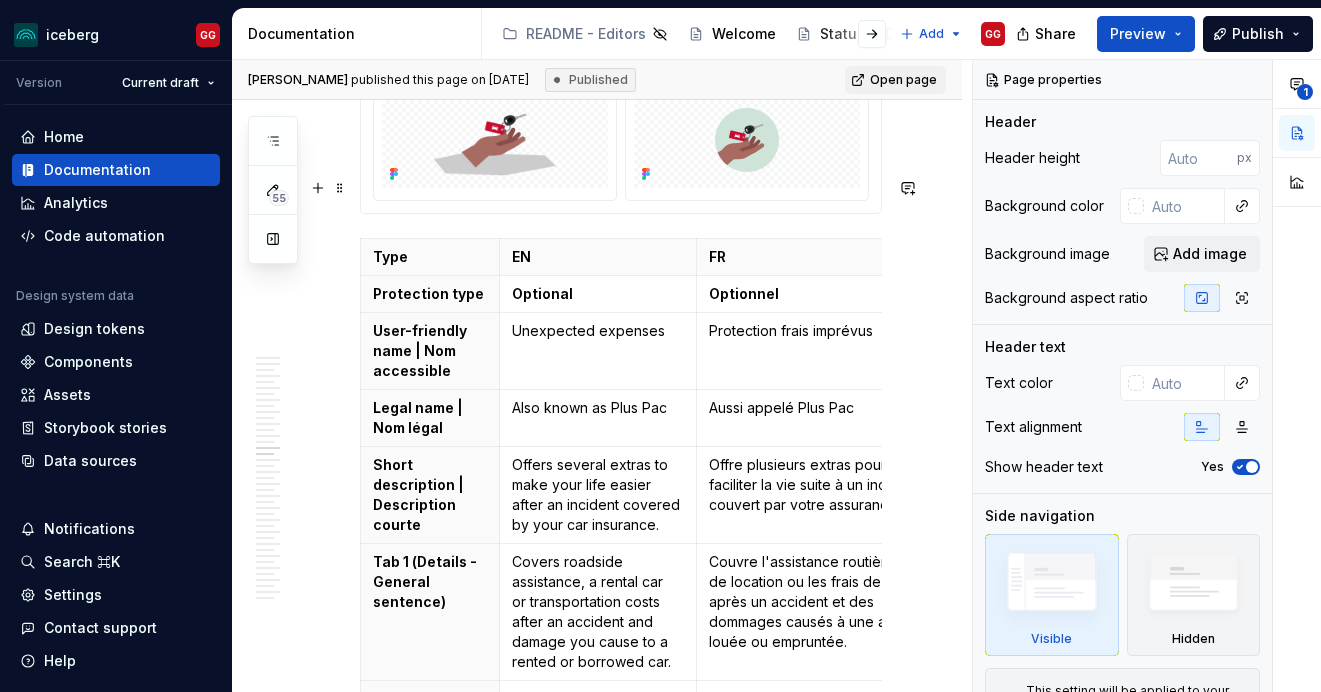 click at bounding box center [621, 142] 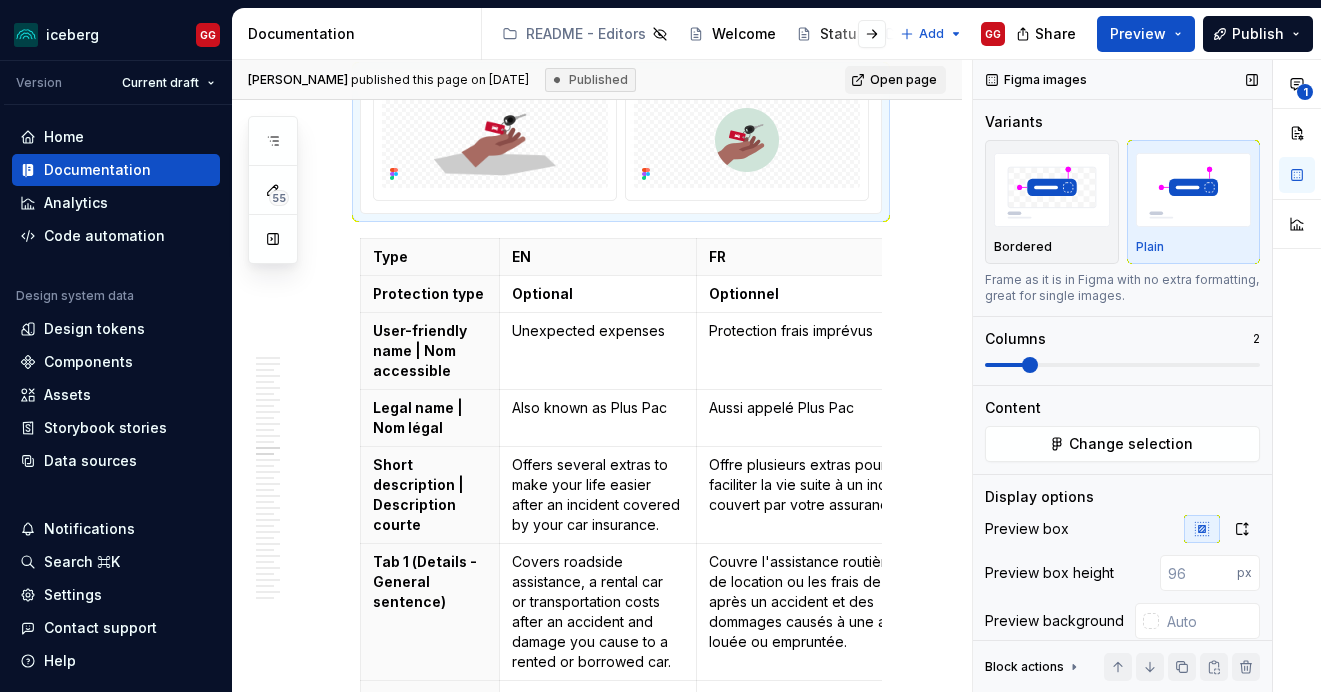 click at bounding box center (1122, 365) 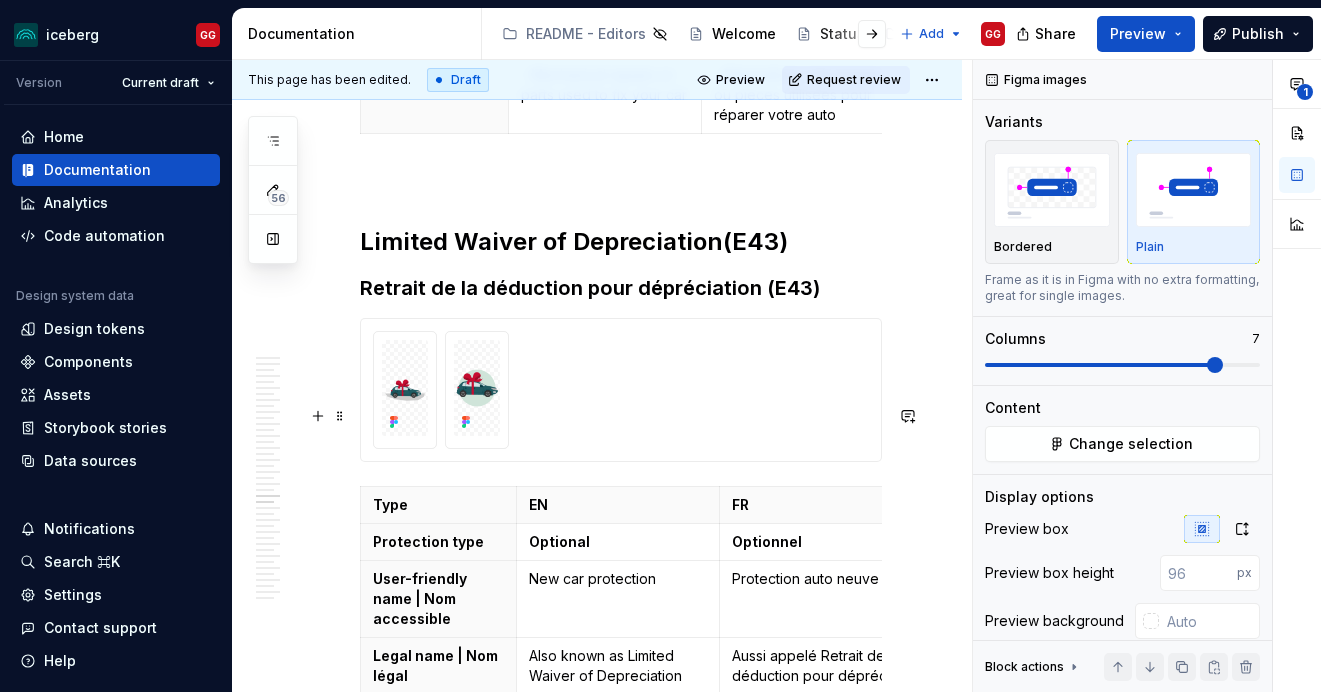 scroll, scrollTop: 15856, scrollLeft: 0, axis: vertical 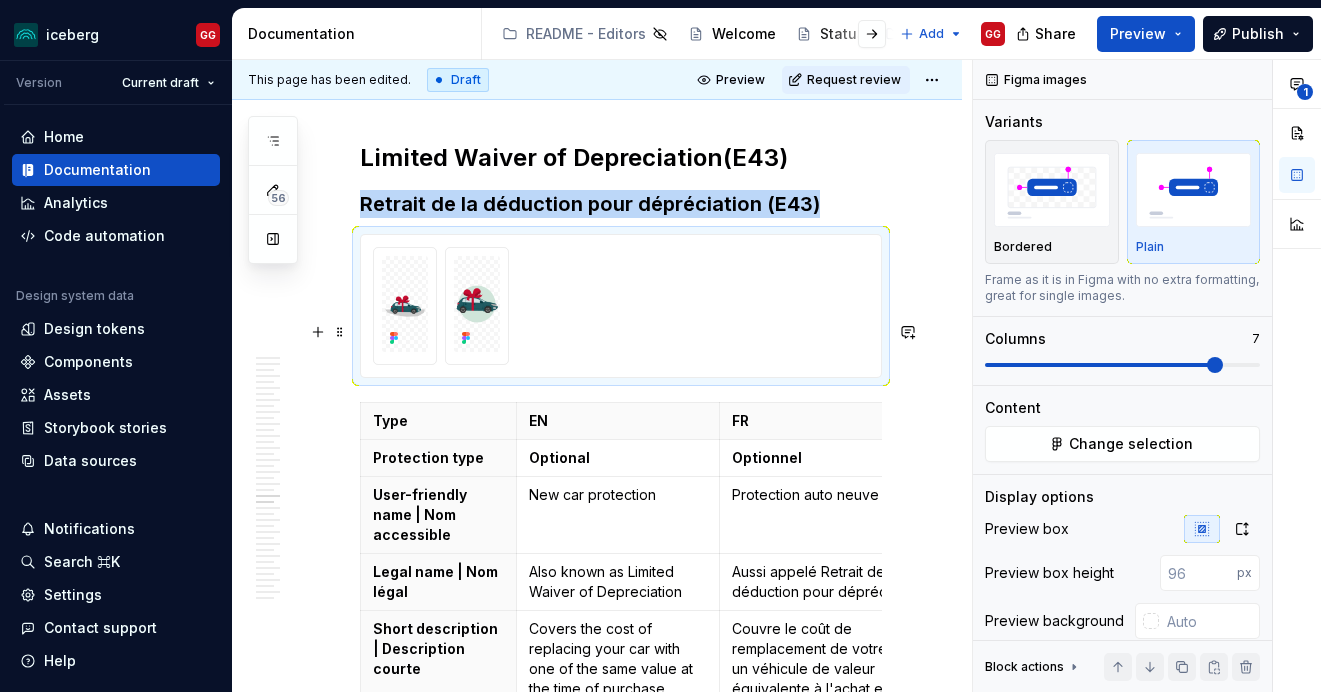 click at bounding box center (621, 306) 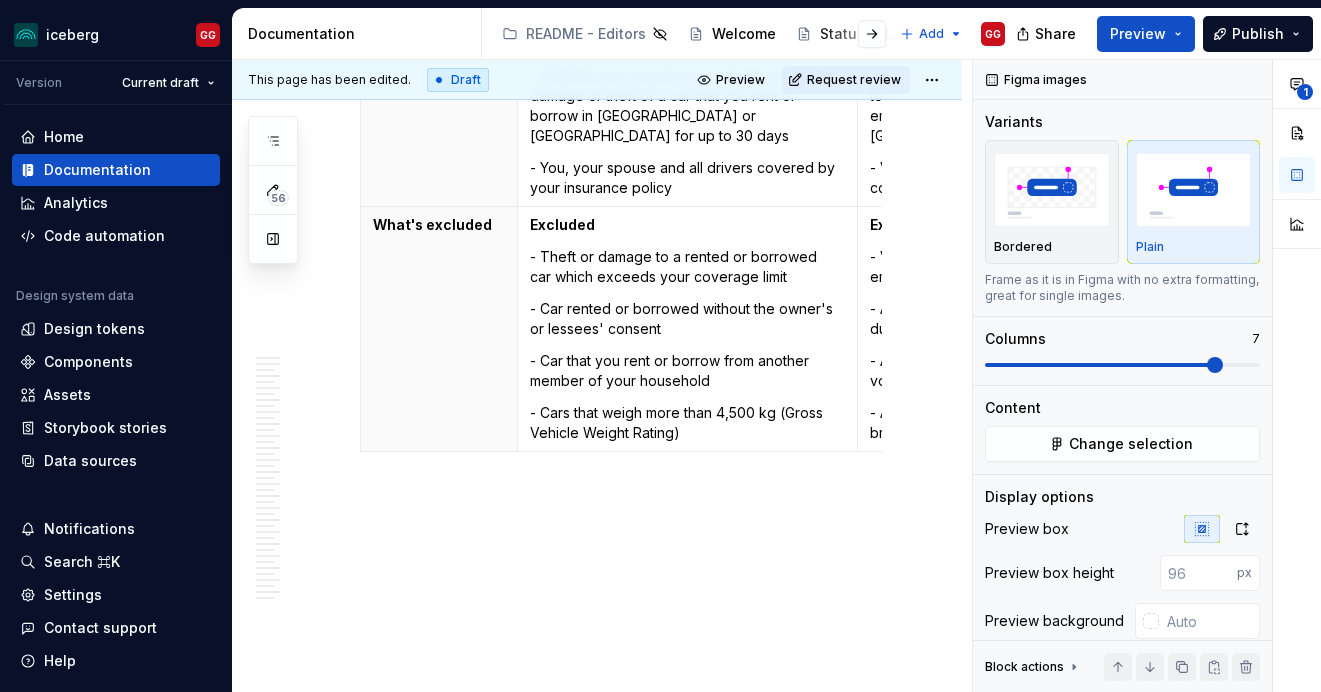 scroll, scrollTop: 25409, scrollLeft: 0, axis: vertical 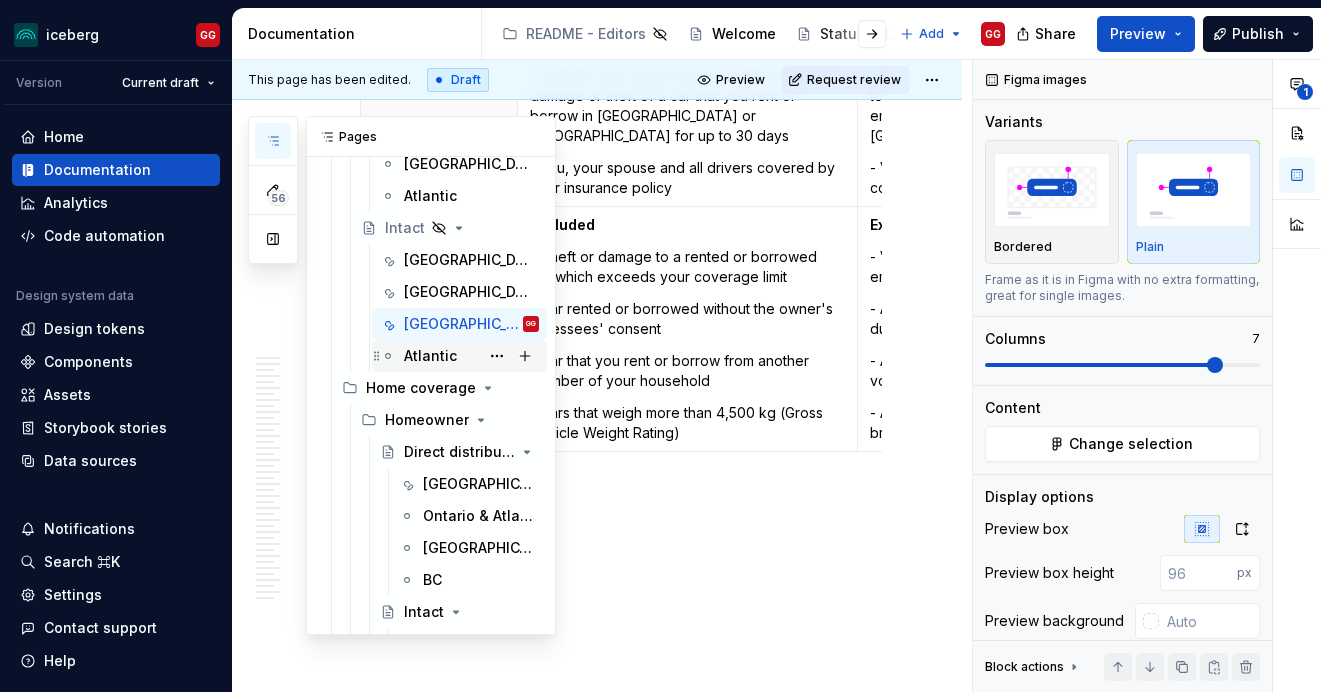 click on "Atlantic" at bounding box center (430, 356) 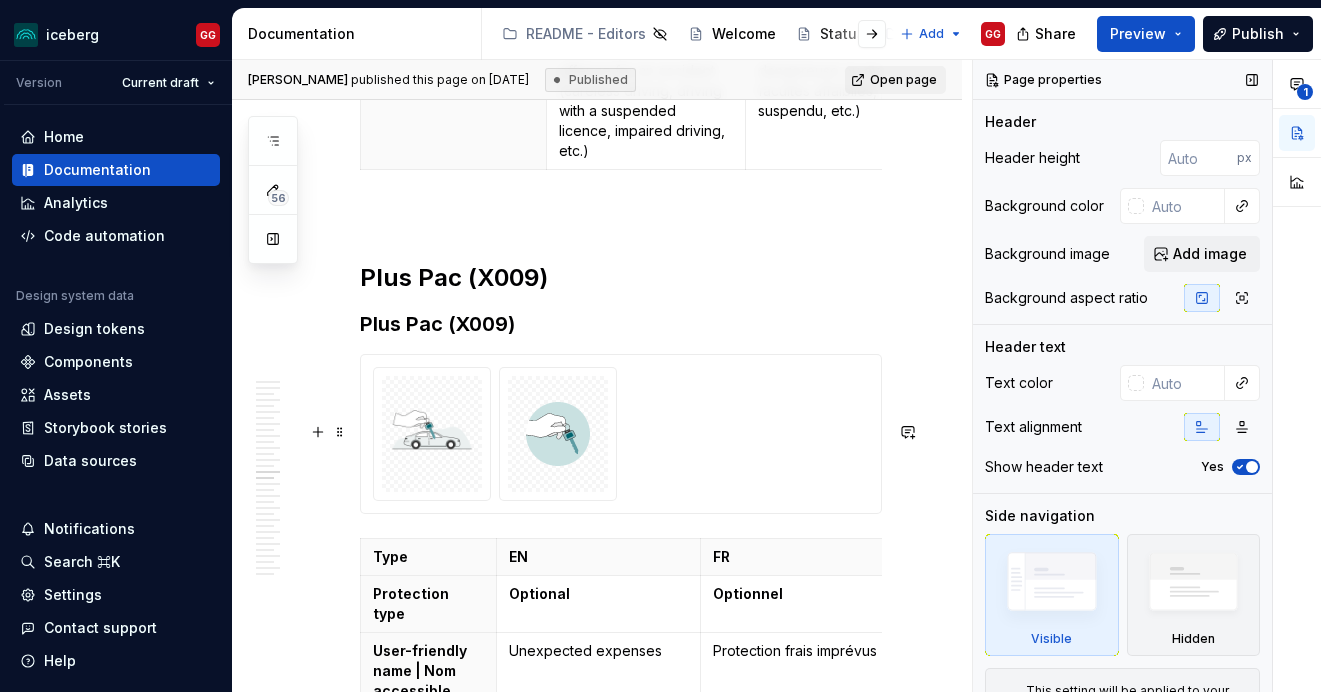 scroll, scrollTop: 10057, scrollLeft: 0, axis: vertical 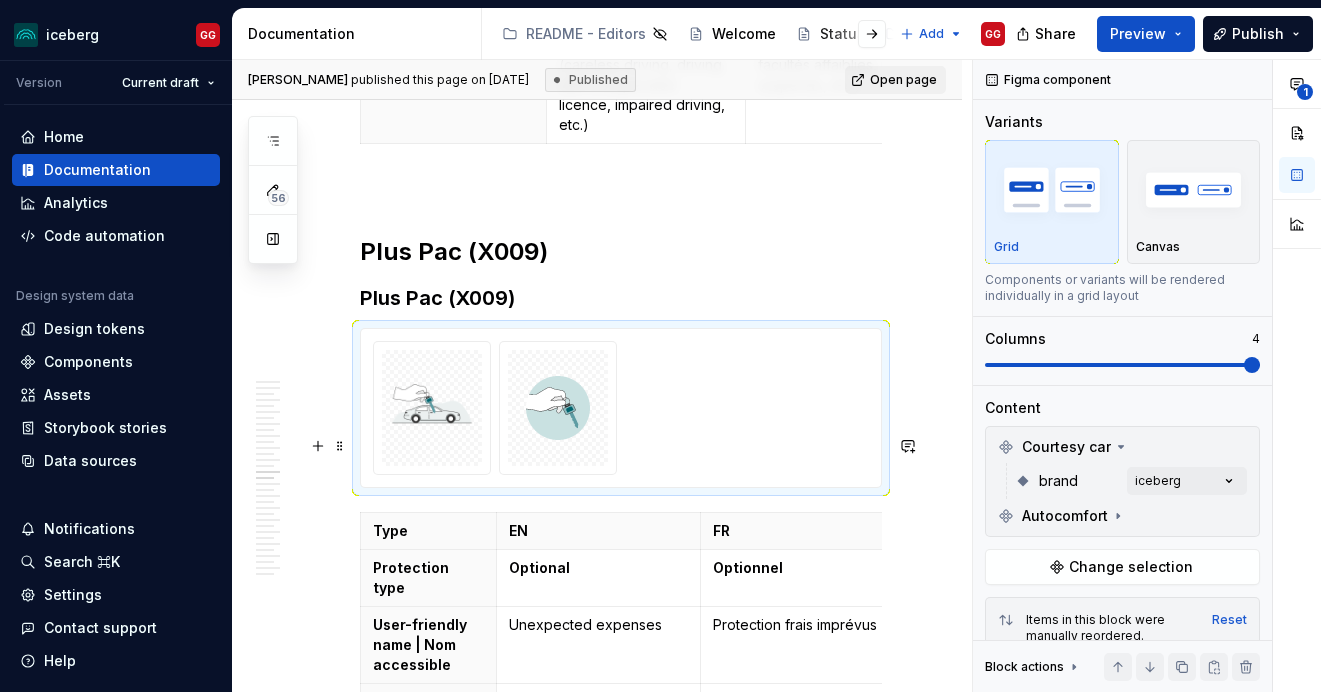 click at bounding box center (621, 408) 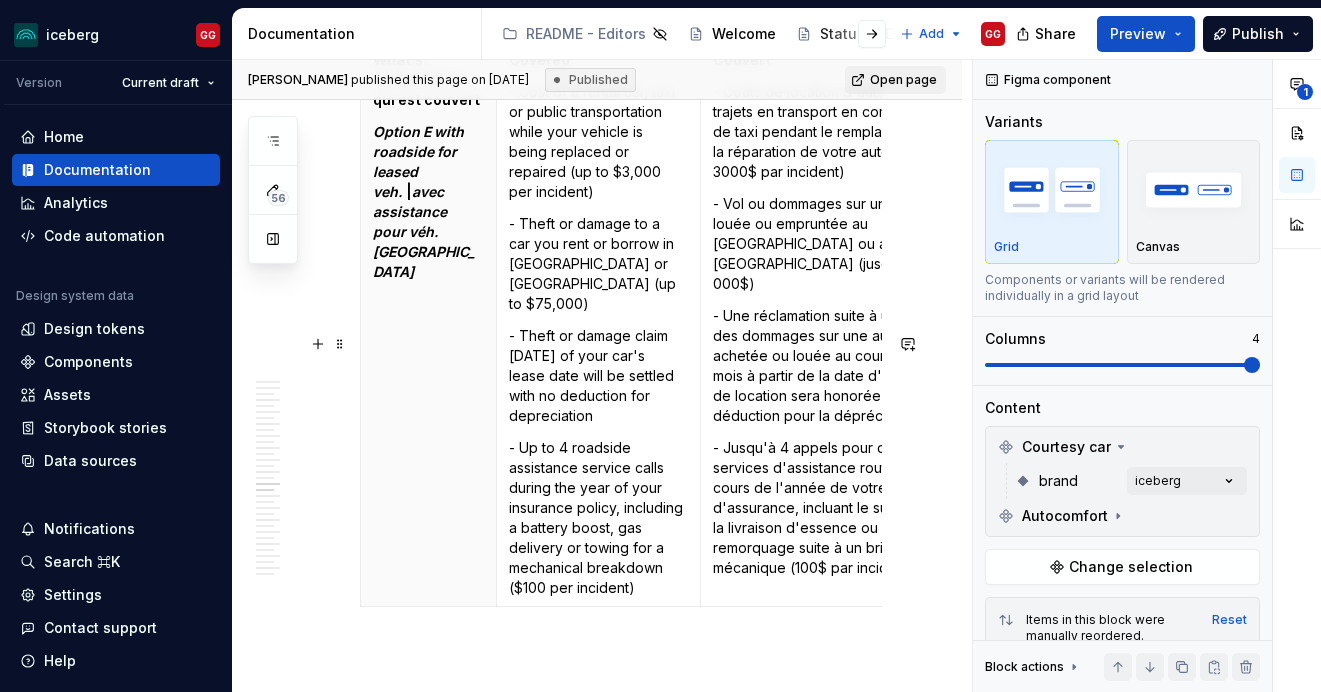 scroll, scrollTop: 16673, scrollLeft: 0, axis: vertical 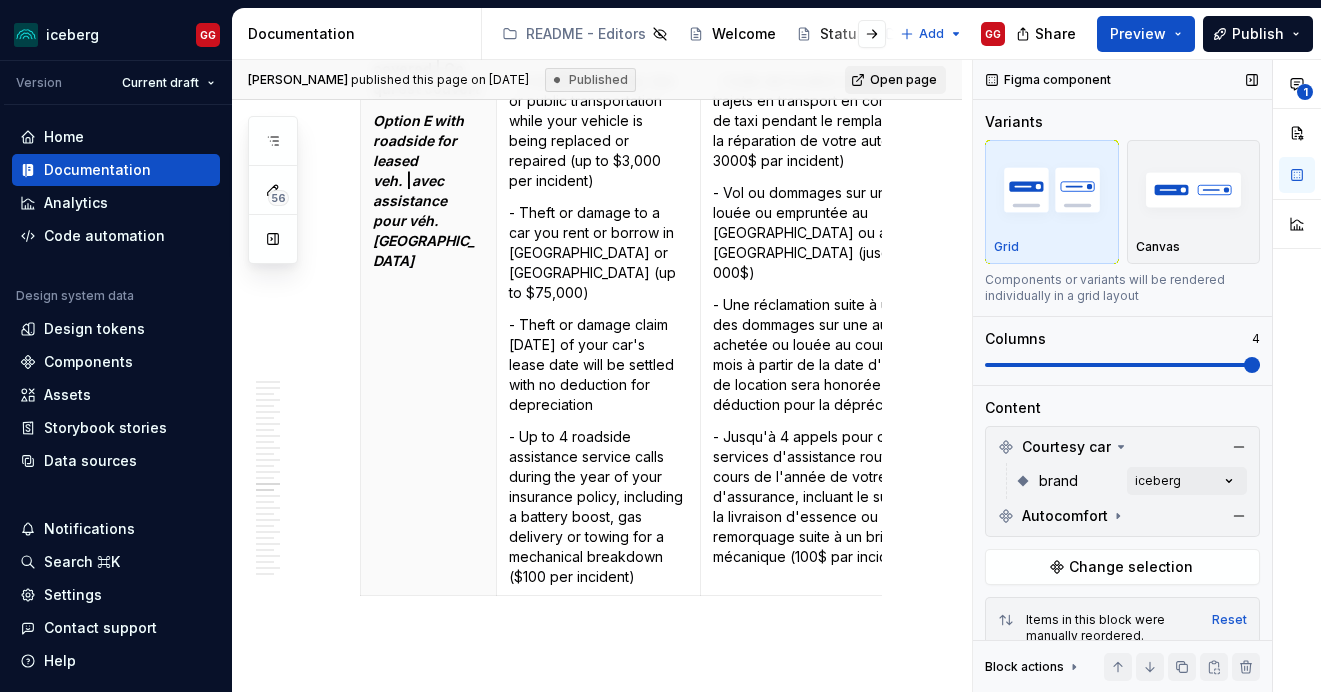 click at bounding box center [1122, 365] 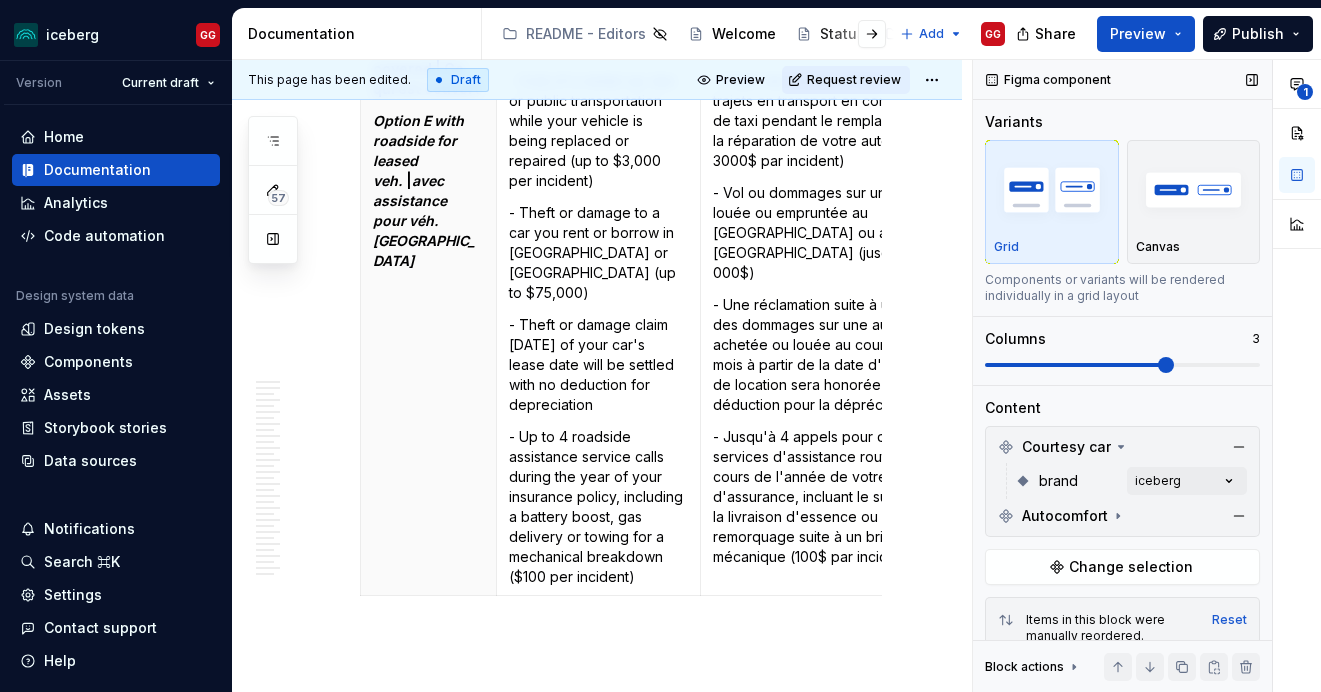 scroll, scrollTop: 10433, scrollLeft: 0, axis: vertical 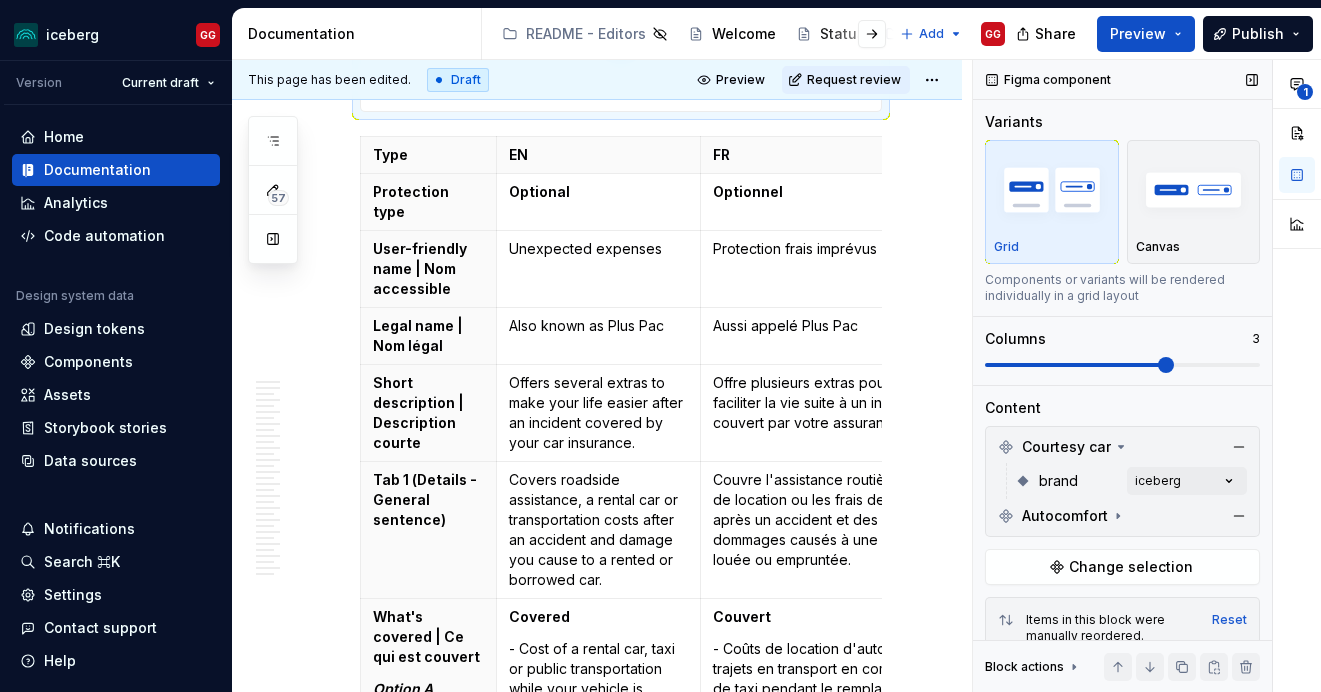 click at bounding box center [1122, 365] 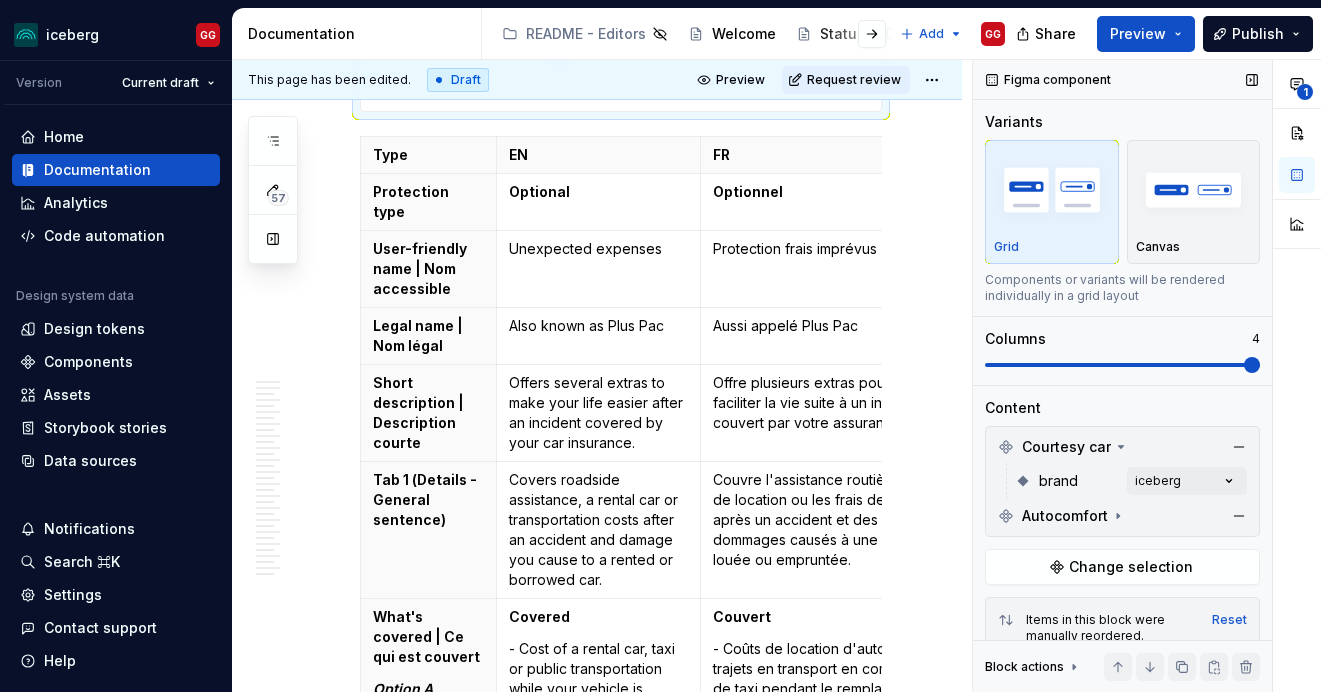 click at bounding box center (1252, 365) 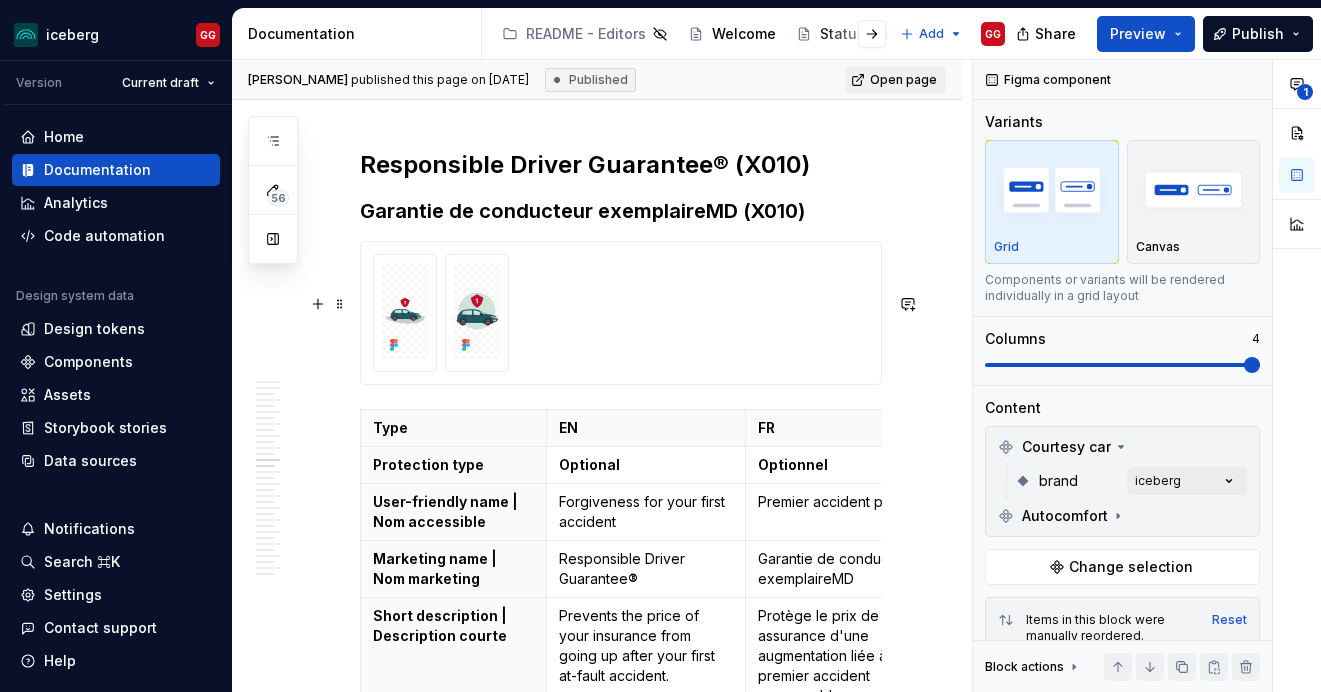scroll, scrollTop: 8945, scrollLeft: 0, axis: vertical 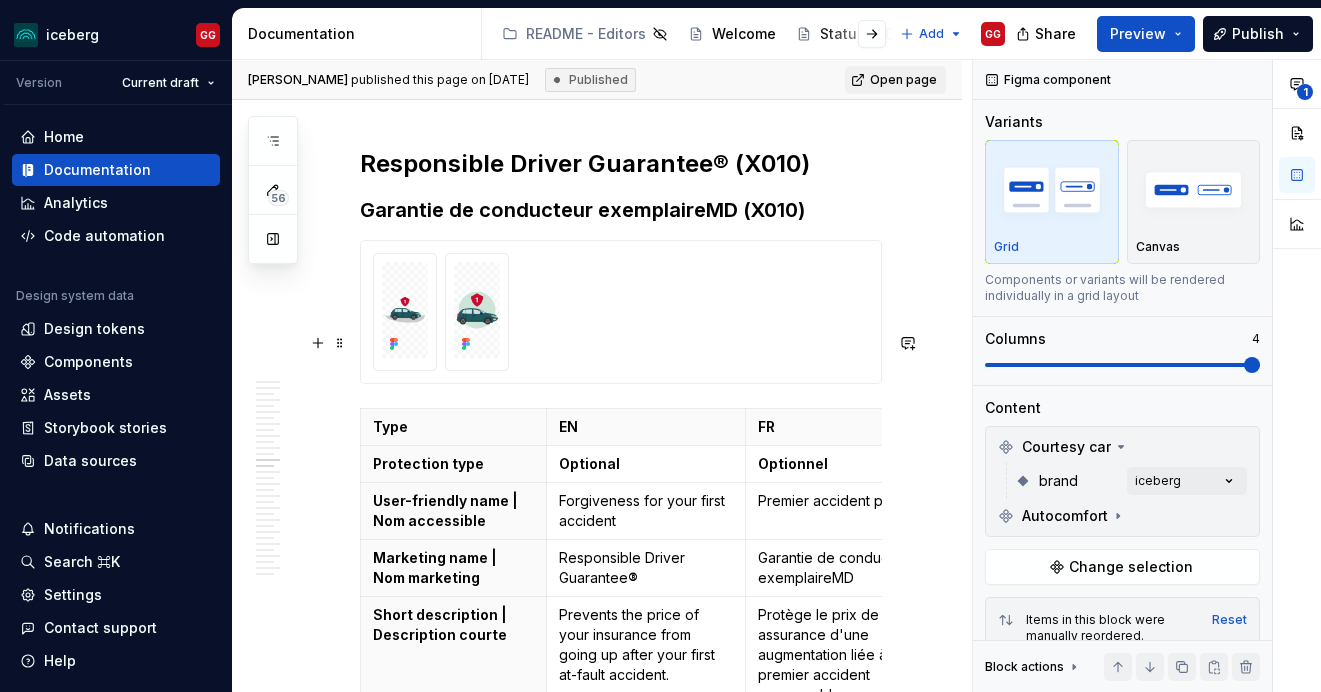 click at bounding box center [621, 312] 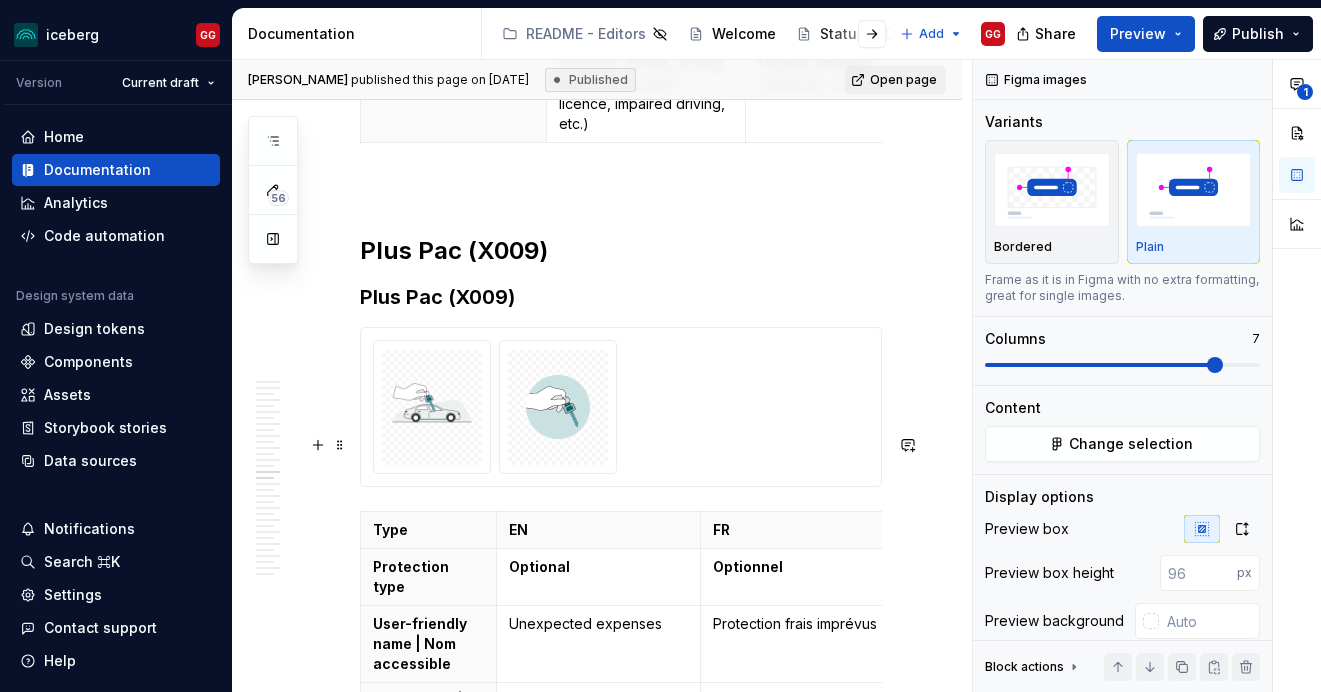 scroll, scrollTop: 10062, scrollLeft: 0, axis: vertical 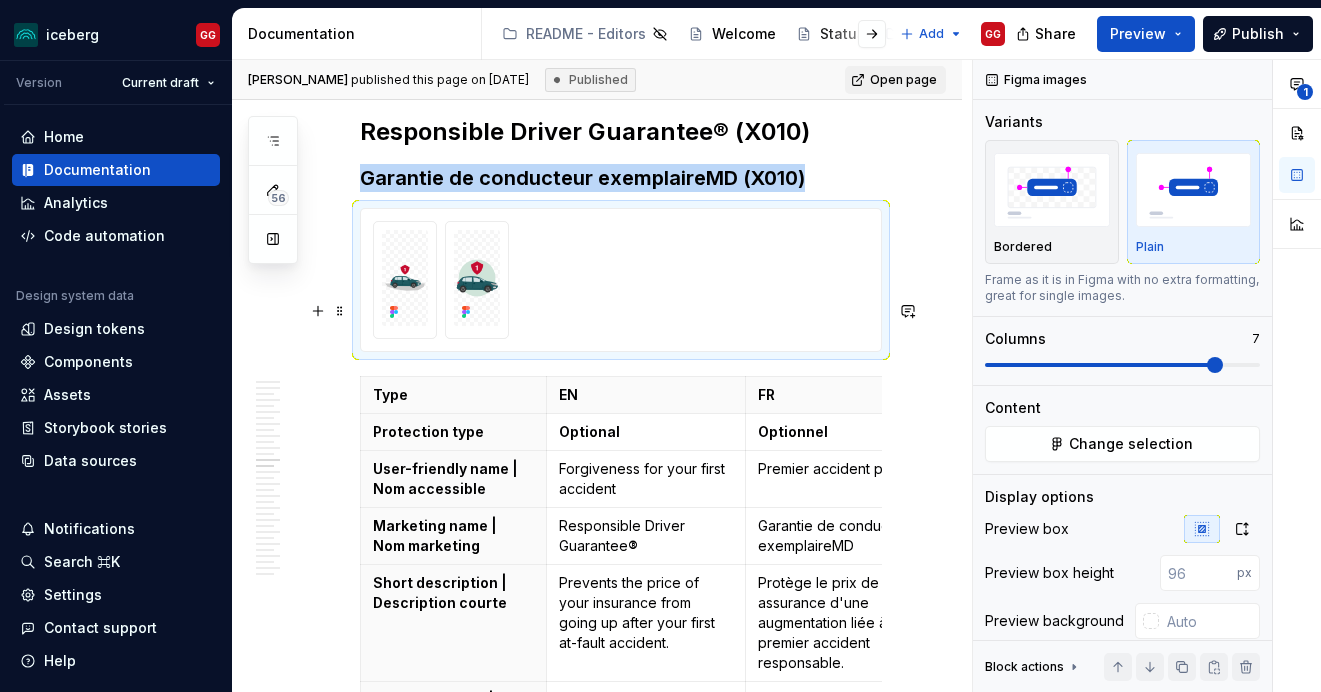 click at bounding box center [621, 280] 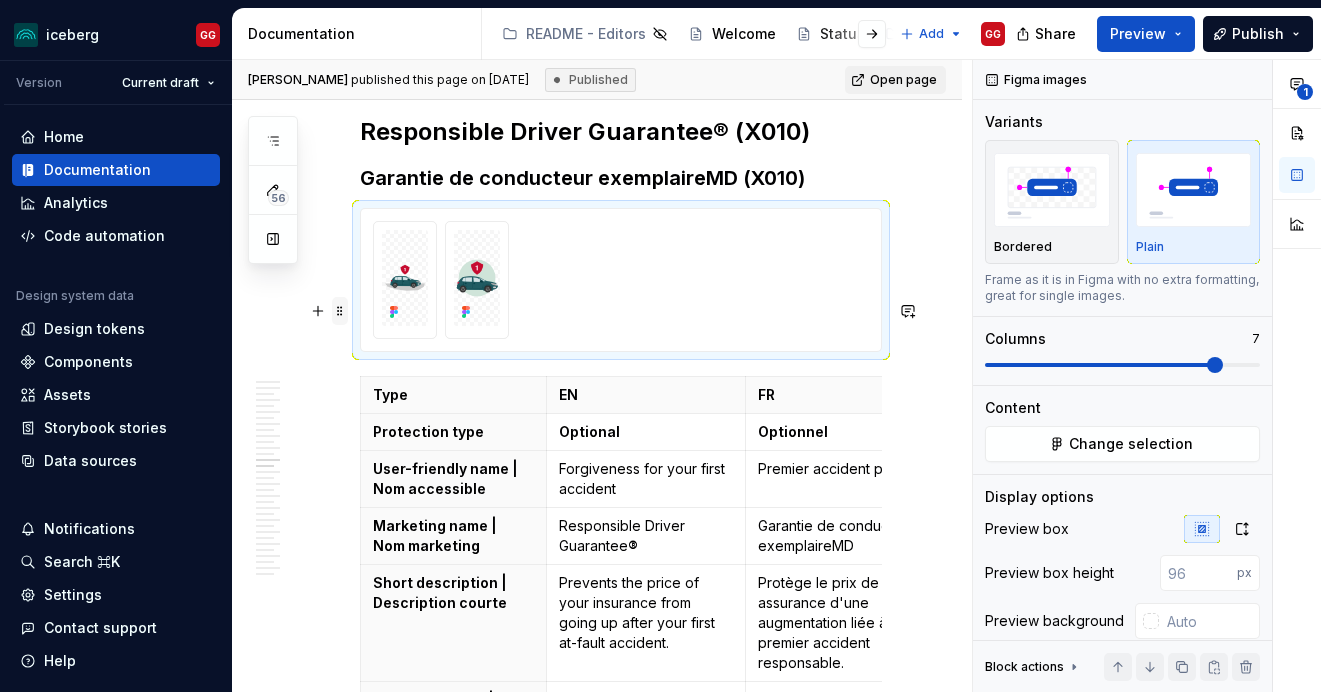 click at bounding box center (340, 311) 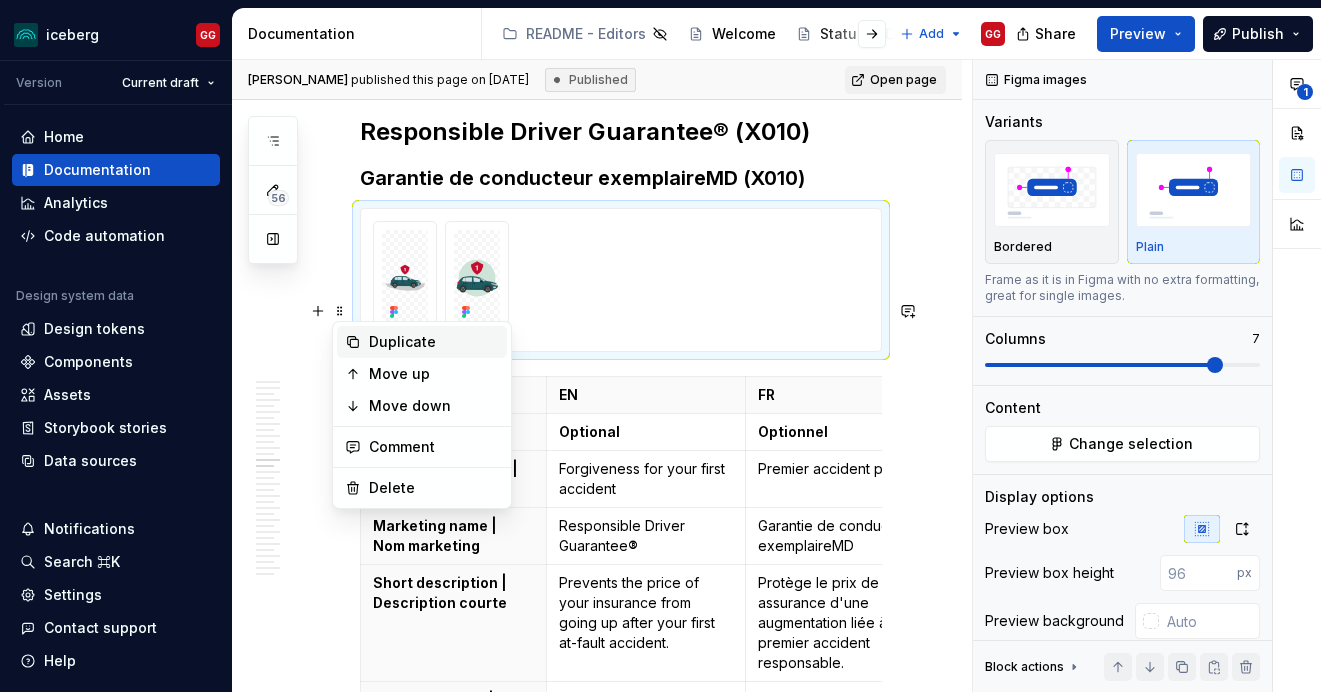 click on "Duplicate" at bounding box center (434, 342) 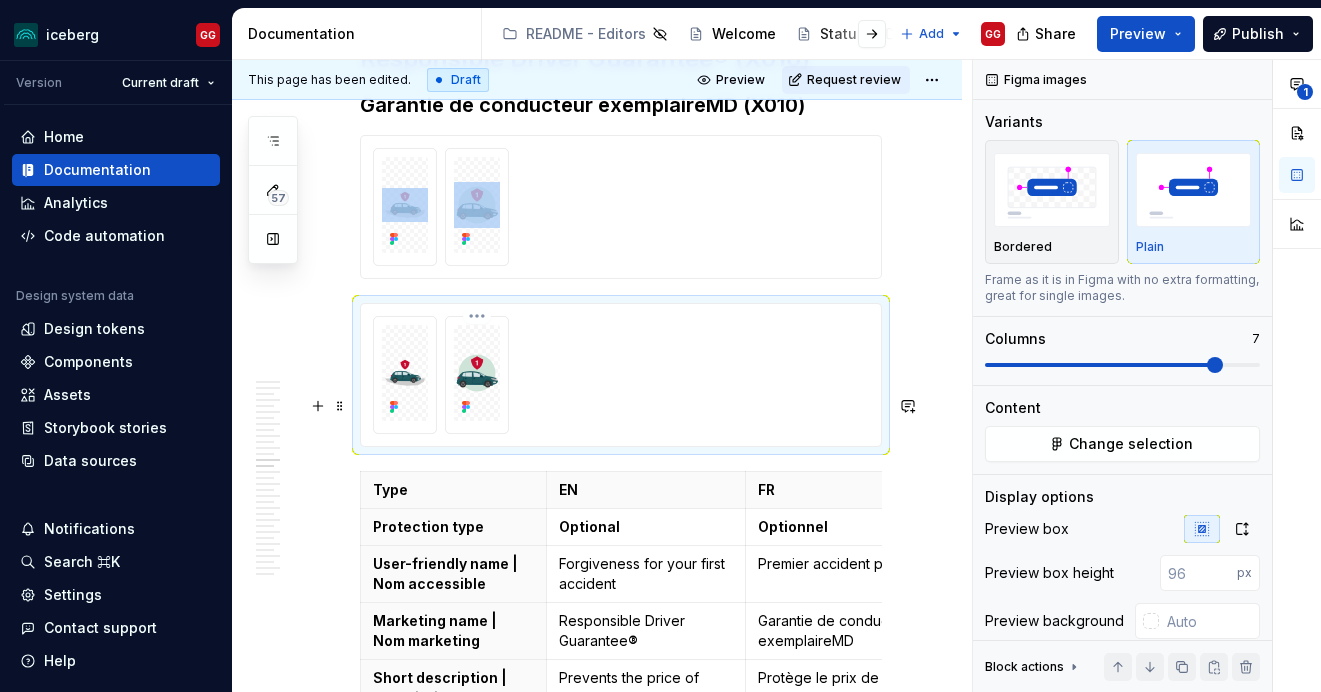 scroll, scrollTop: 9059, scrollLeft: 0, axis: vertical 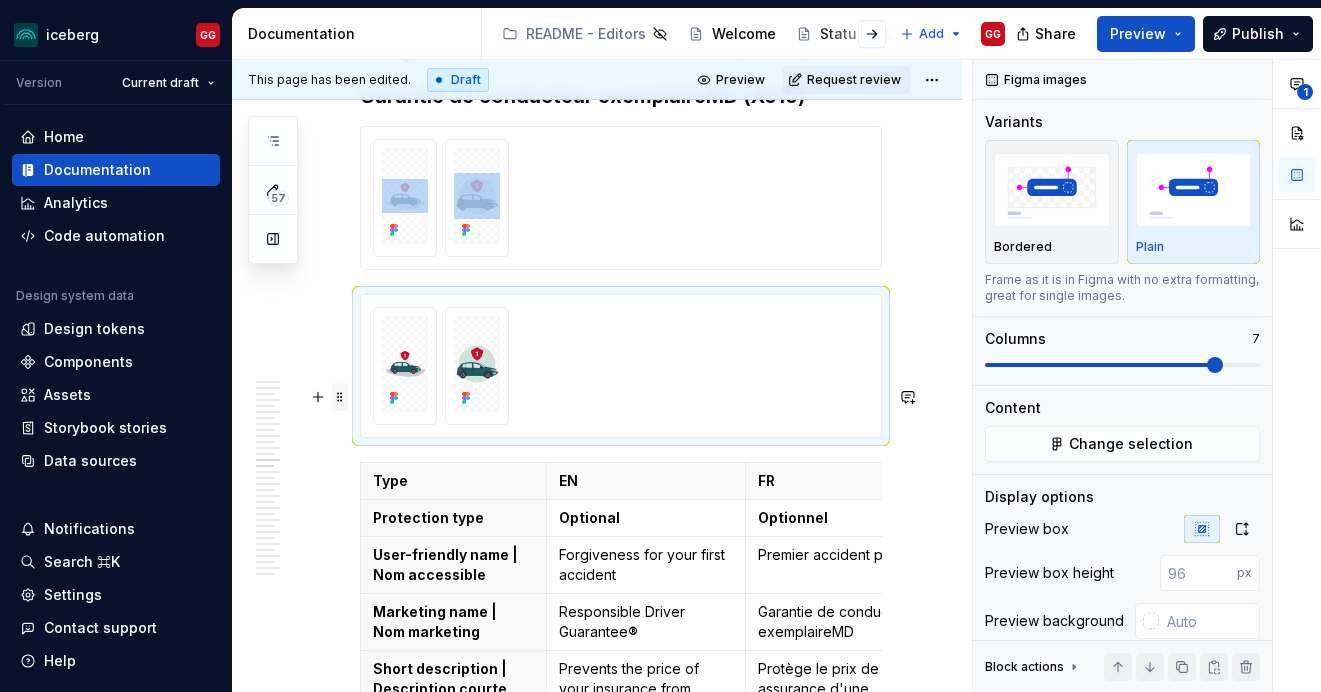 click at bounding box center [340, 397] 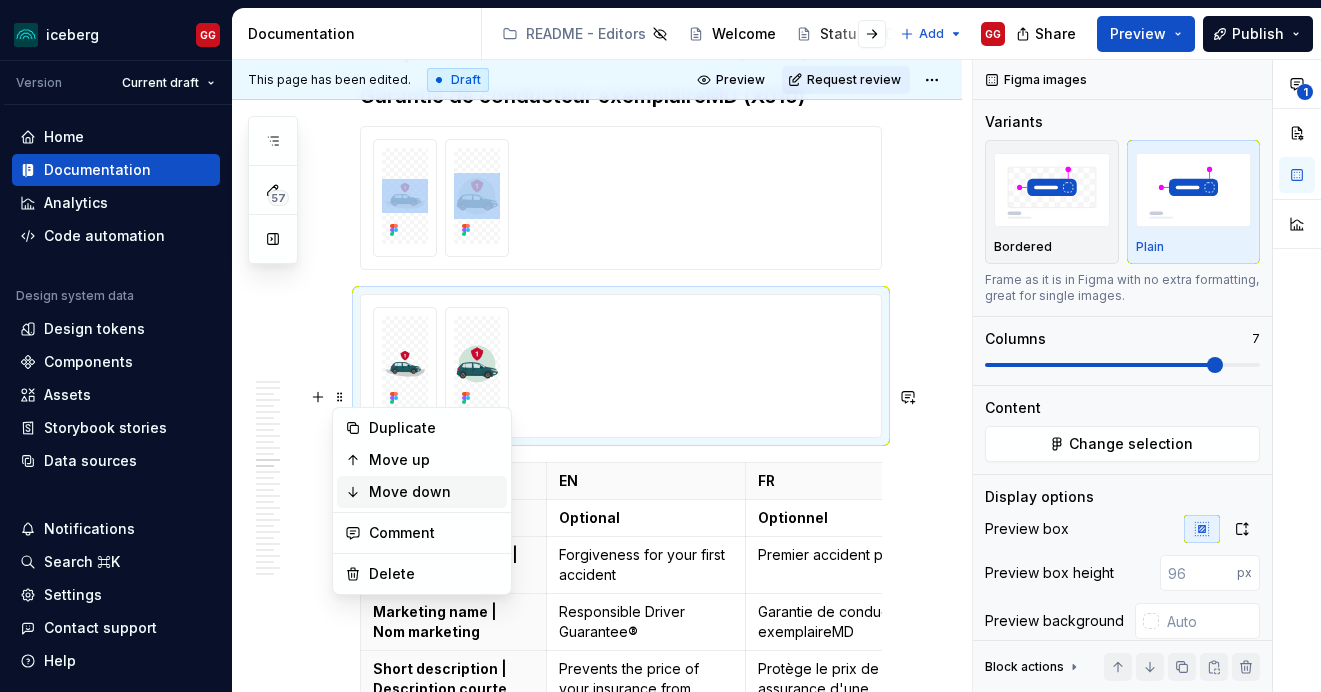 type on "*" 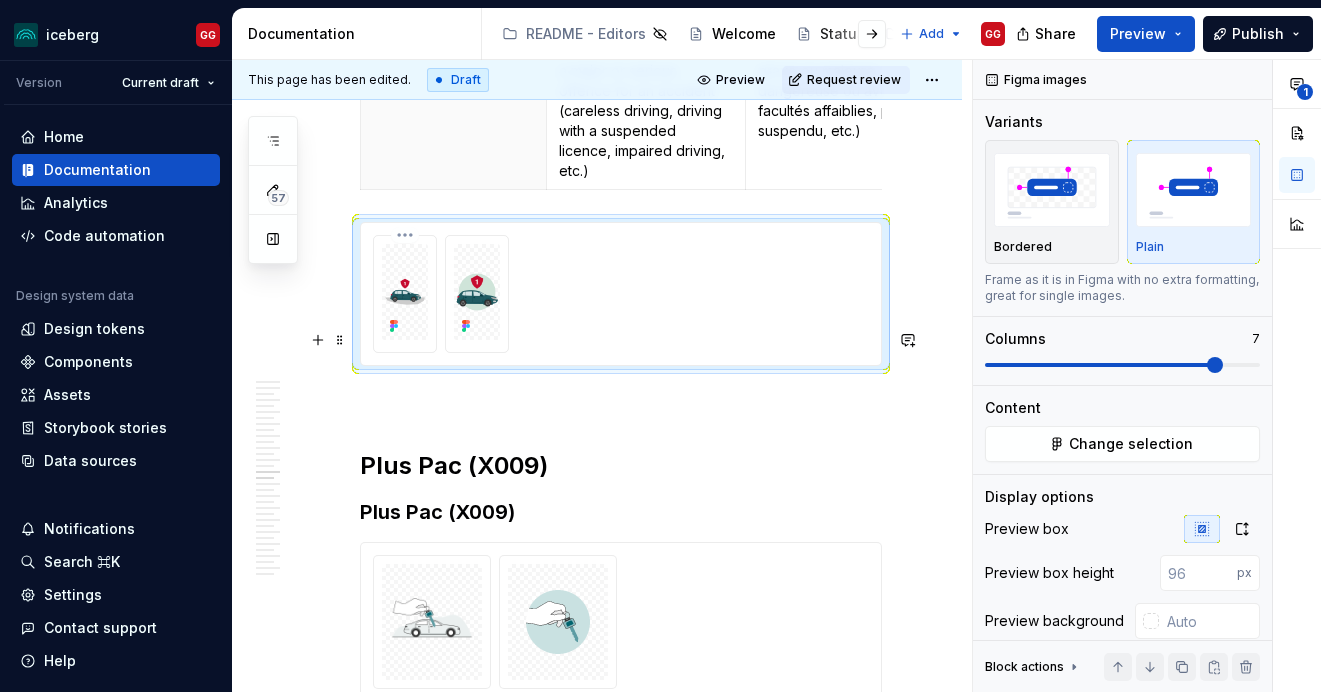 scroll, scrollTop: 10013, scrollLeft: 0, axis: vertical 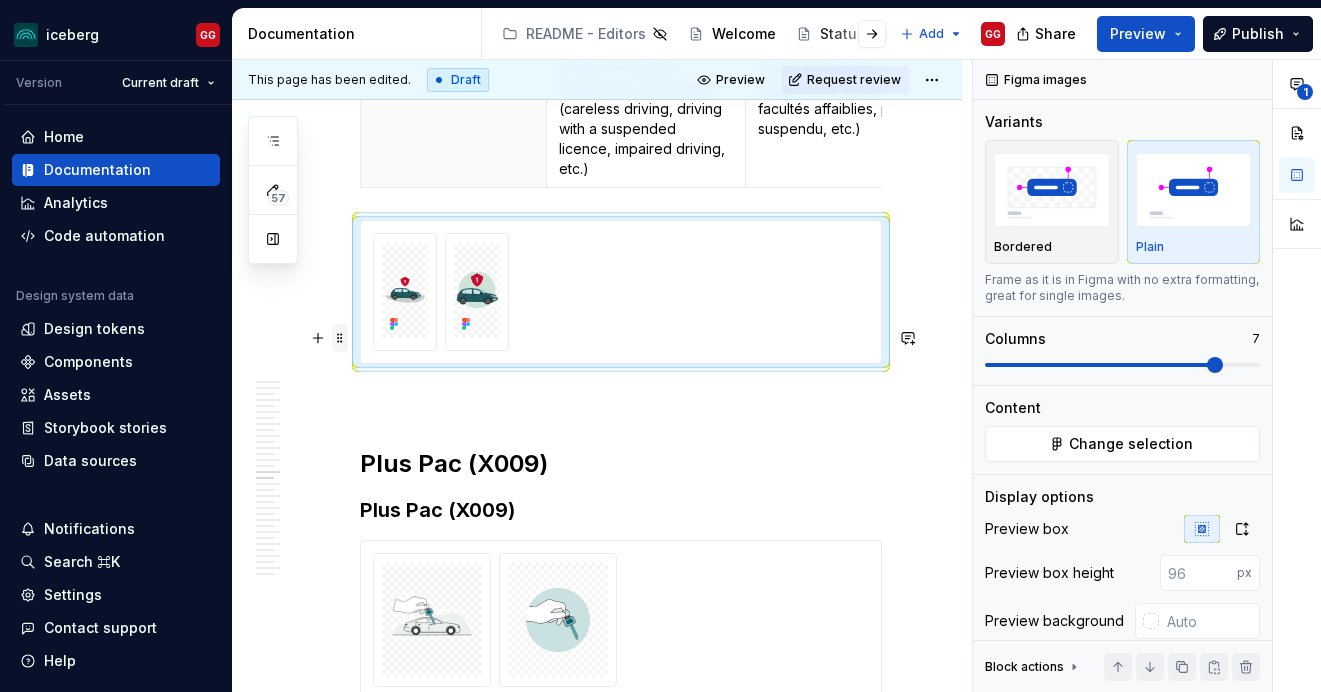 click at bounding box center [340, 338] 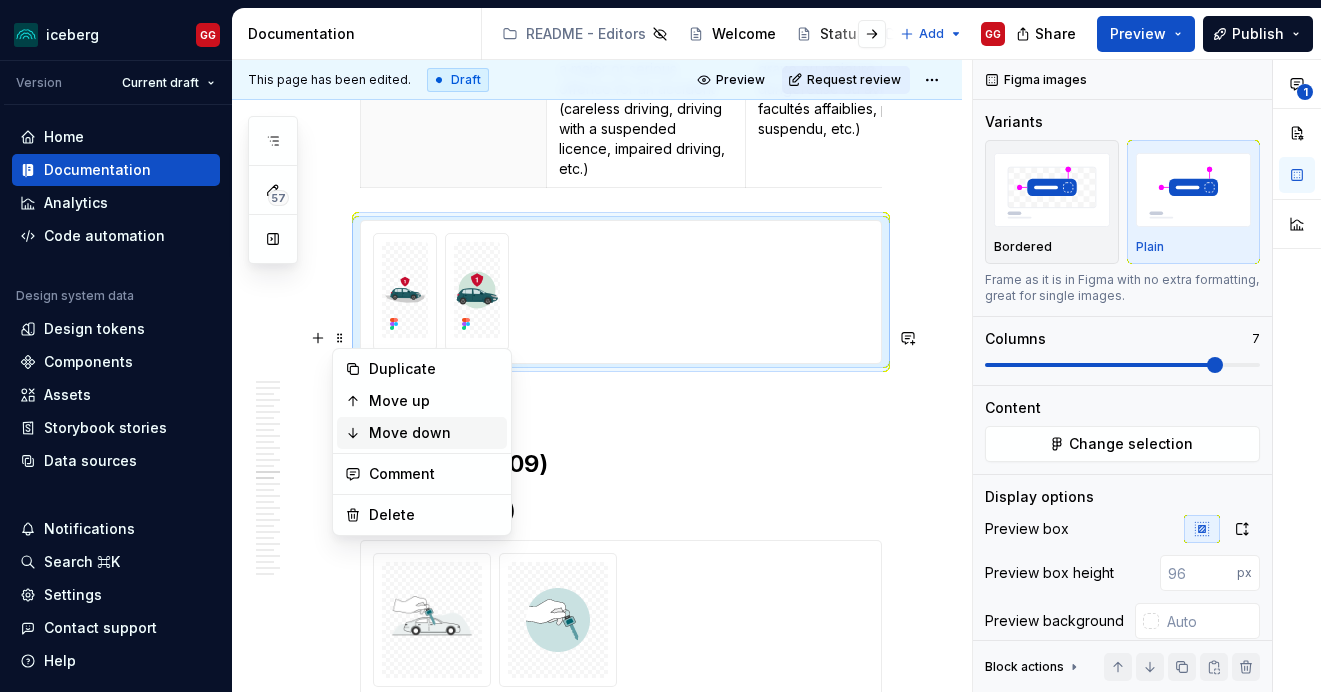 click on "Move down" at bounding box center (422, 433) 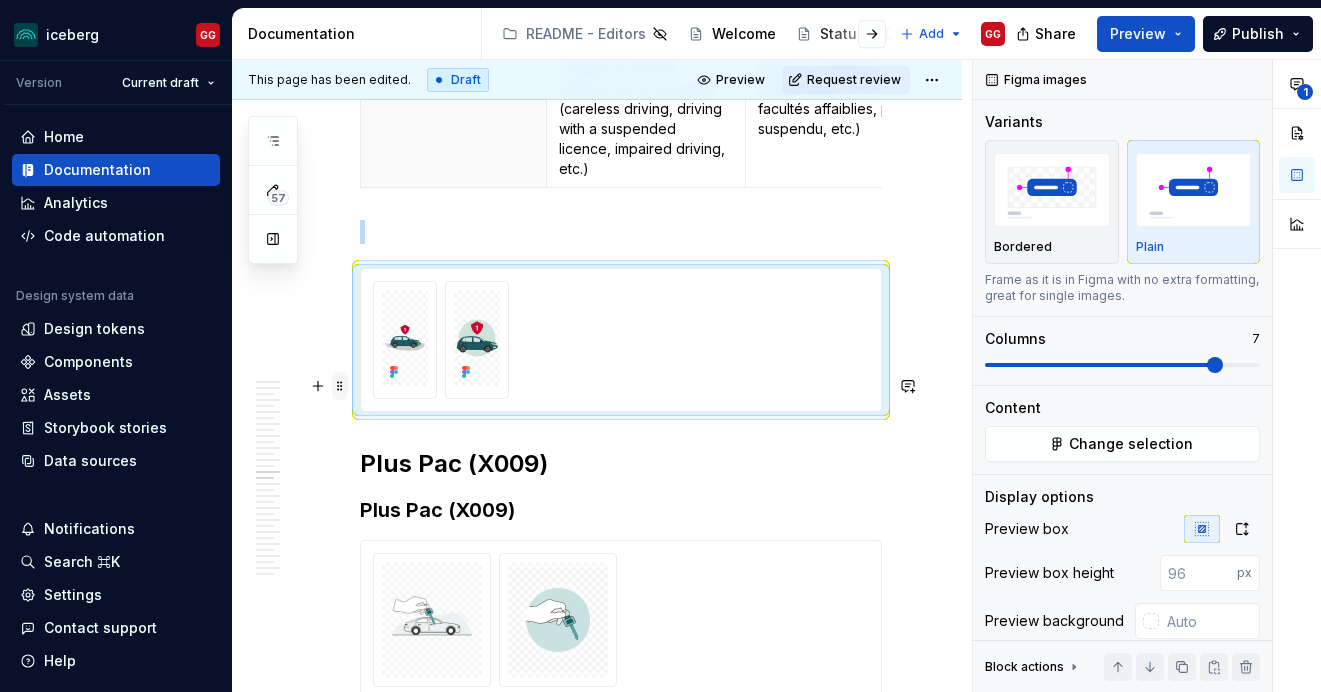 click at bounding box center [340, 386] 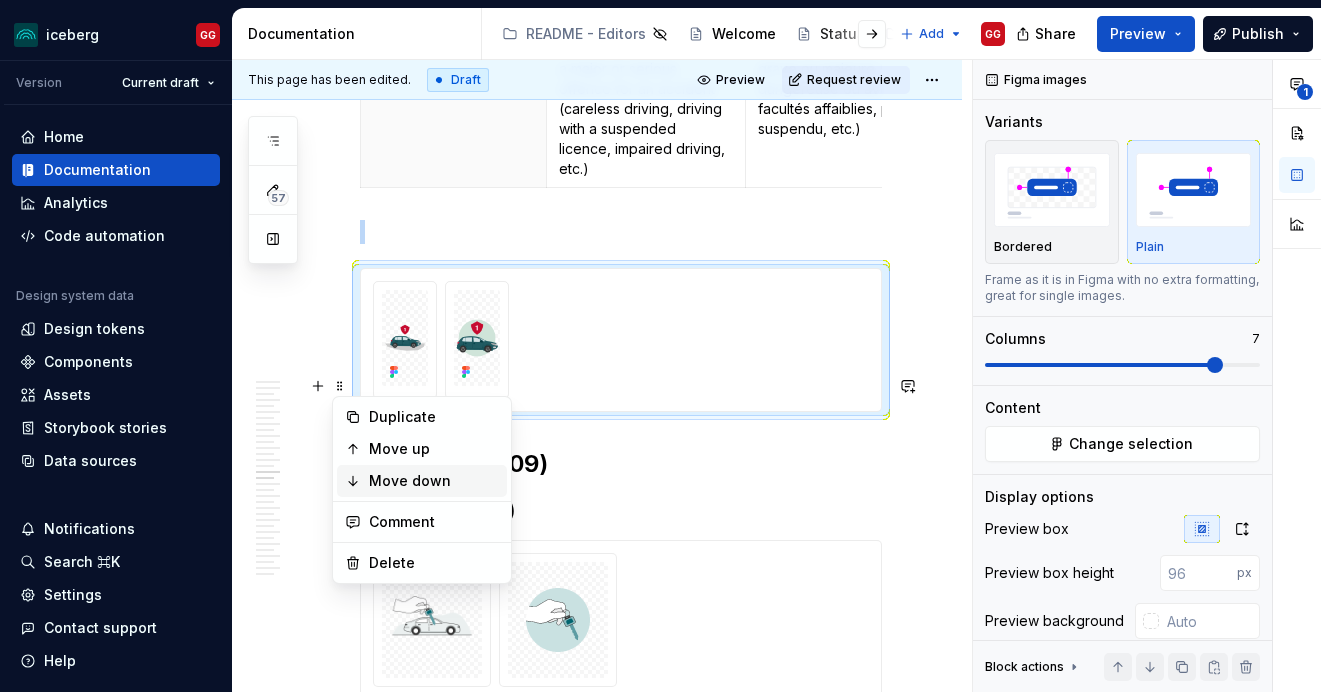 click on "Move down" at bounding box center [434, 481] 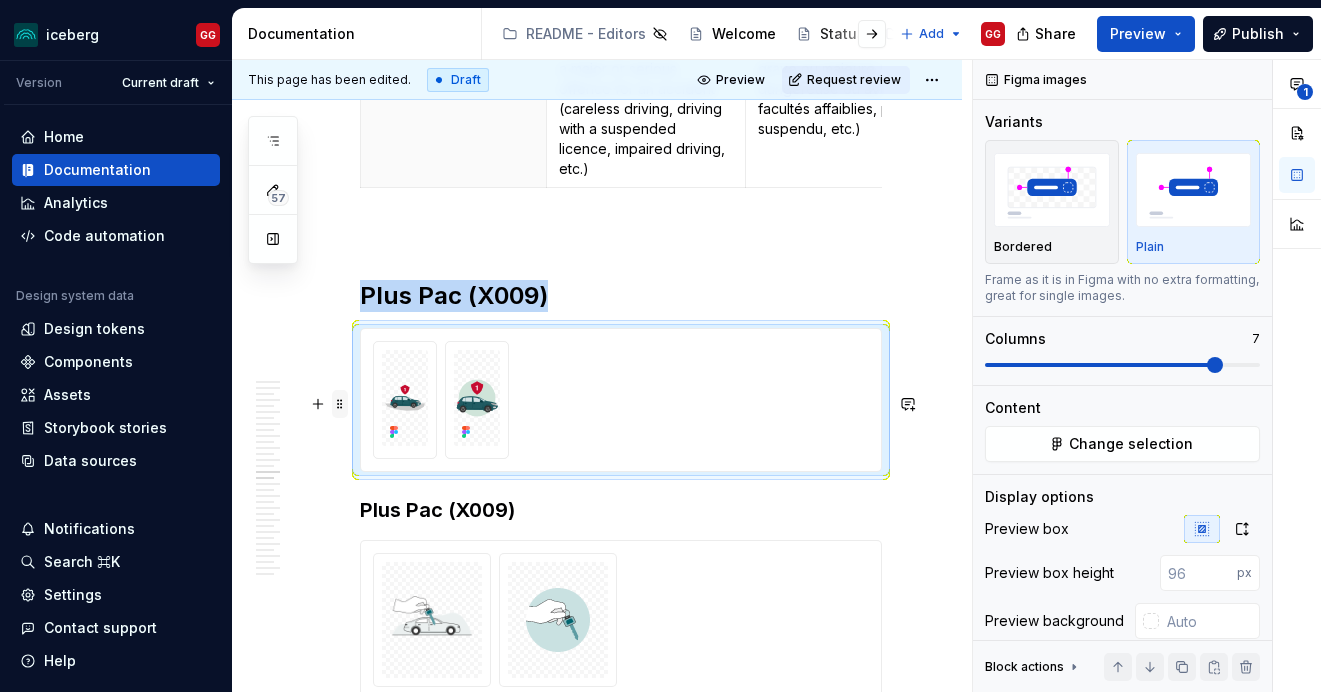 click at bounding box center [340, 404] 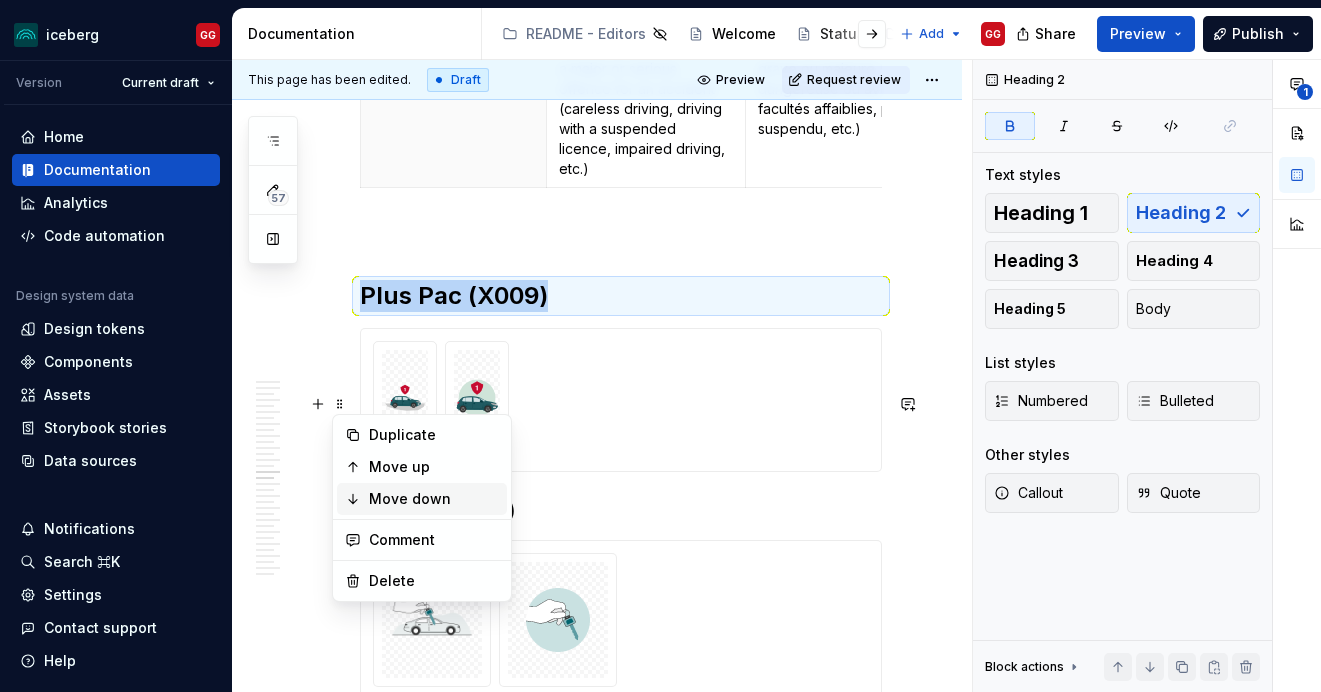 click on "Move down" at bounding box center (422, 499) 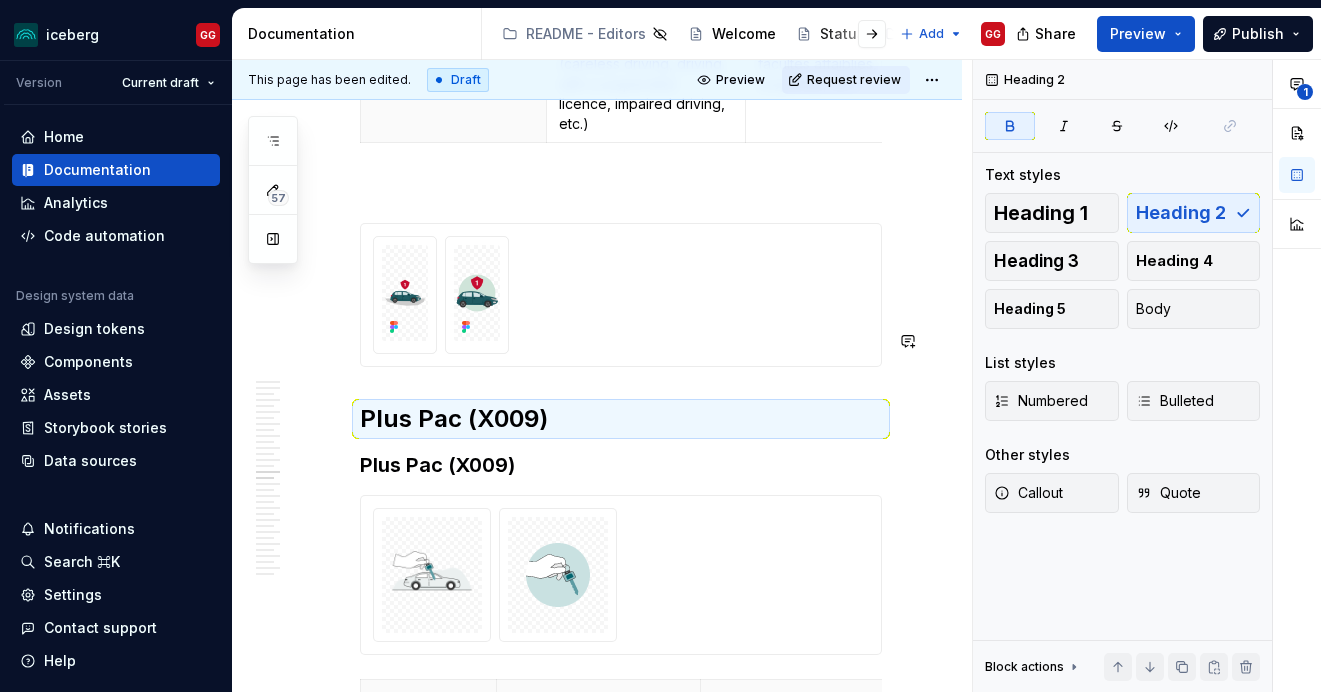 scroll, scrollTop: 10059, scrollLeft: 0, axis: vertical 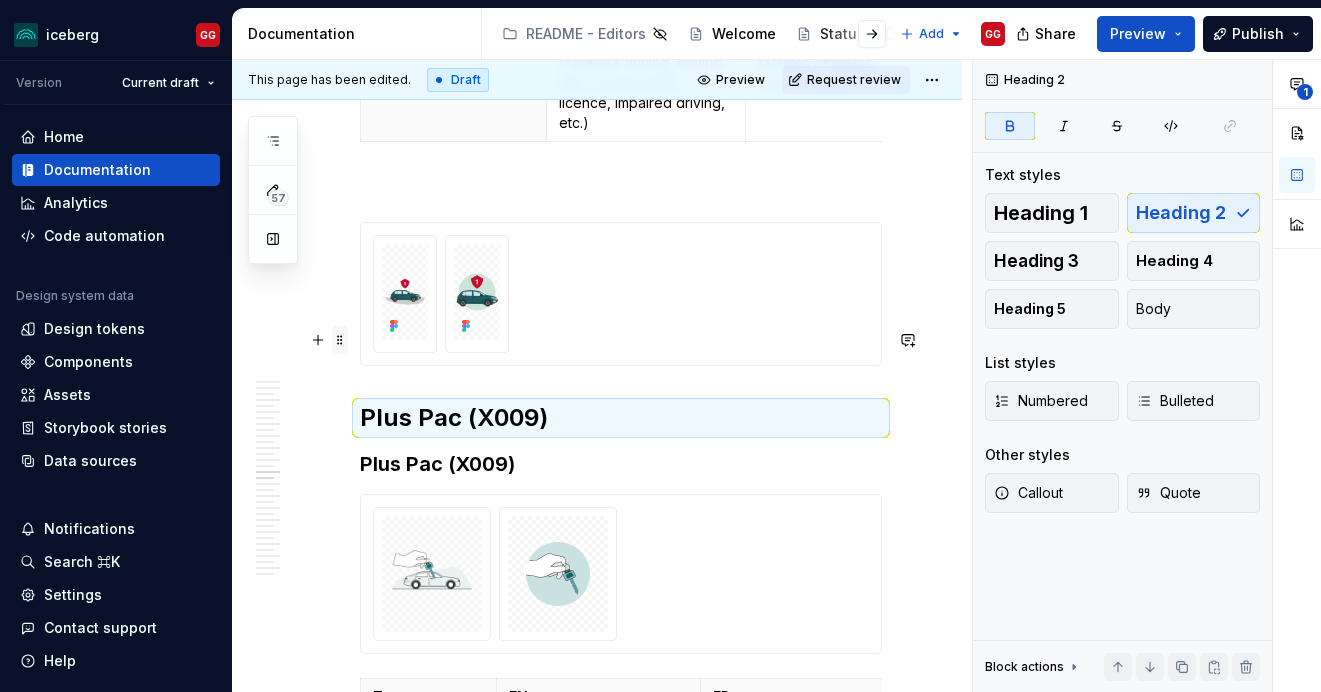 click at bounding box center (340, 340) 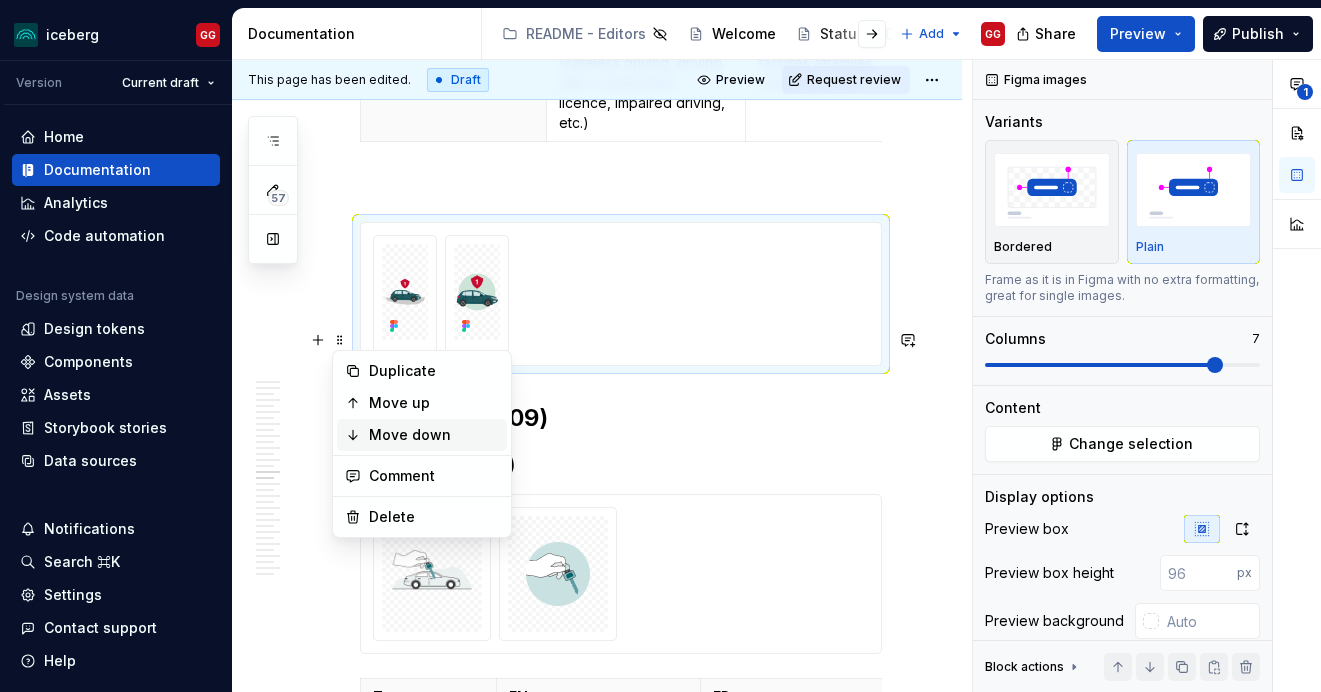 click on "Move down" at bounding box center (434, 435) 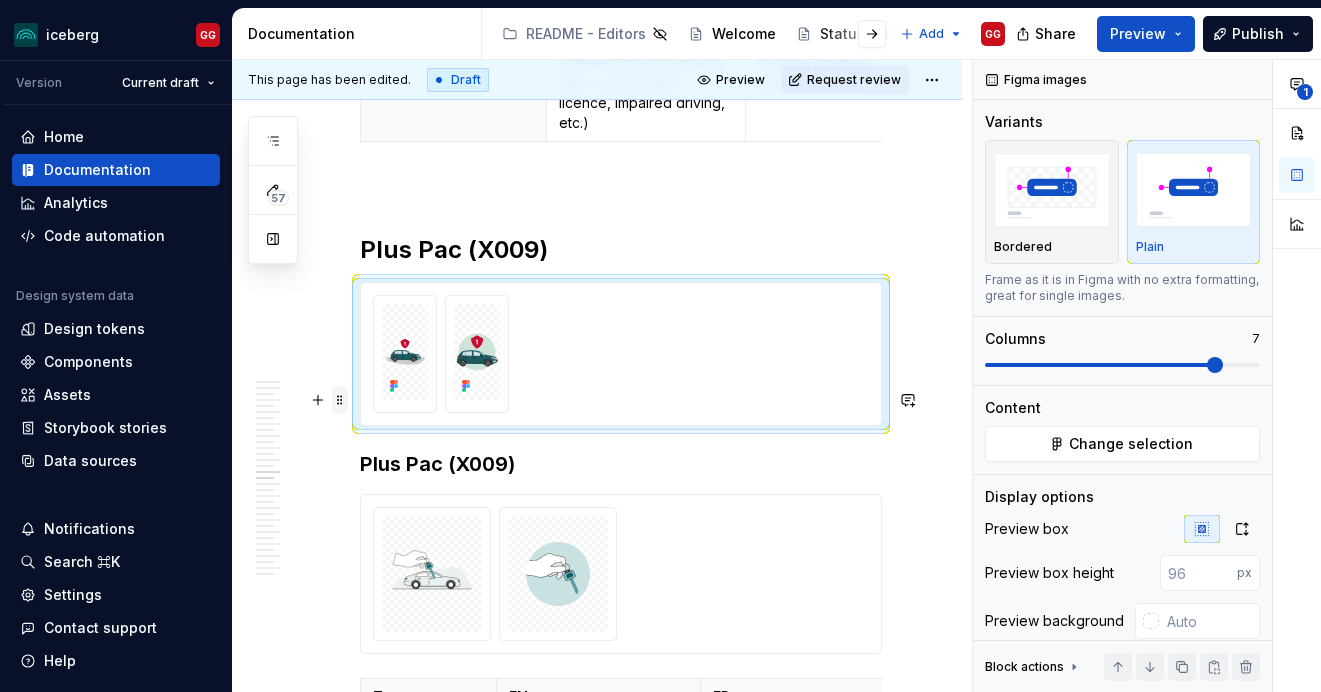 click at bounding box center [340, 400] 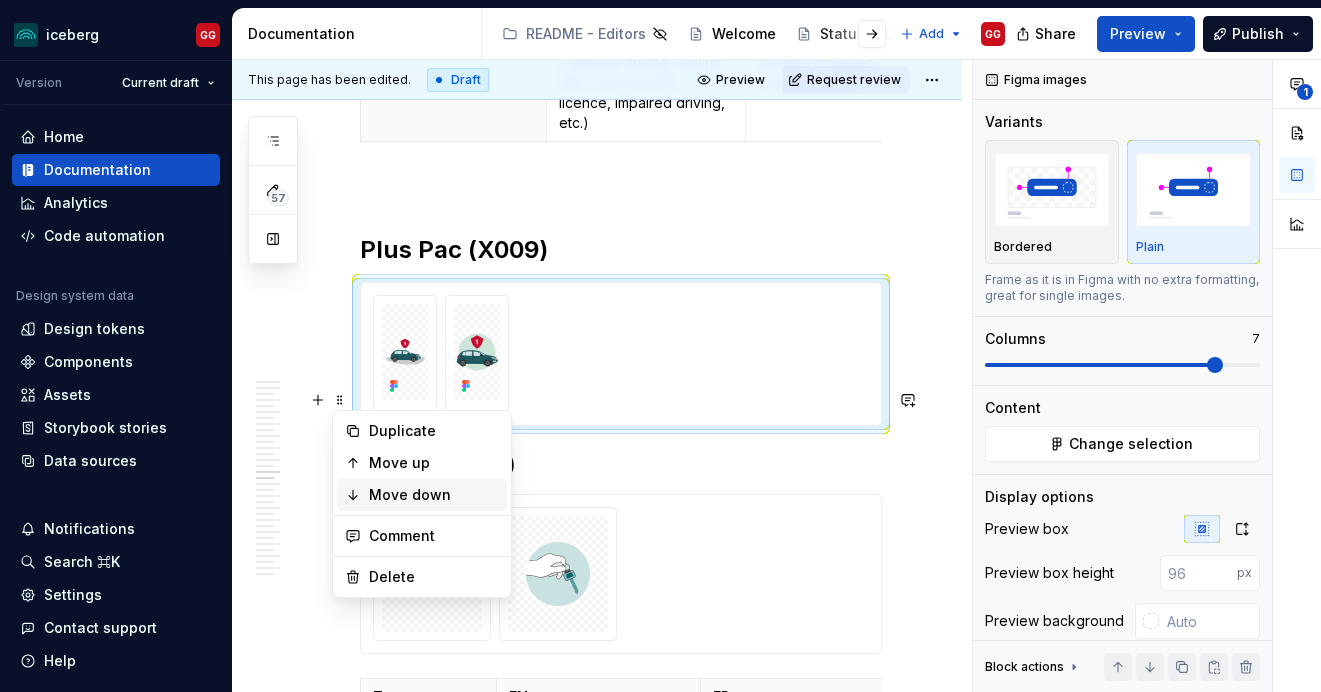 click 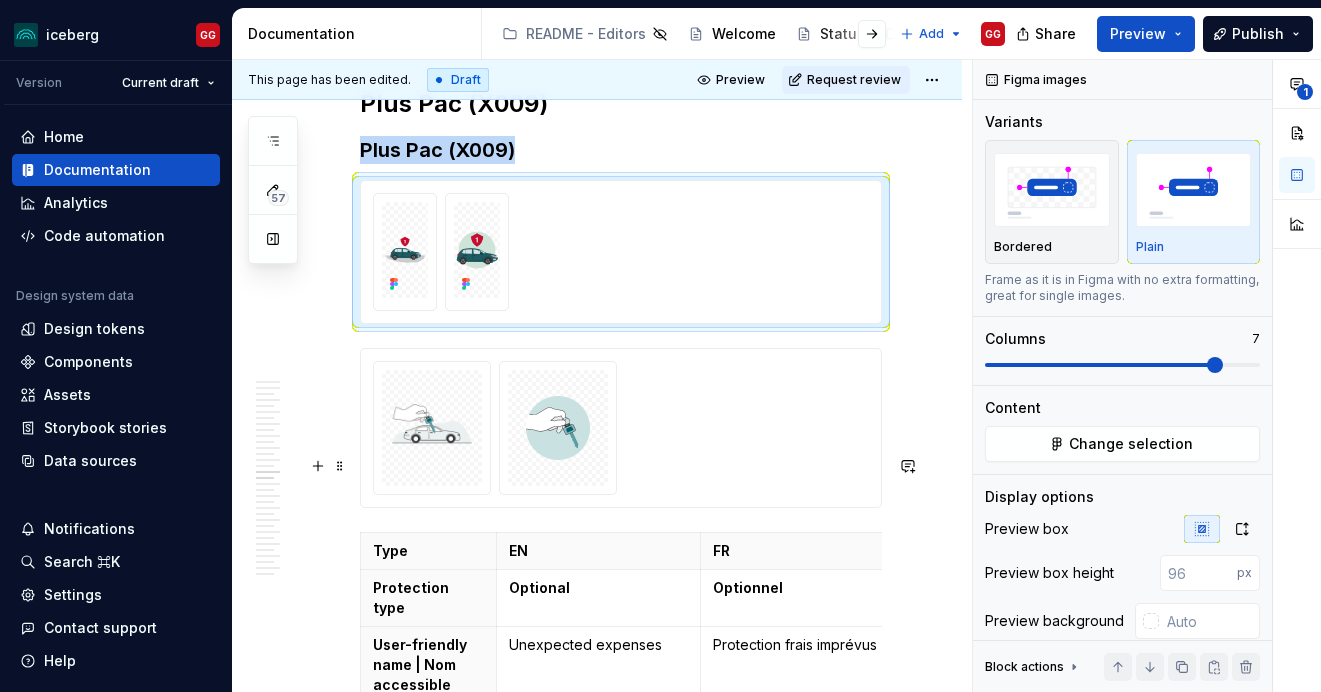 scroll, scrollTop: 10206, scrollLeft: 0, axis: vertical 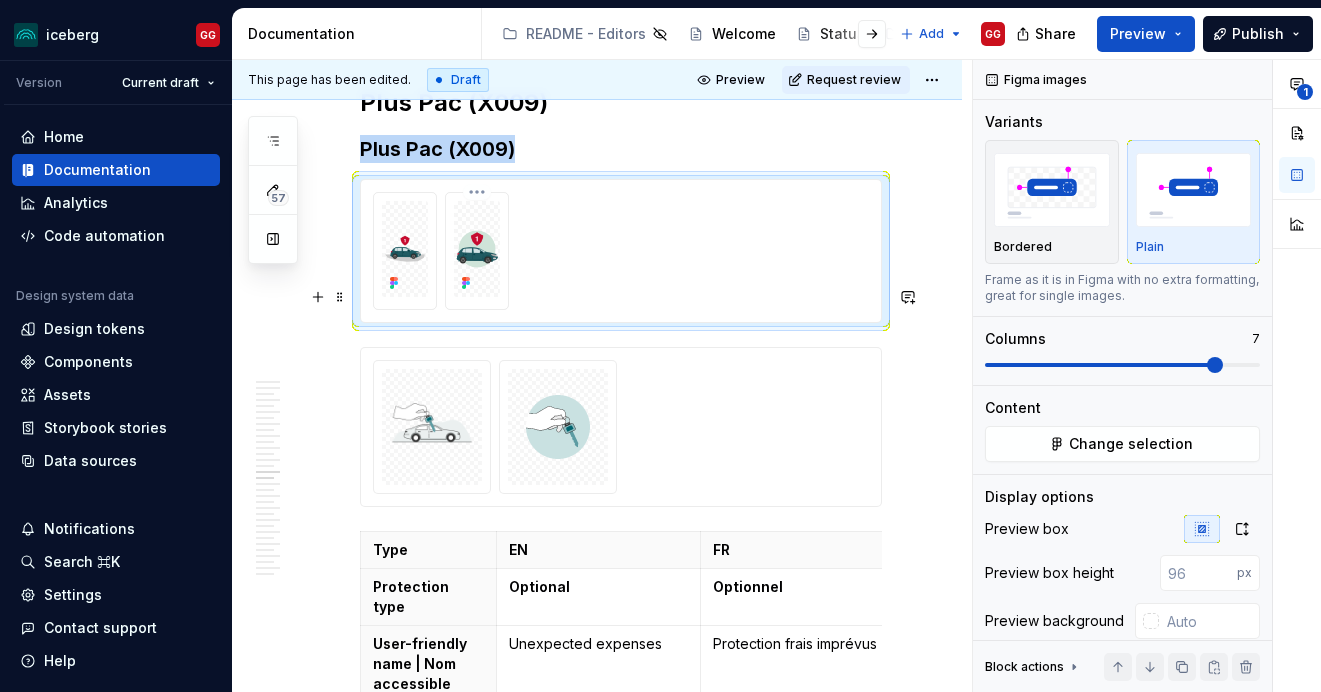 click on "iceberg GG Version Current draft Home Documentation Analytics Code automation Design system data Design tokens Components Assets Storybook stories Data sources Notifications Search ⌘K Settings Contact support Help Documentation
Accessibility guide for tree Page tree.
Navigate the tree with the arrow keys. Common tree hotkeys apply. Further keybindings are available:
enter to execute primary action on focused item
f2 to start renaming the focused item
escape to abort renaming an item
control+d to start dragging selected items
README - Editors Welcome Status Our vision Level 01 Level 02 Level 03 UX patterns UX writing Accessibility Resources Add GG Share Preview Publish 57 Pages Add
Accessibility guide for tree Page tree.
Navigate the tree with the arrow keys. Common tree hotkeys apply. Further keybindings are available:
enter to execute primary action on focused item" at bounding box center (660, 346) 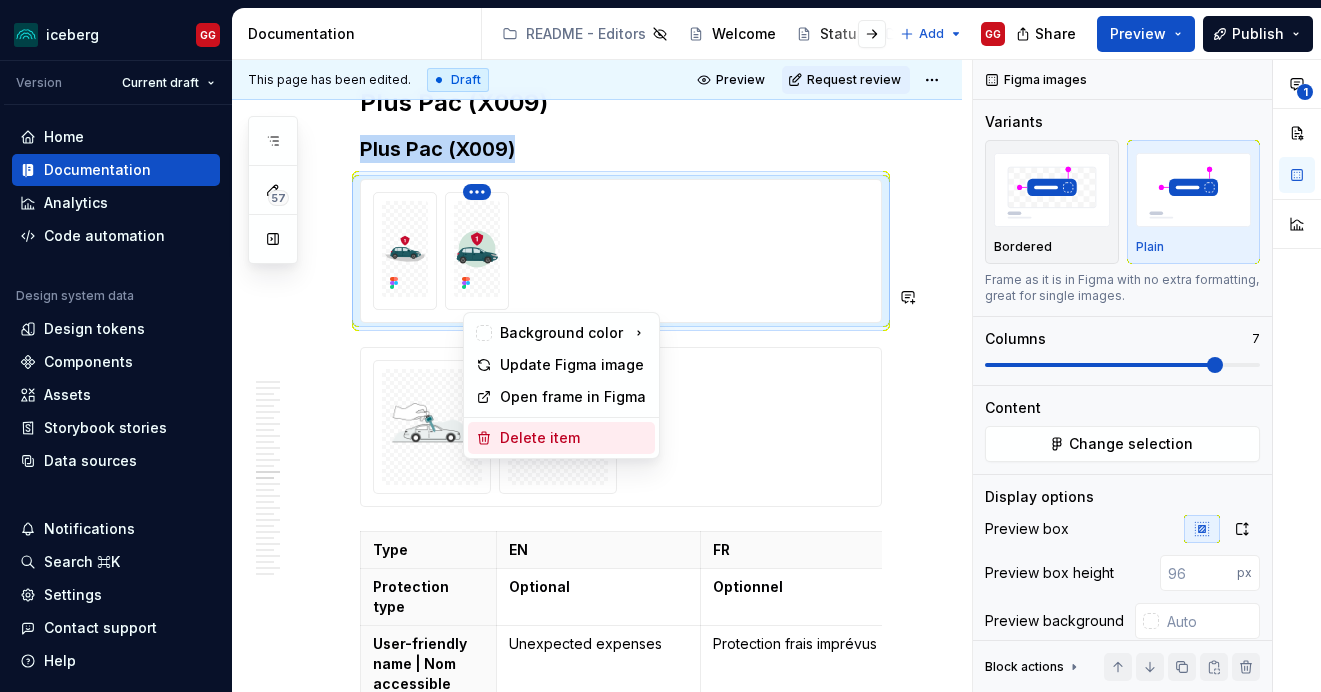 click on "Delete item" at bounding box center (573, 438) 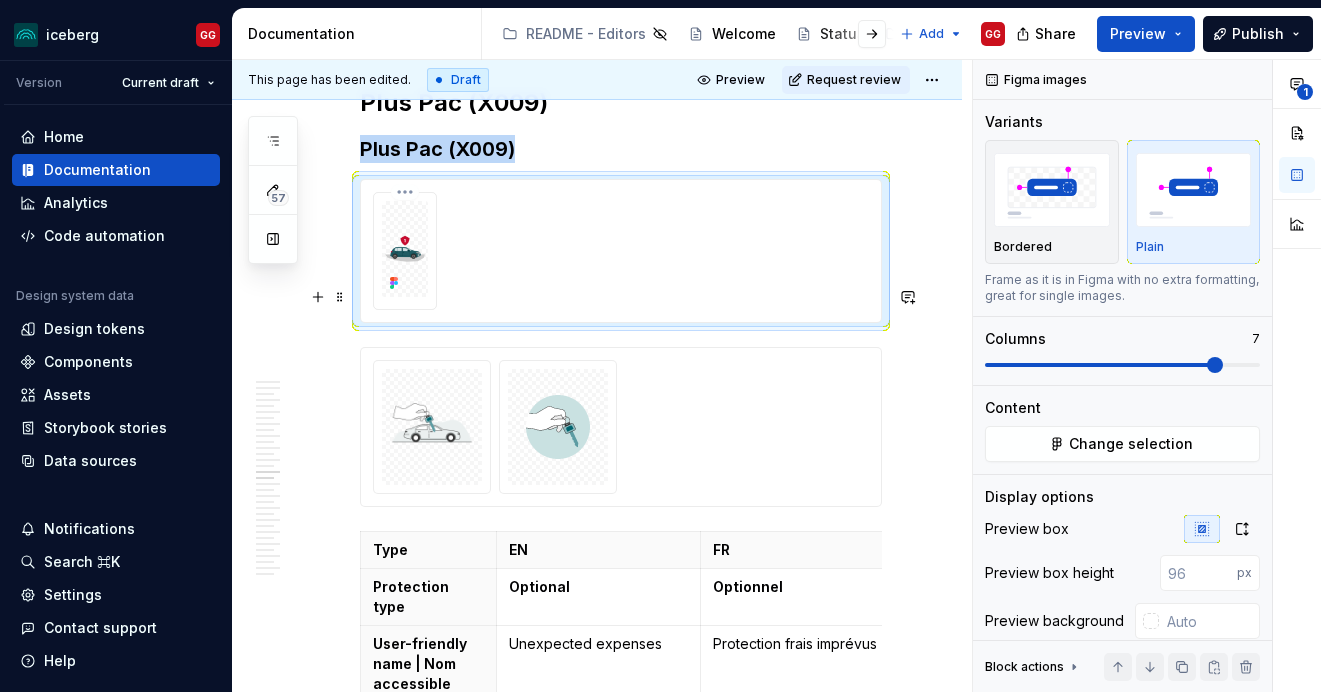 click on "iceberg GG Version Current draft Home Documentation Analytics Code automation Design system data Design tokens Components Assets Storybook stories Data sources Notifications Search ⌘K Settings Contact support Help Documentation
Accessibility guide for tree Page tree.
Navigate the tree with the arrow keys. Common tree hotkeys apply. Further keybindings are available:
enter to execute primary action on focused item
f2 to start renaming the focused item
escape to abort renaming an item
control+d to start dragging selected items
README - Editors Welcome Status Our vision Level 01 Level 02 Level 03 UX patterns UX writing Accessibility Resources Add GG Share Preview Publish 57 Pages Add
Accessibility guide for tree Page tree.
Navigate the tree with the arrow keys. Common tree hotkeys apply. Further keybindings are available:
enter to execute primary action on focused item" at bounding box center (660, 346) 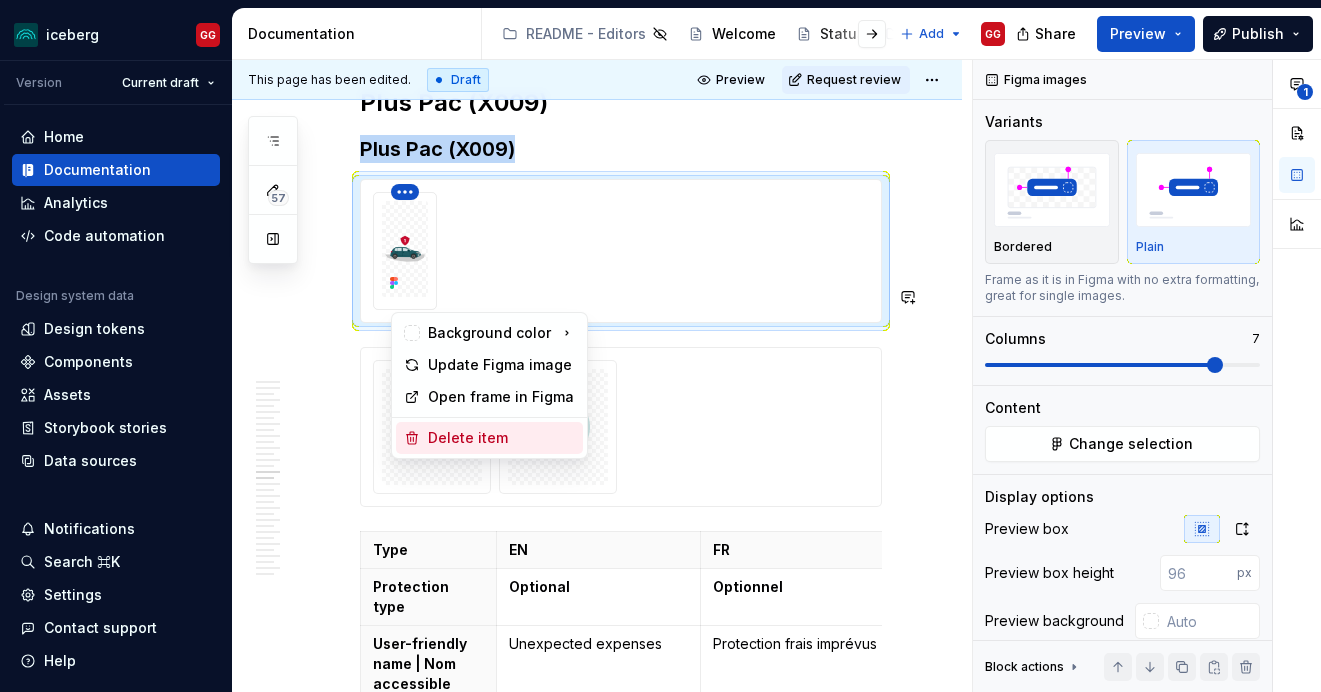 click on "Delete item" at bounding box center [501, 438] 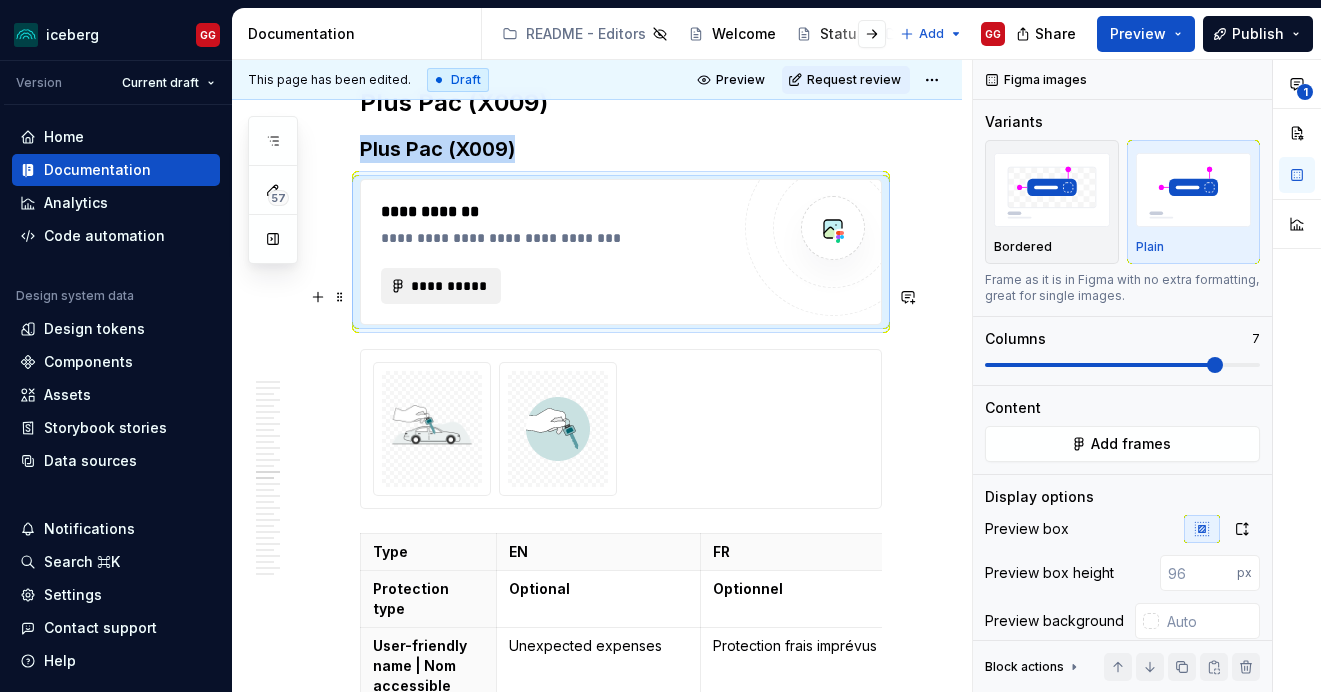 click on "**********" at bounding box center [449, 286] 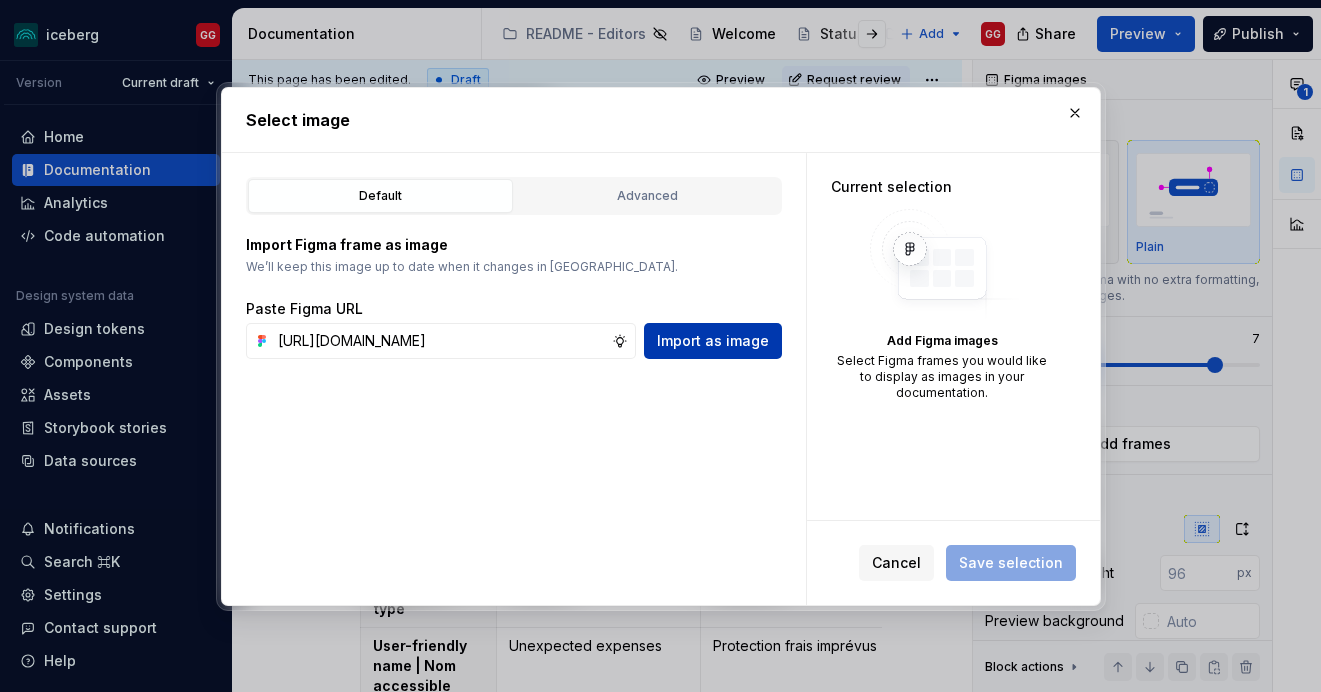 scroll, scrollTop: 0, scrollLeft: 613, axis: horizontal 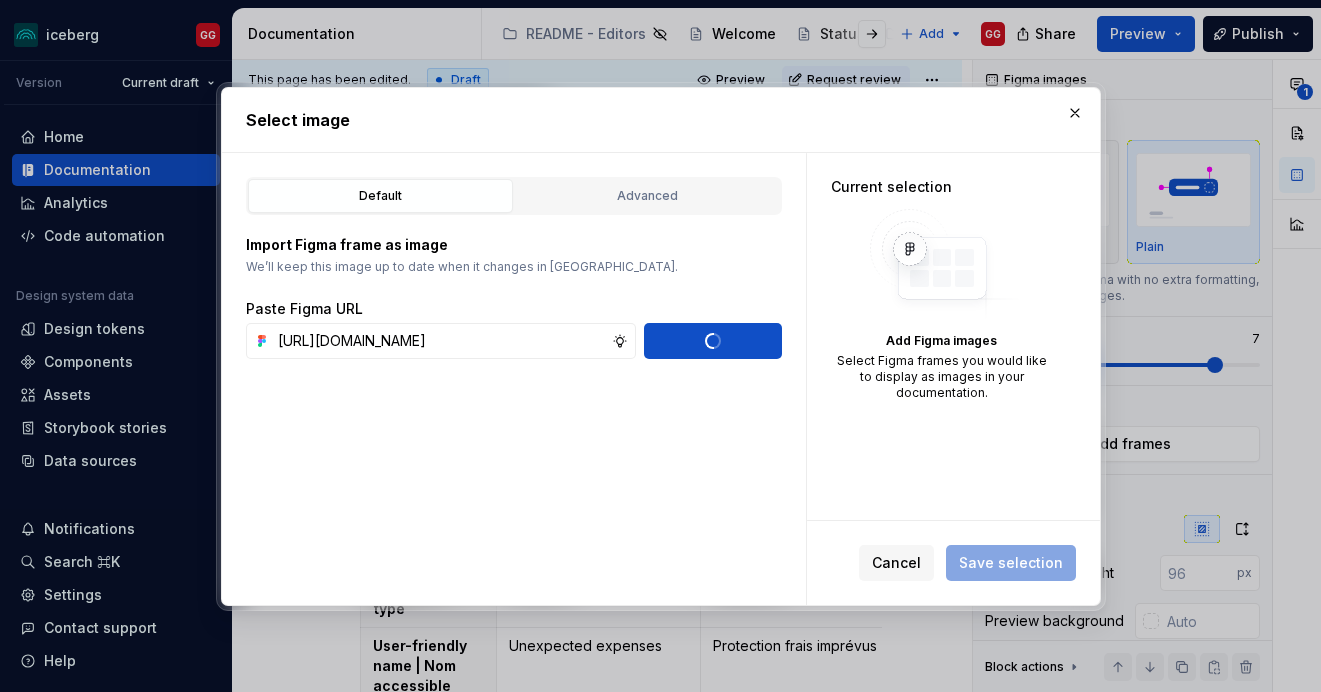 type 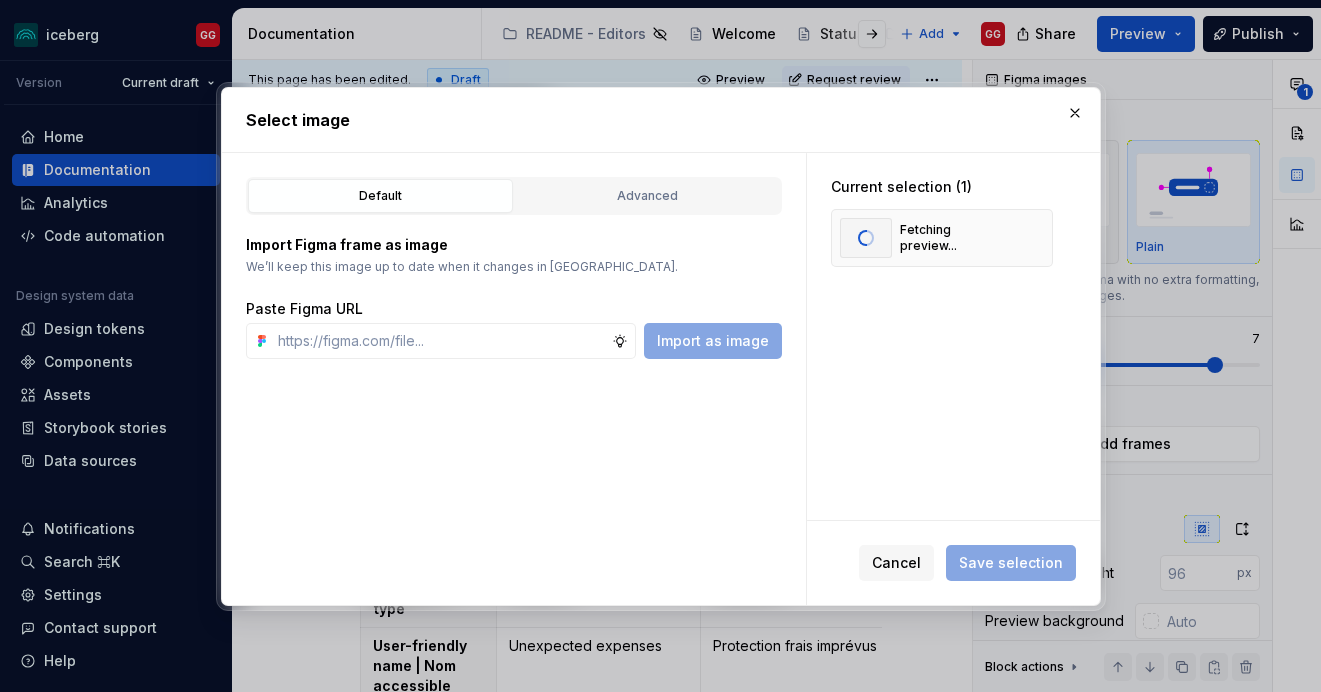 type on "*" 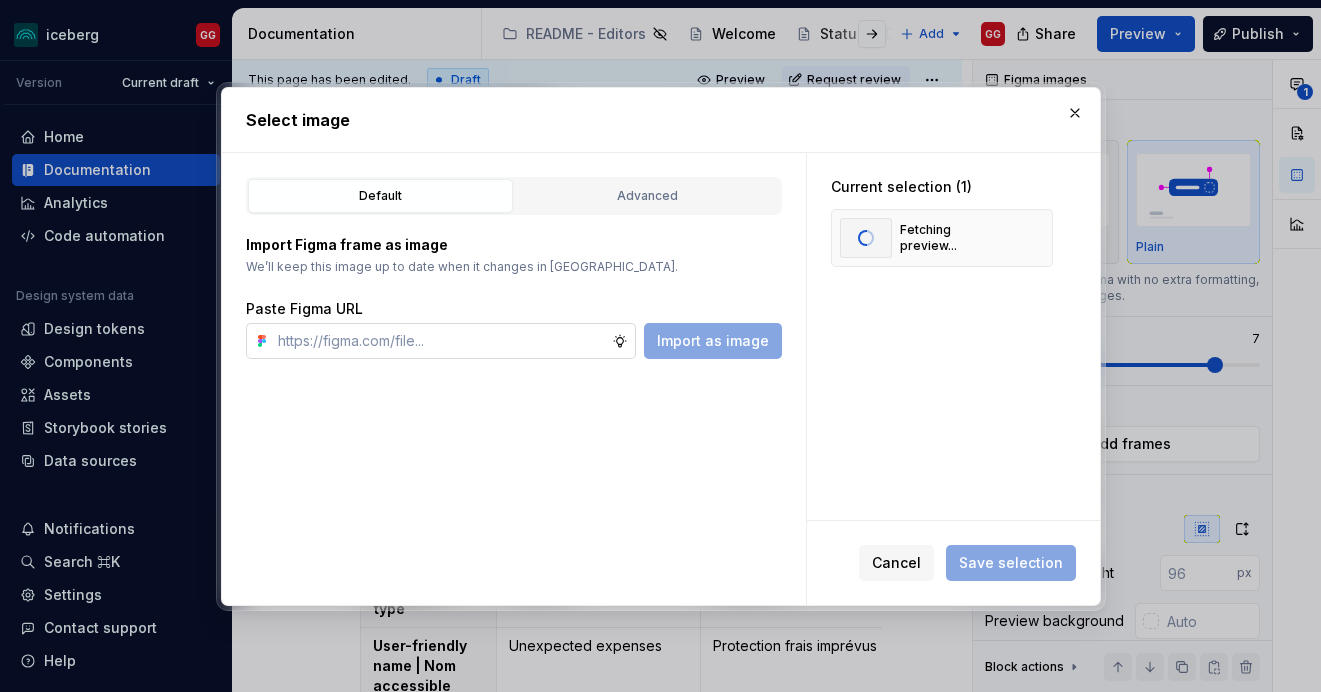 click at bounding box center [441, 341] 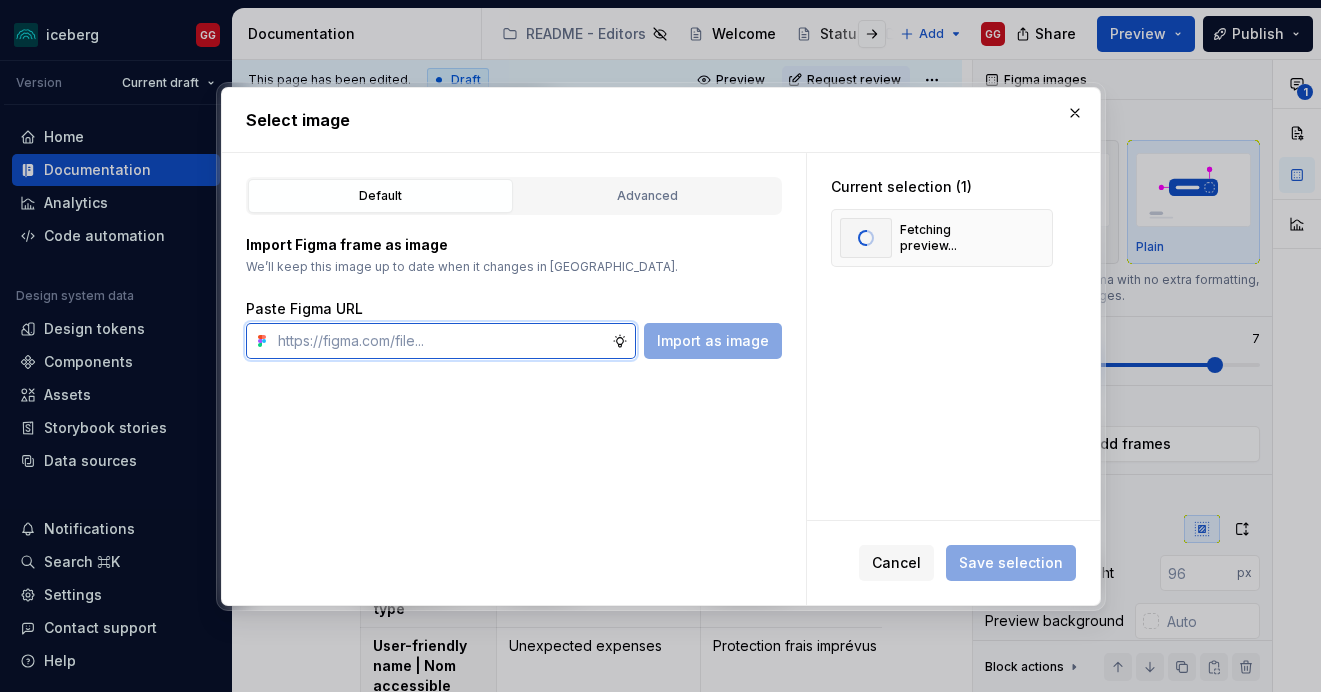 paste on "[URL][DOMAIN_NAME]" 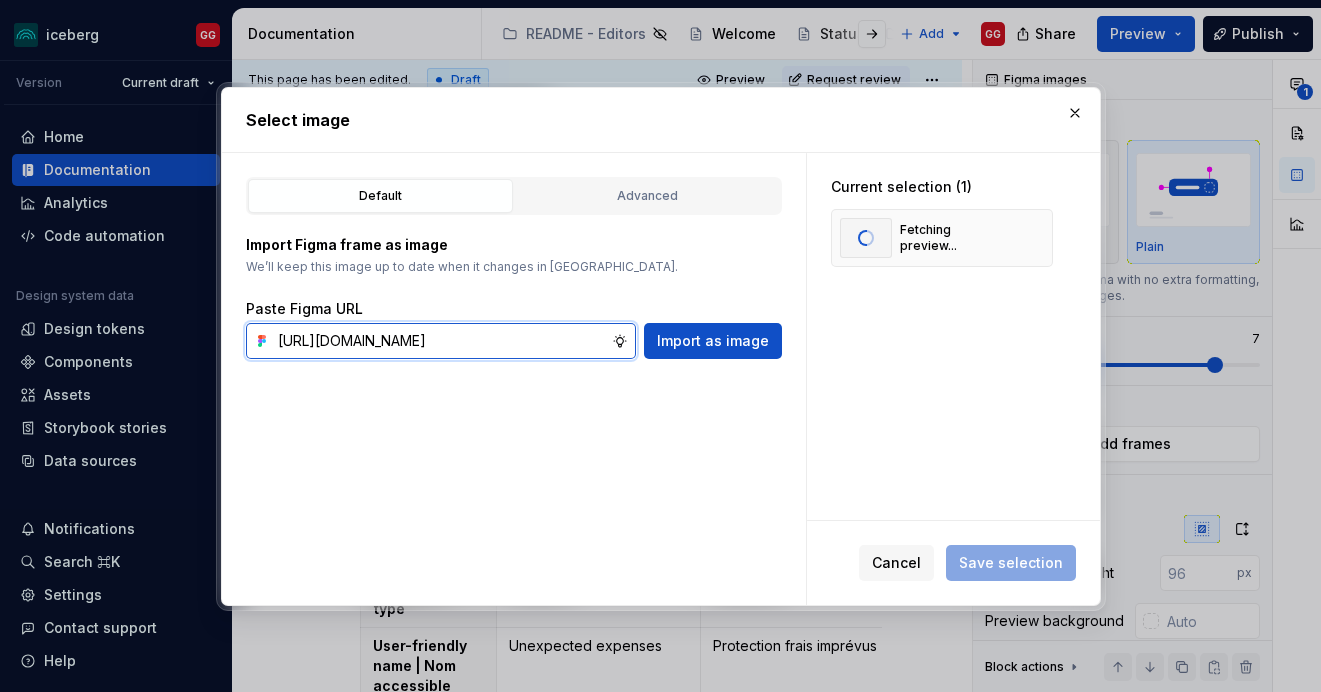 scroll, scrollTop: 0, scrollLeft: 612, axis: horizontal 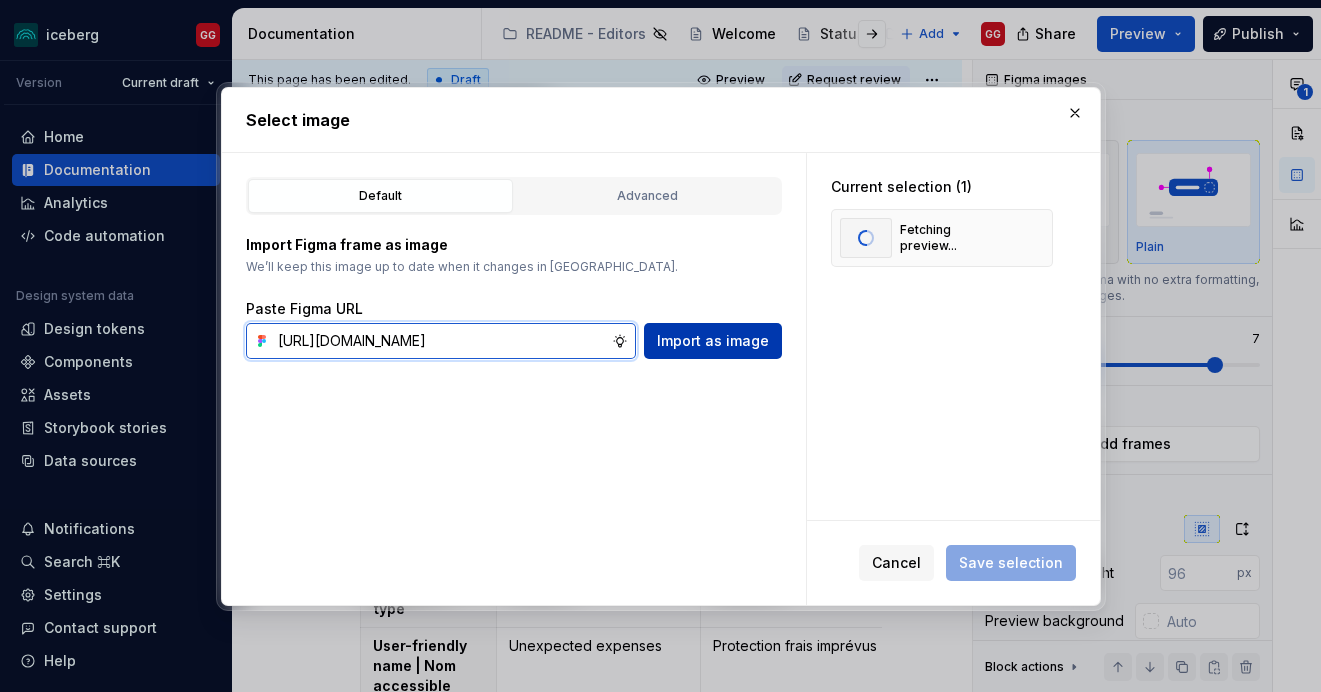 type on "[URL][DOMAIN_NAME]" 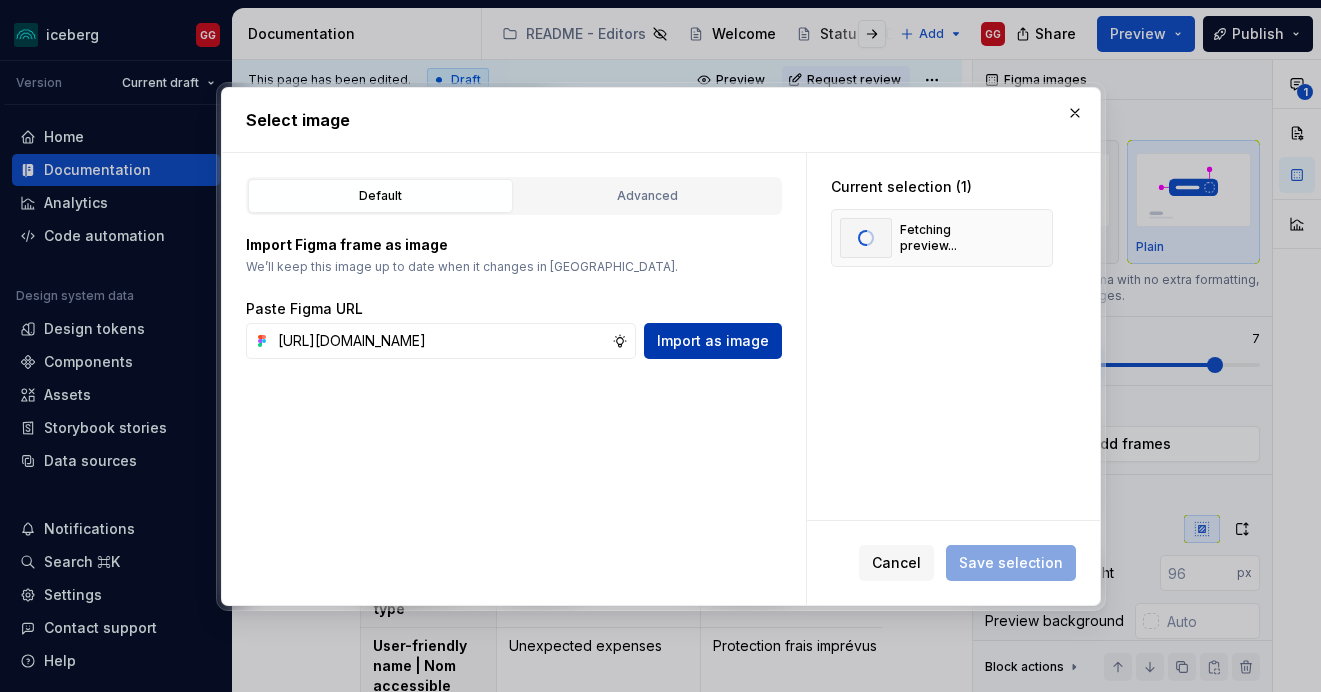 click on "Import as image" at bounding box center [713, 341] 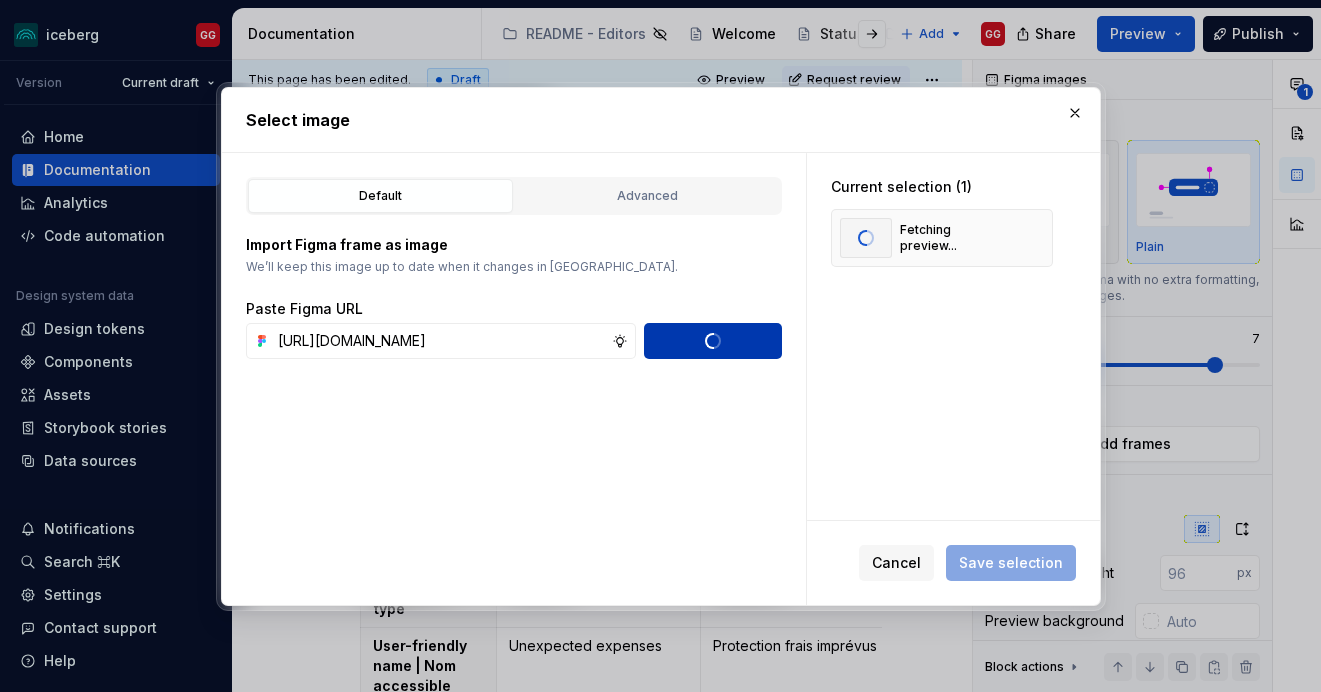 type 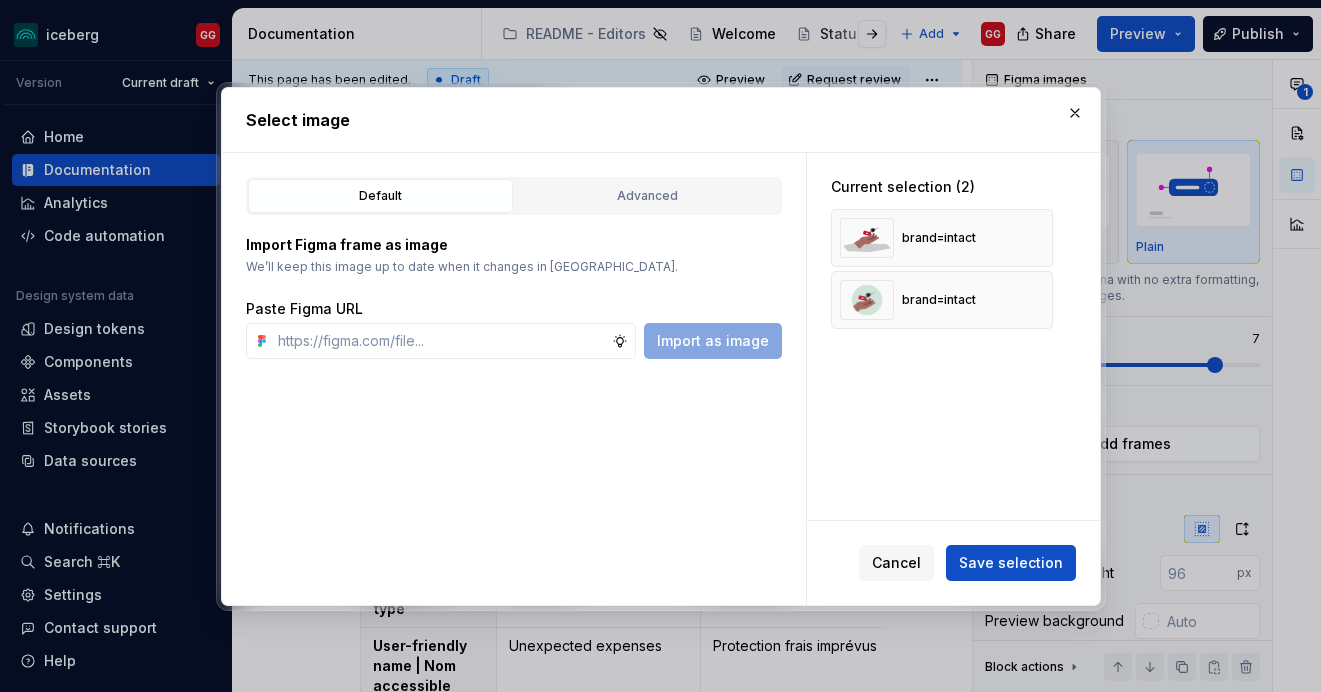 click on "Save selection" at bounding box center (1011, 563) 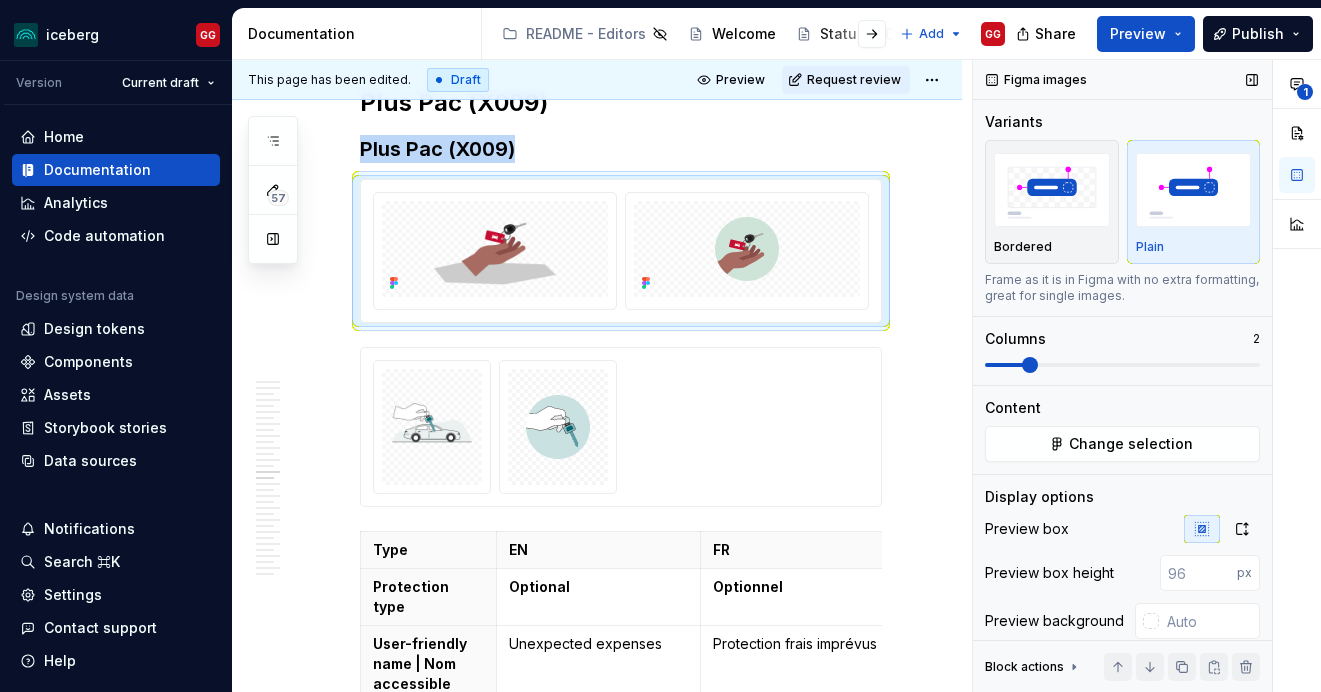 click at bounding box center (1122, 365) 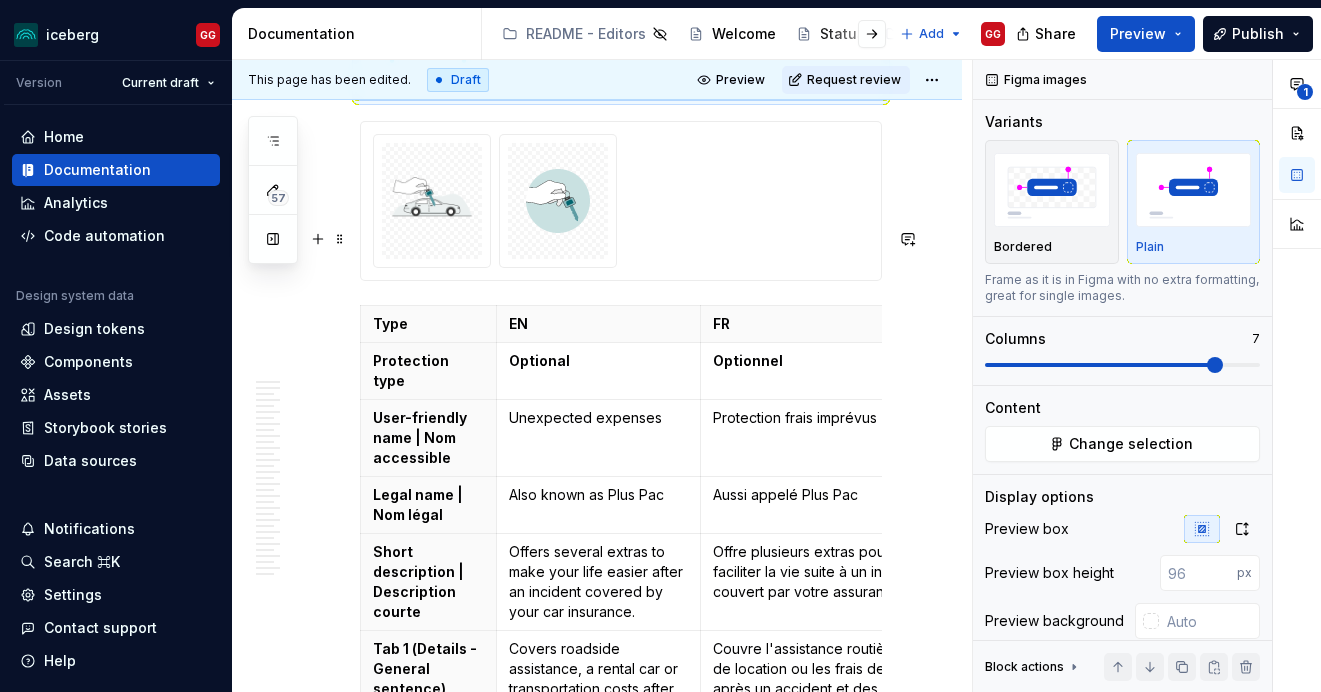 scroll, scrollTop: 10418, scrollLeft: 0, axis: vertical 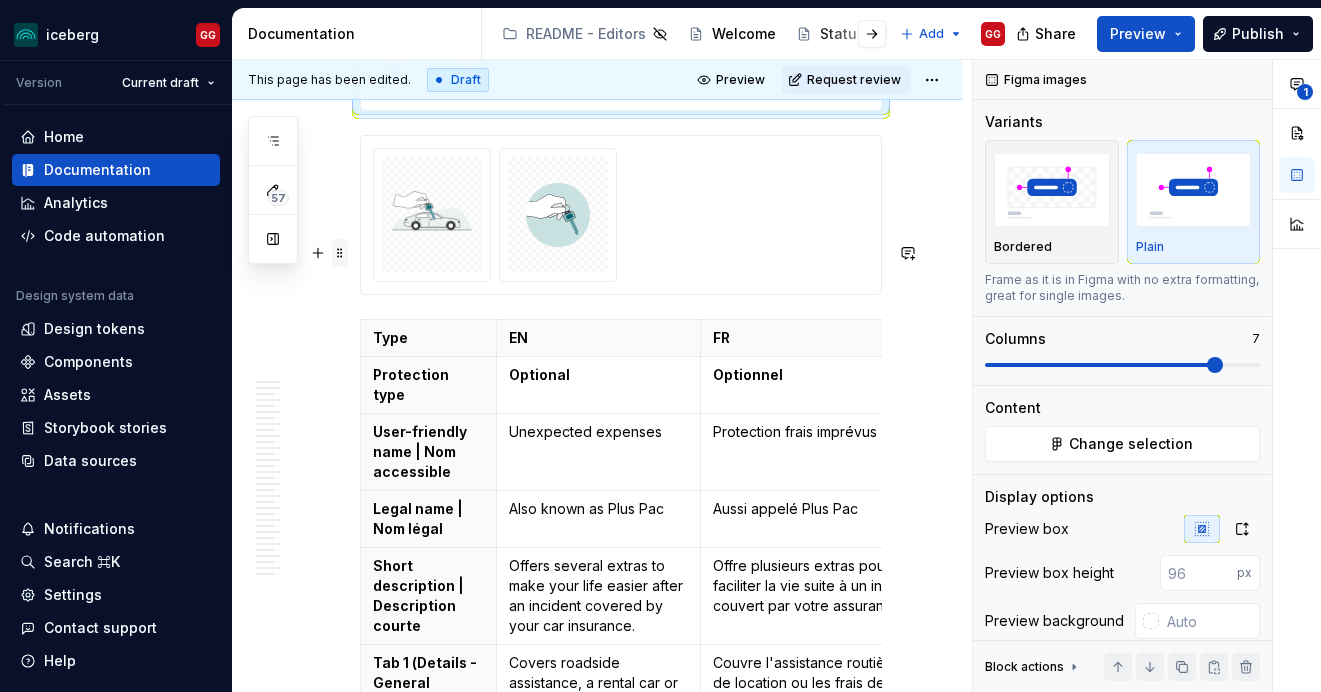 click at bounding box center [340, 253] 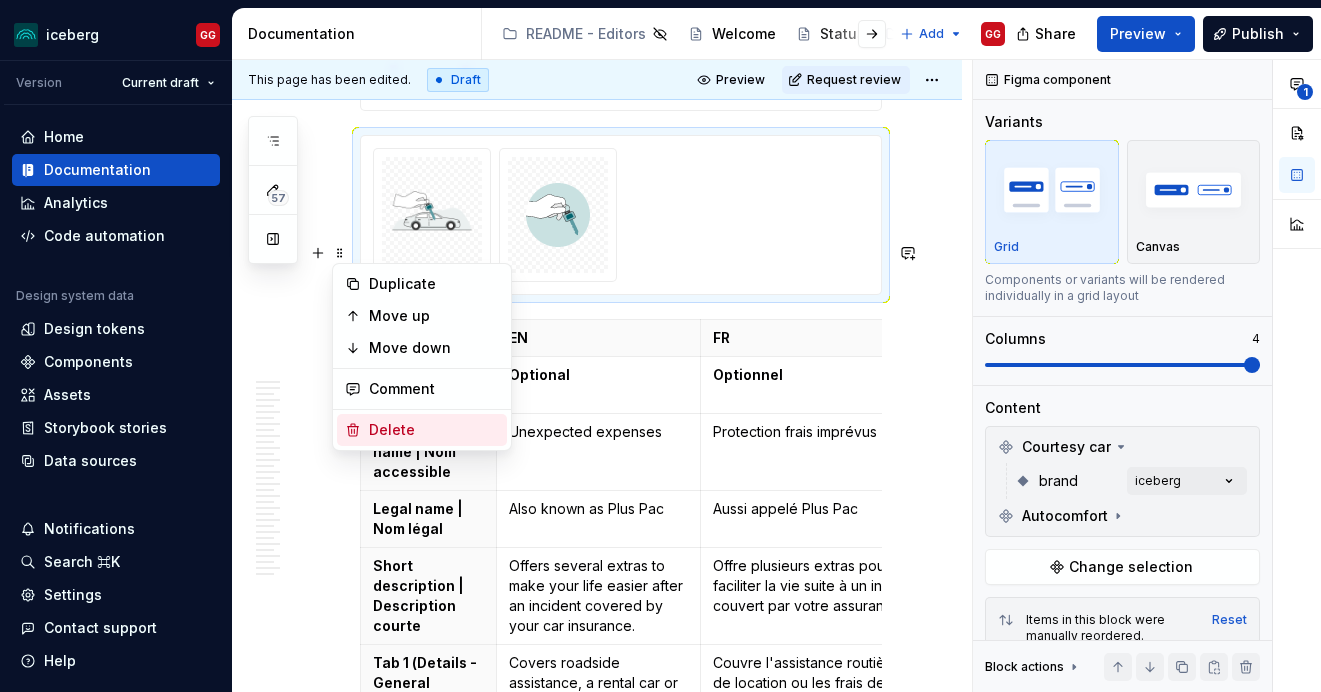 click on "Delete" at bounding box center [434, 430] 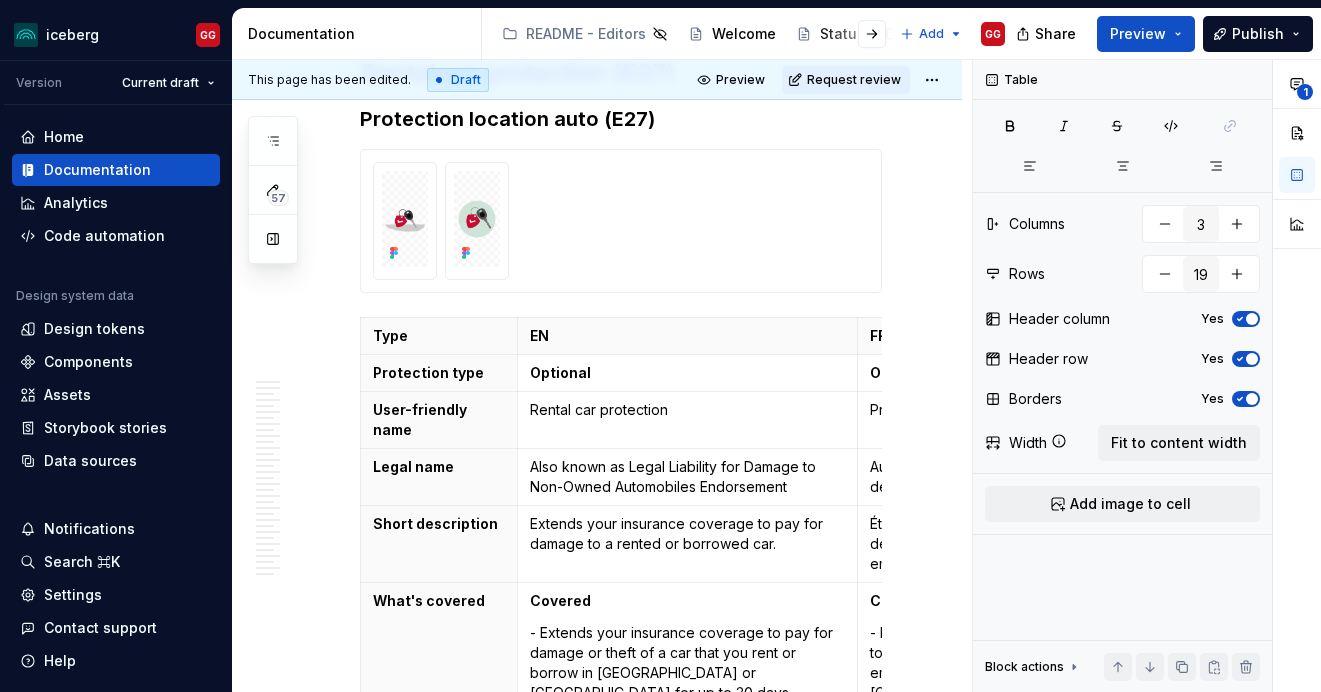 scroll, scrollTop: 26177, scrollLeft: 0, axis: vertical 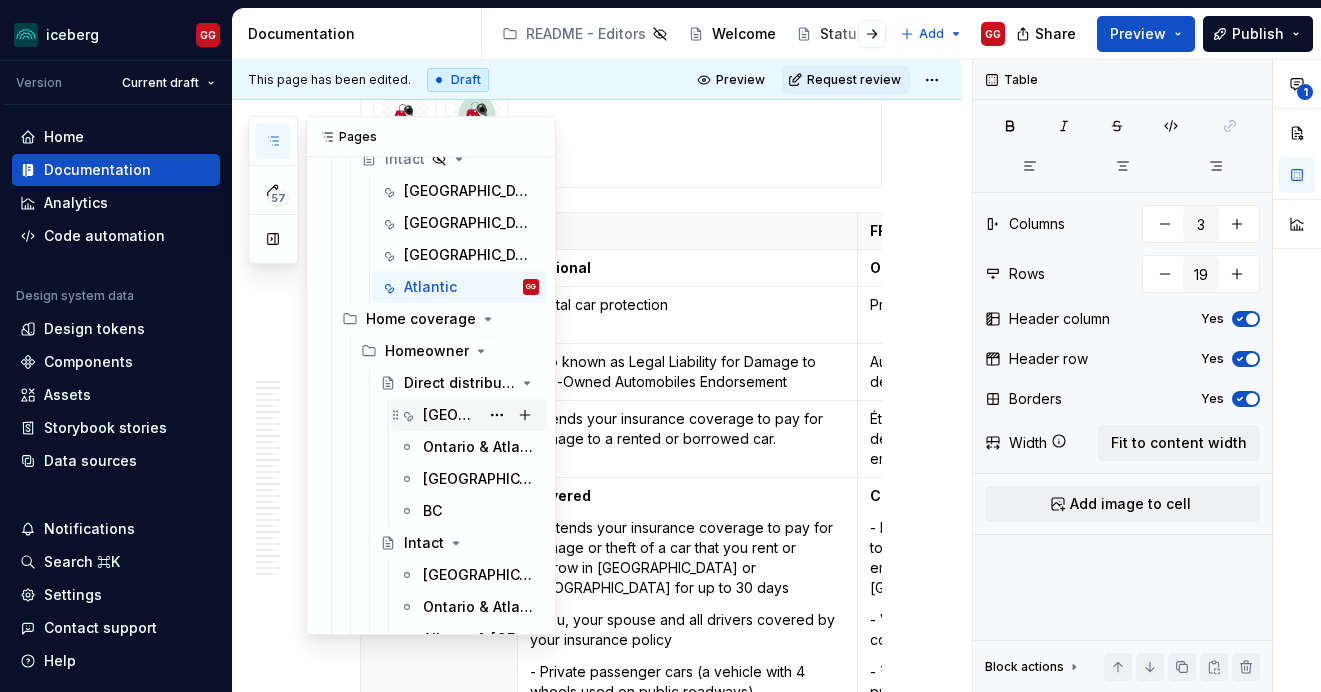 click on "[GEOGRAPHIC_DATA]" at bounding box center (451, 415) 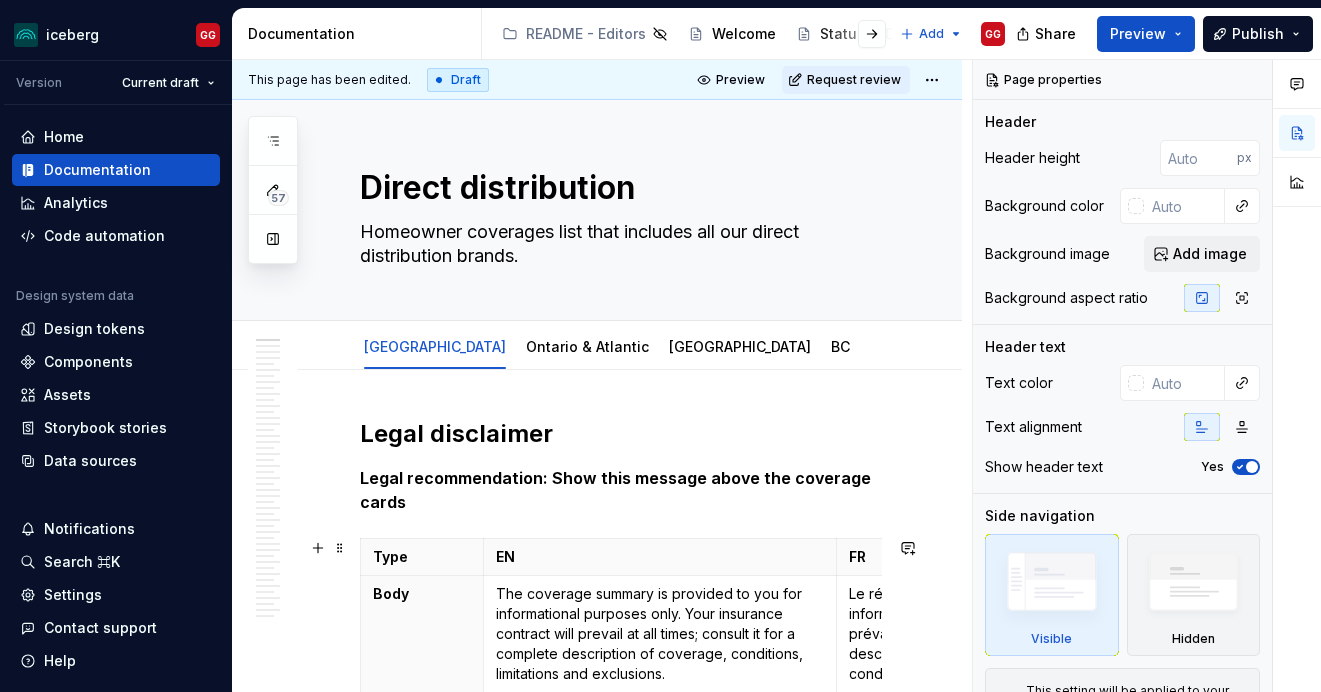 type on "*" 